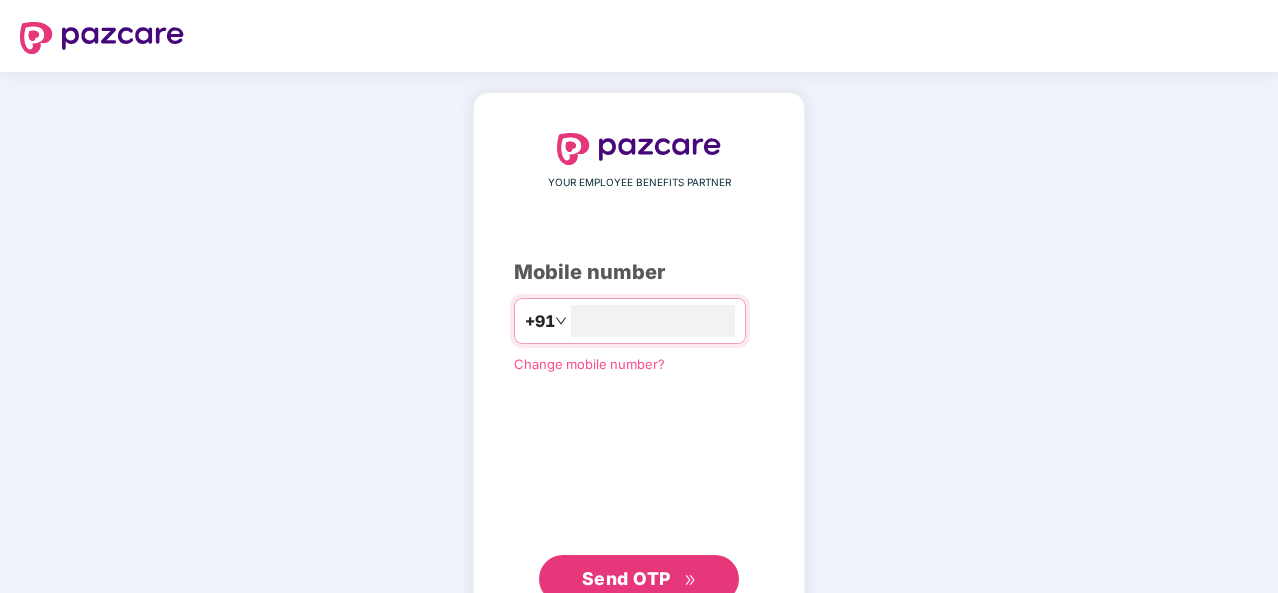 scroll, scrollTop: 0, scrollLeft: 0, axis: both 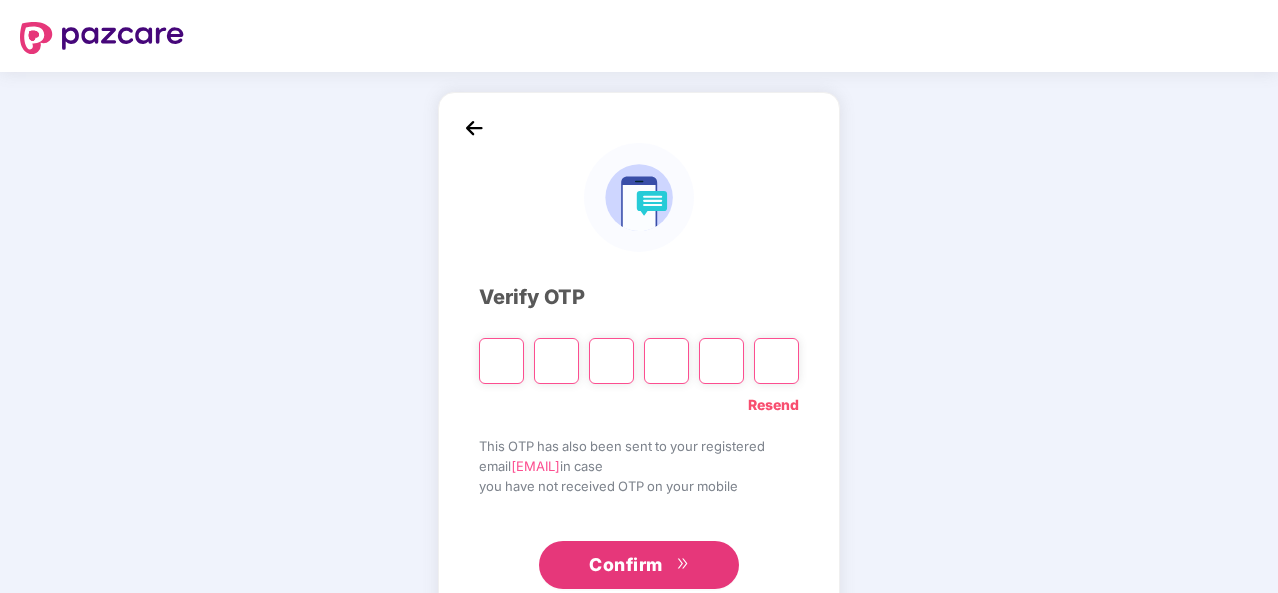 type on "*" 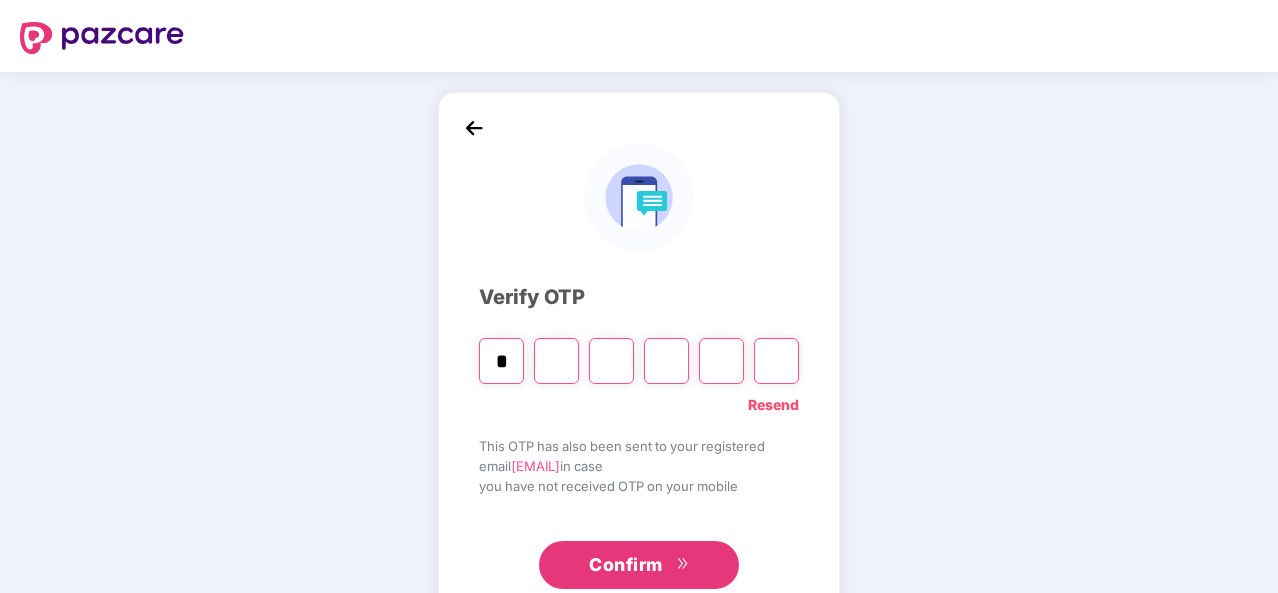 type on "*" 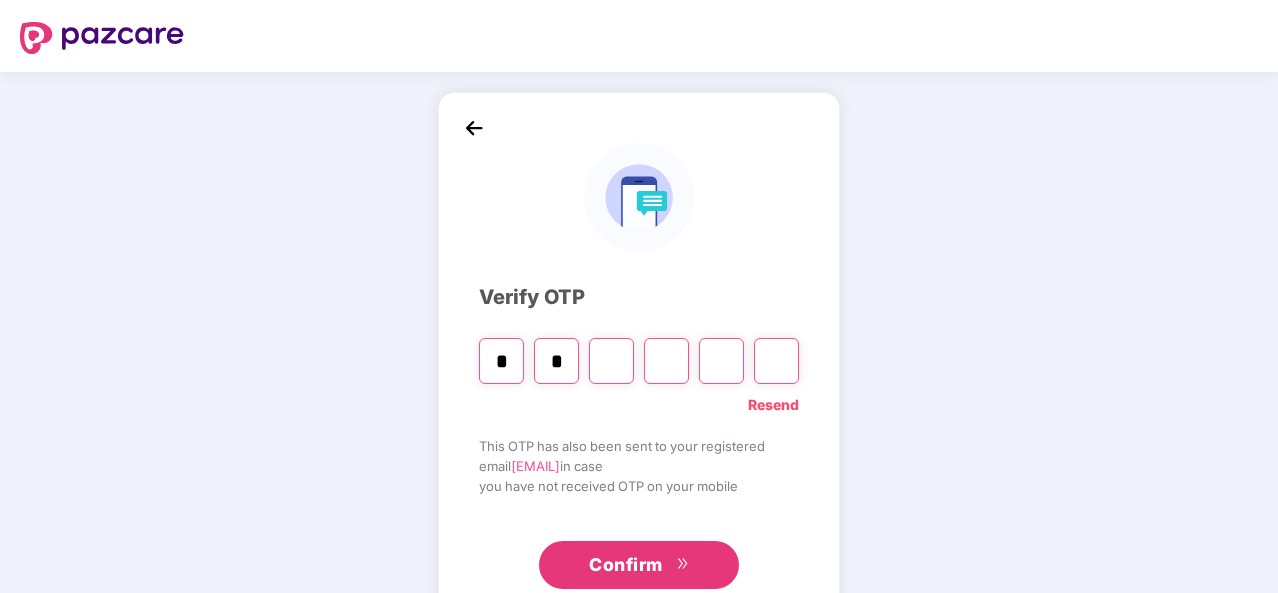type on "*" 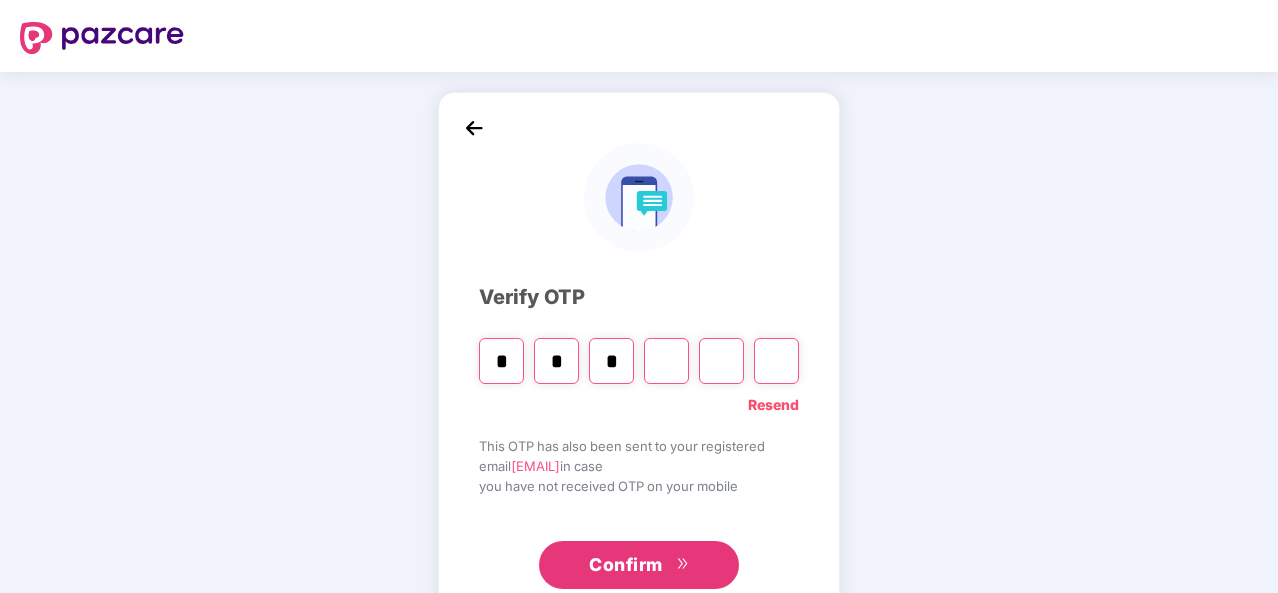 type on "*" 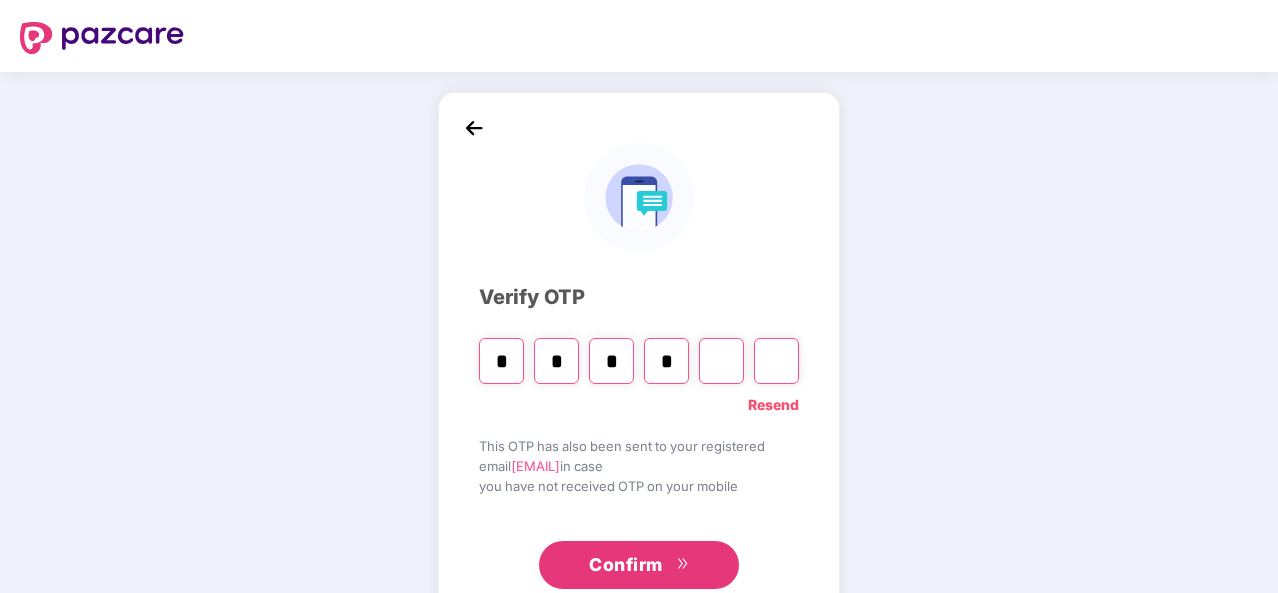 type on "*" 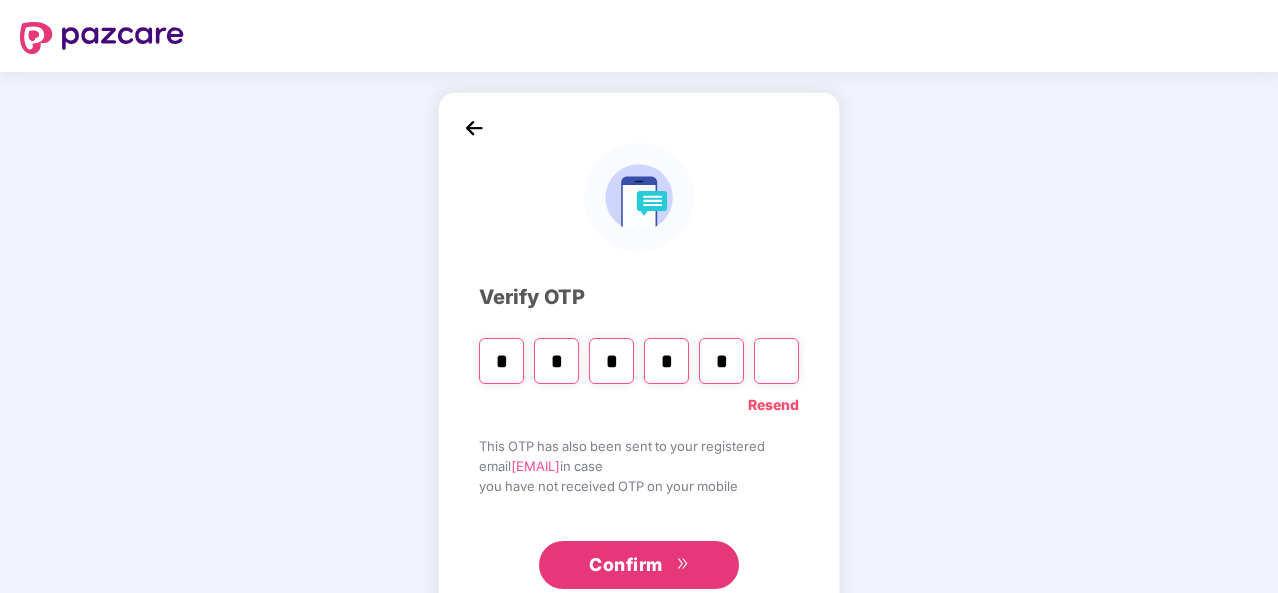 type on "*" 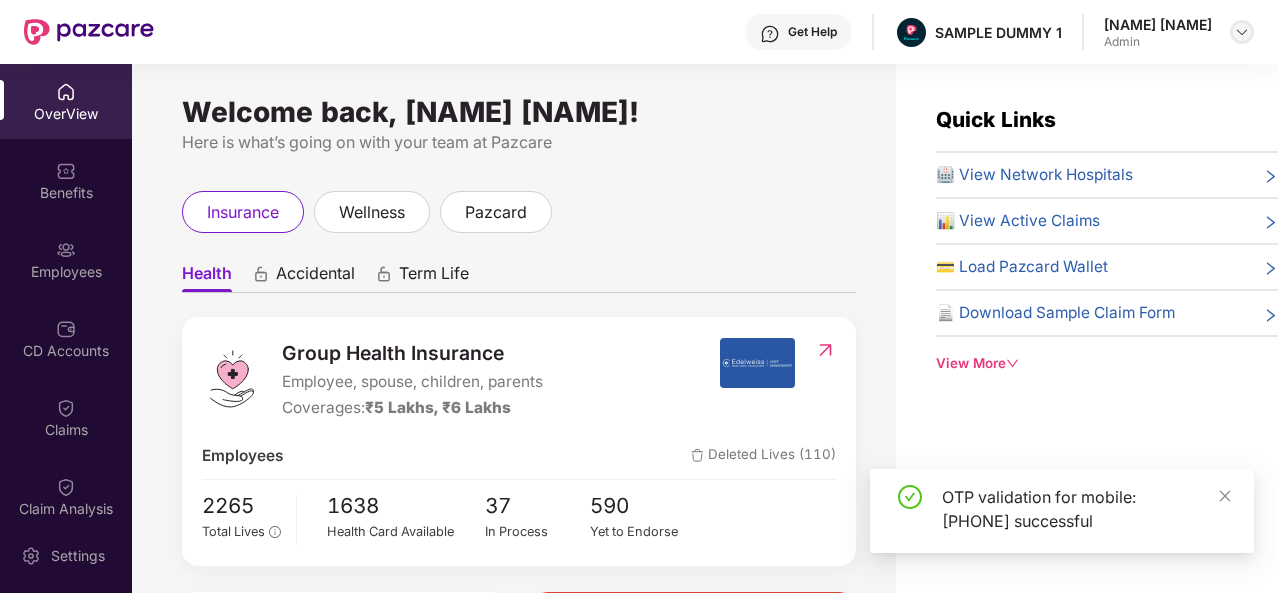 click at bounding box center (1242, 32) 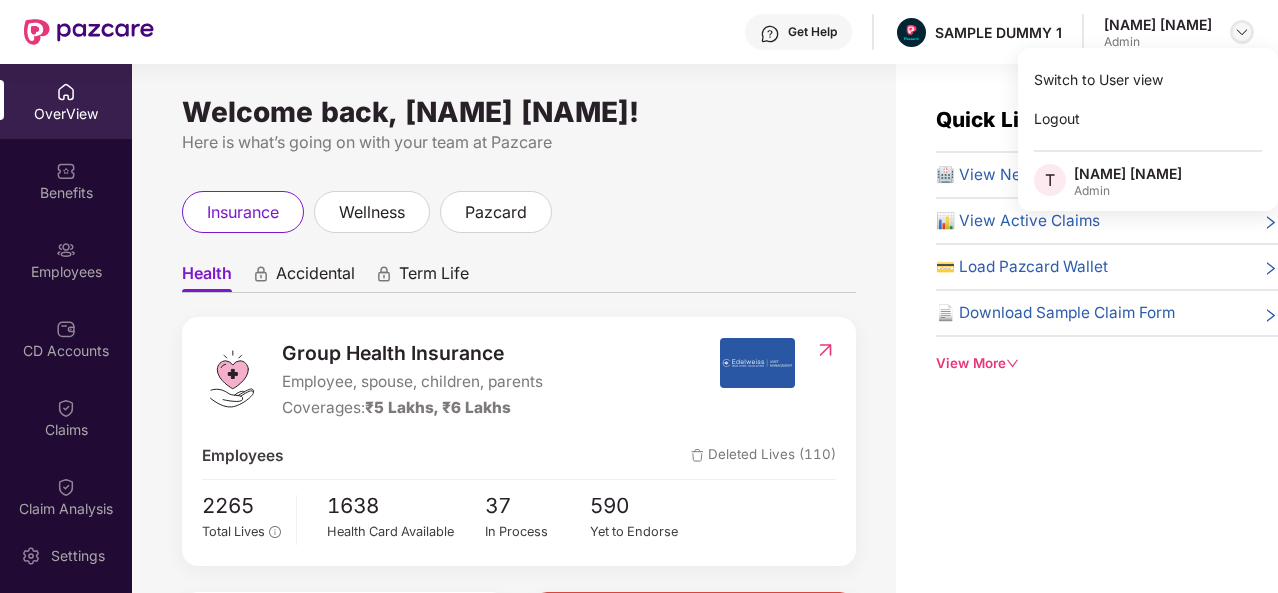 click at bounding box center (1242, 32) 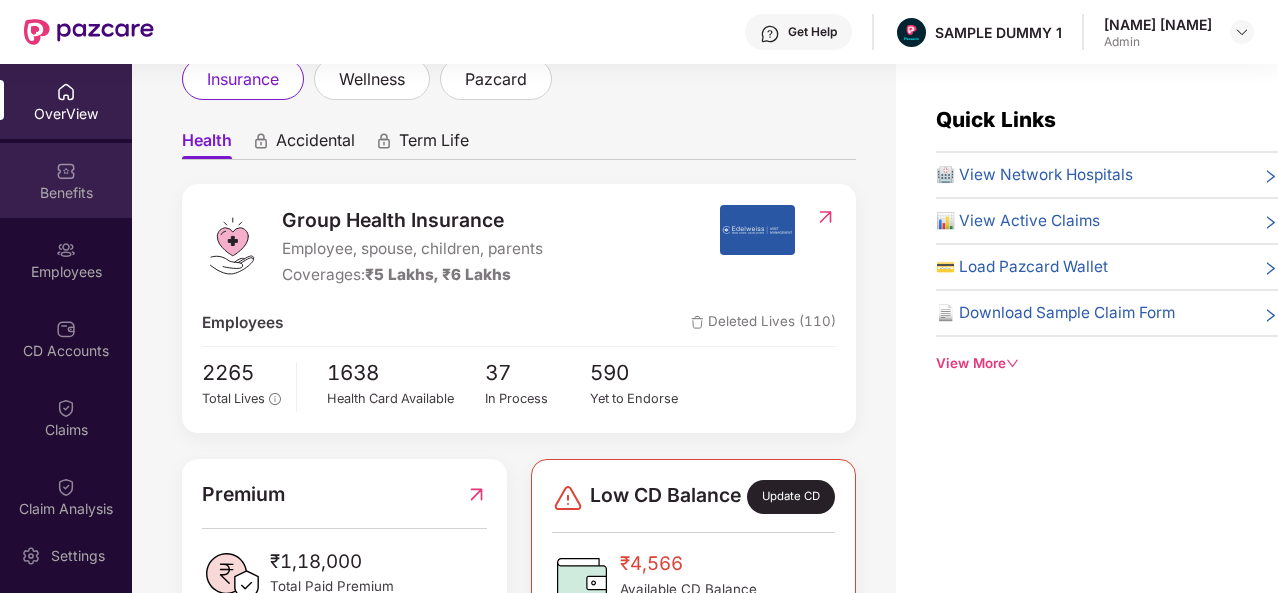 scroll, scrollTop: 130, scrollLeft: 0, axis: vertical 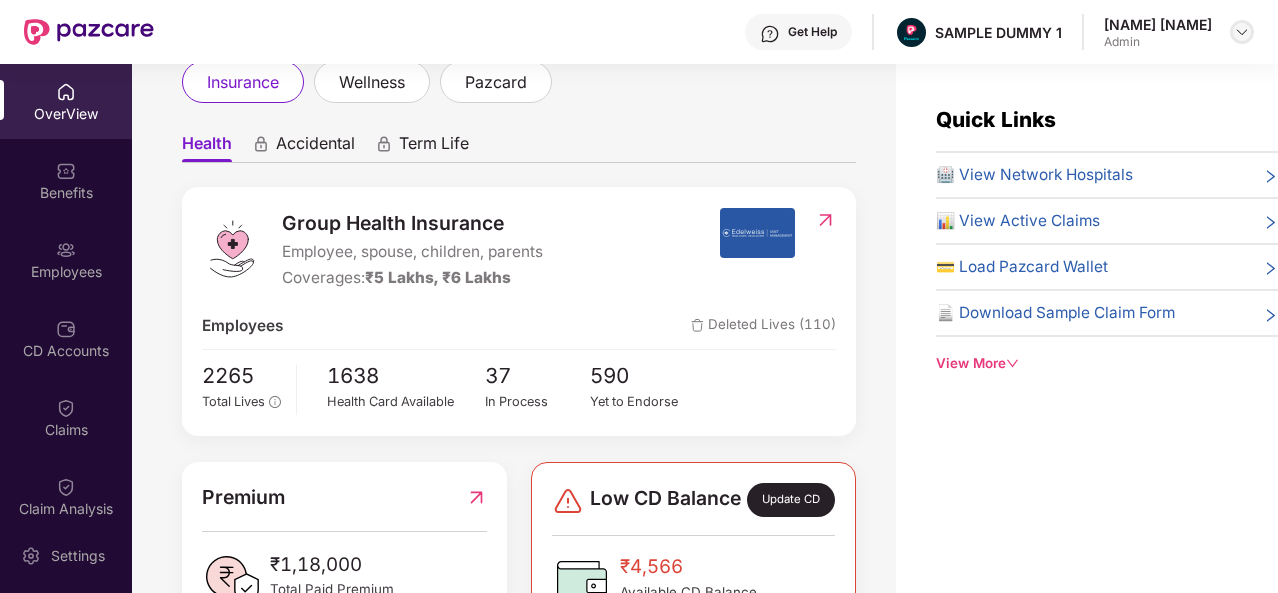 click at bounding box center [1242, 32] 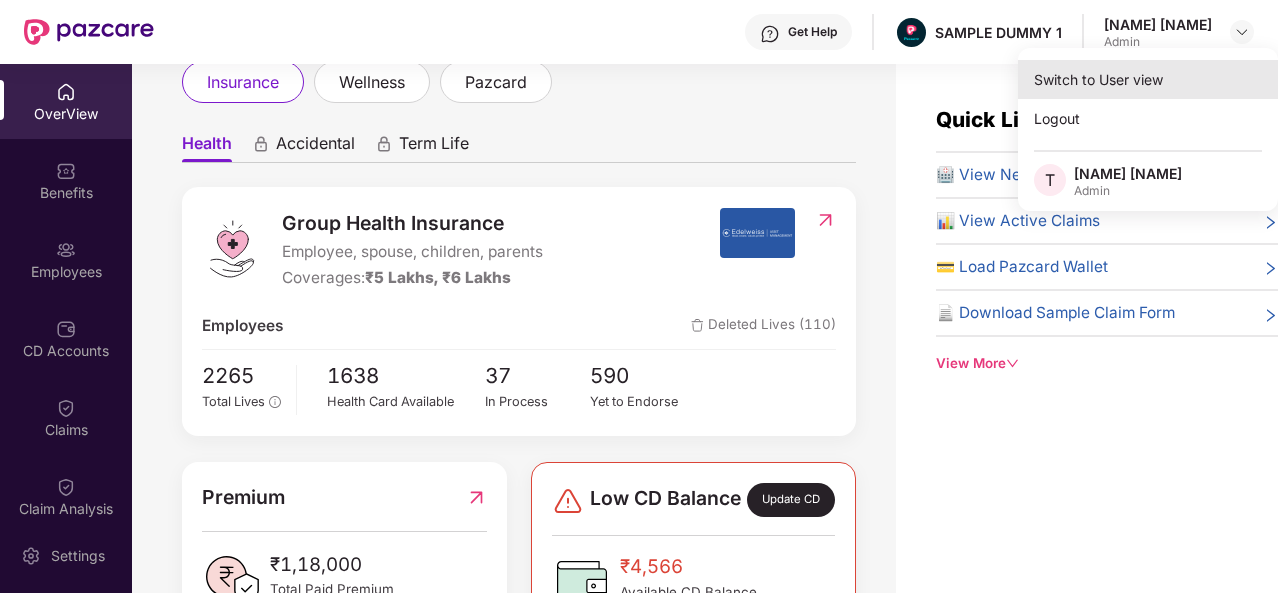 click on "Switch to User view" at bounding box center (1148, 79) 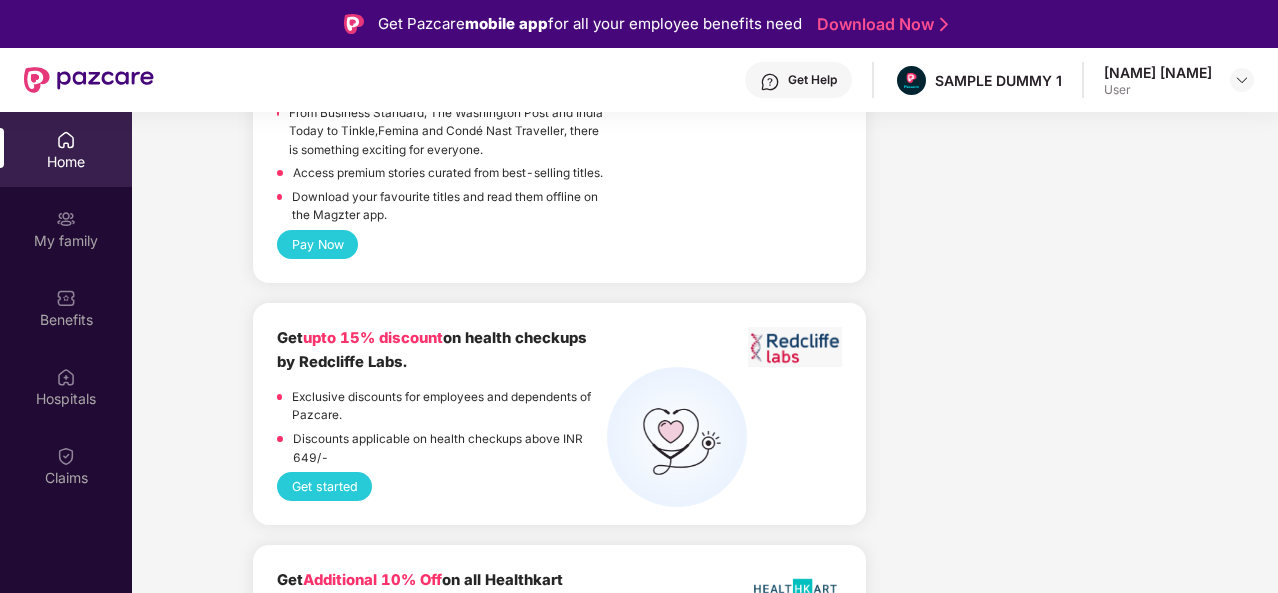 scroll, scrollTop: 4176, scrollLeft: 0, axis: vertical 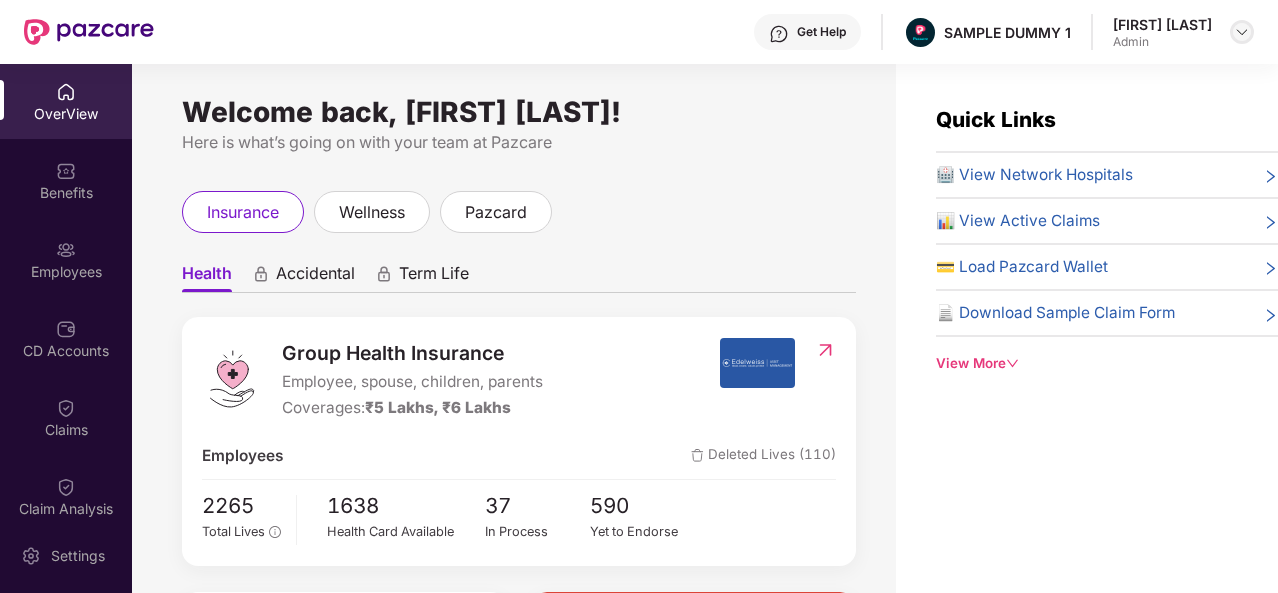 click at bounding box center [1242, 32] 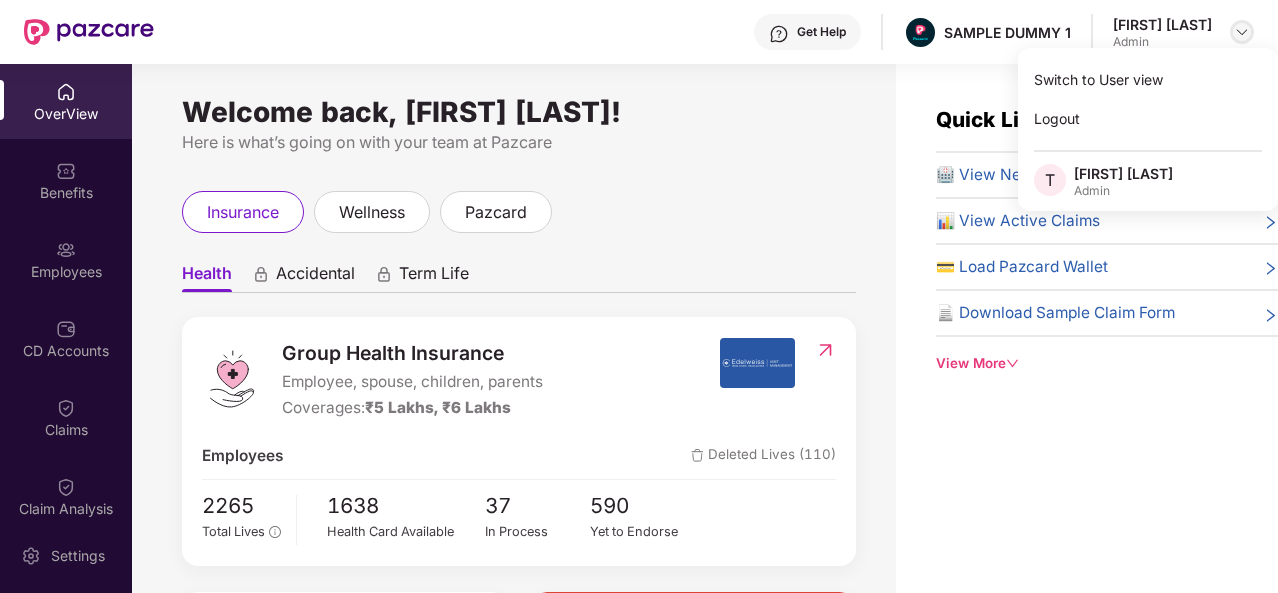 click at bounding box center [1242, 32] 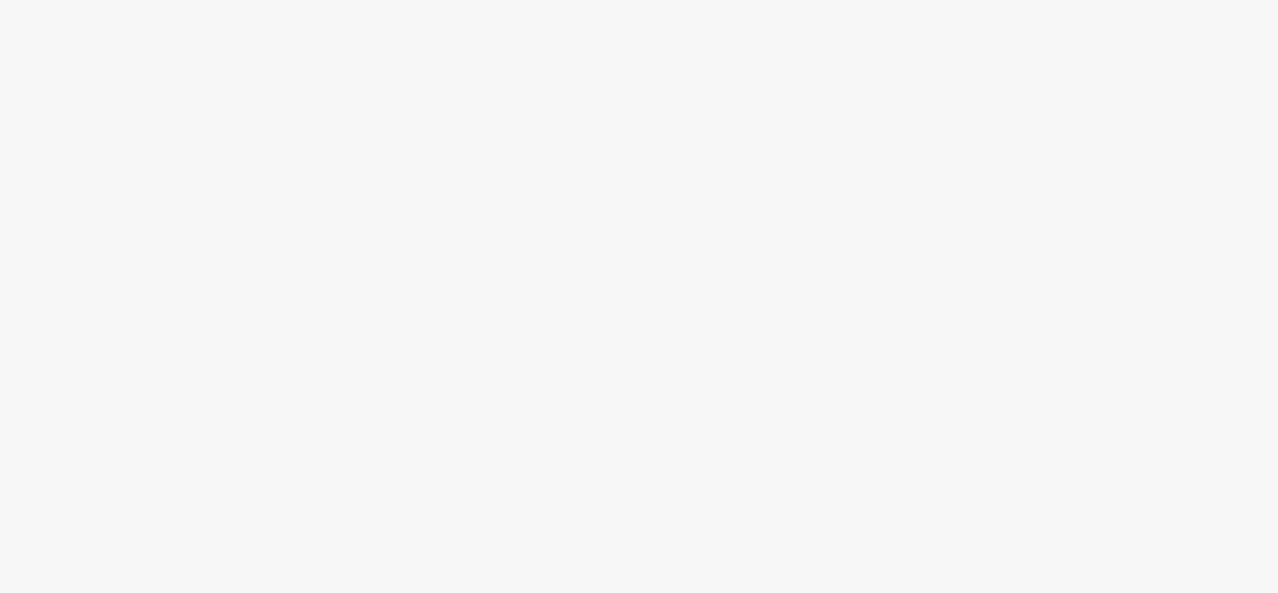 scroll, scrollTop: 0, scrollLeft: 0, axis: both 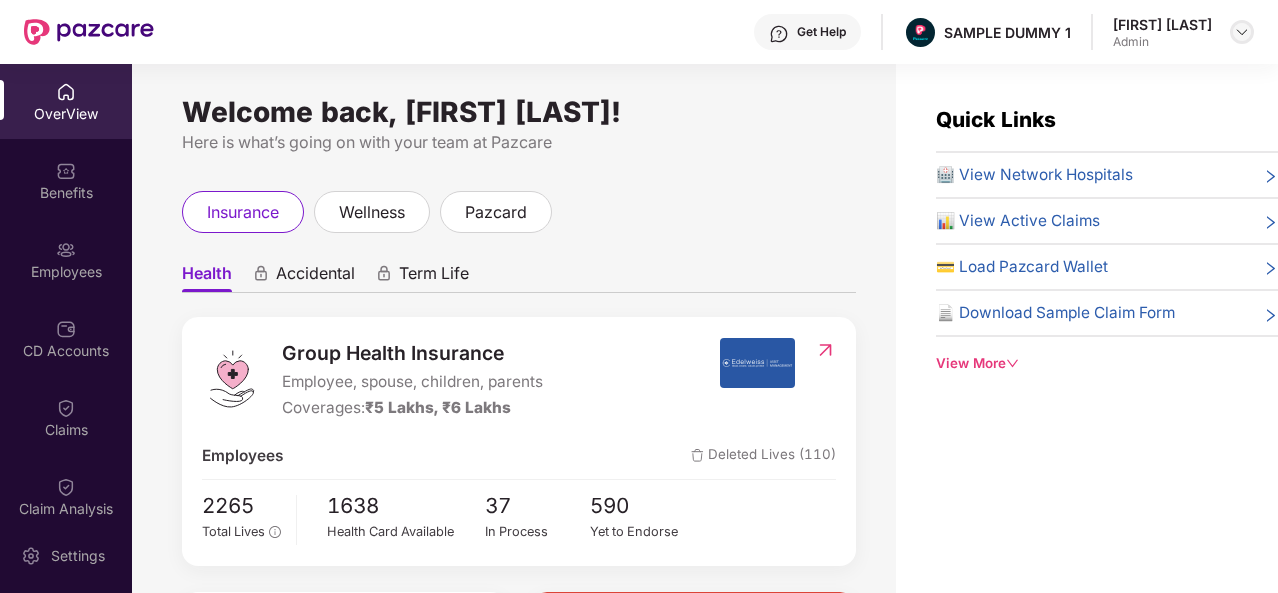 click at bounding box center [1242, 32] 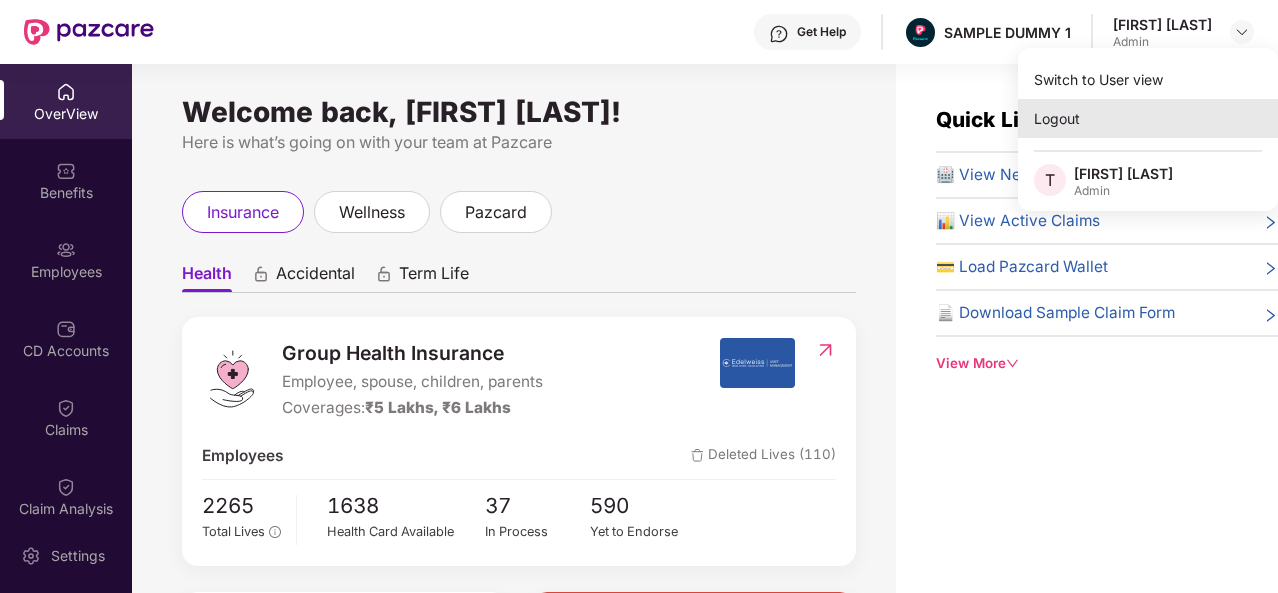 click on "Logout" at bounding box center (1148, 118) 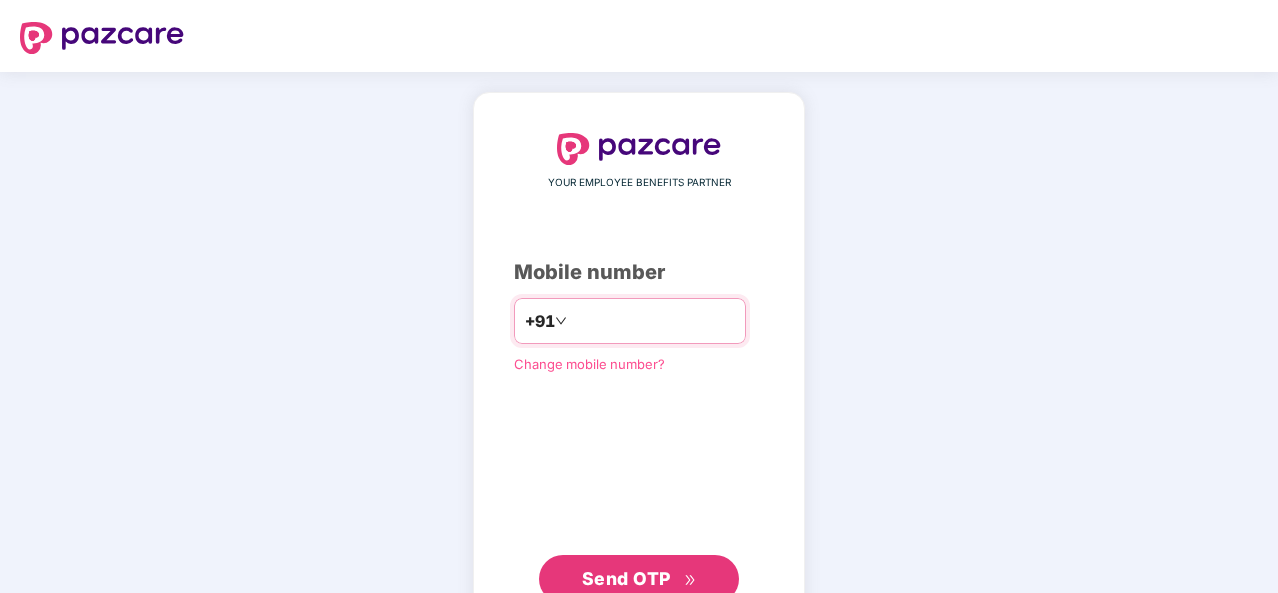 type on "**********" 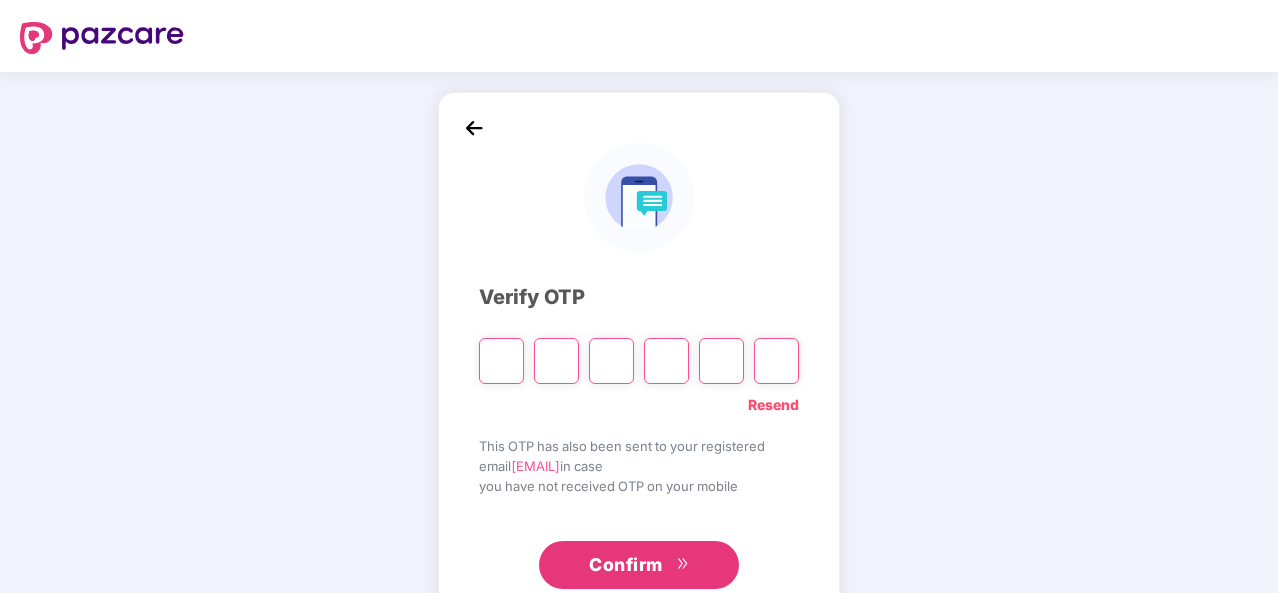 type on "*" 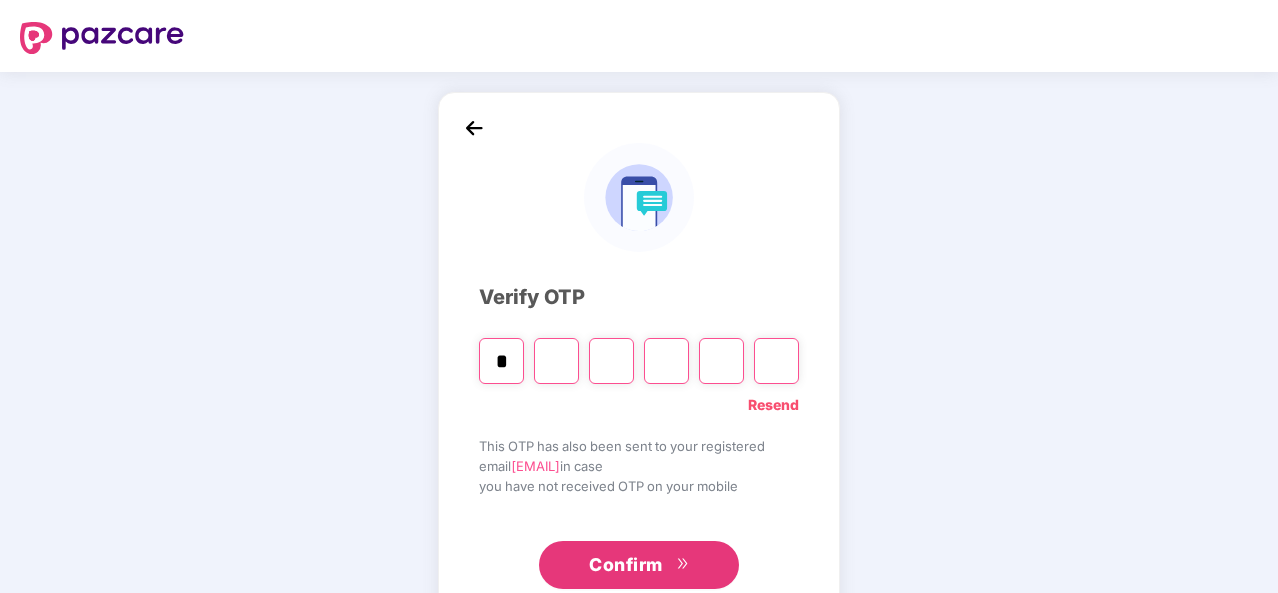 type on "*" 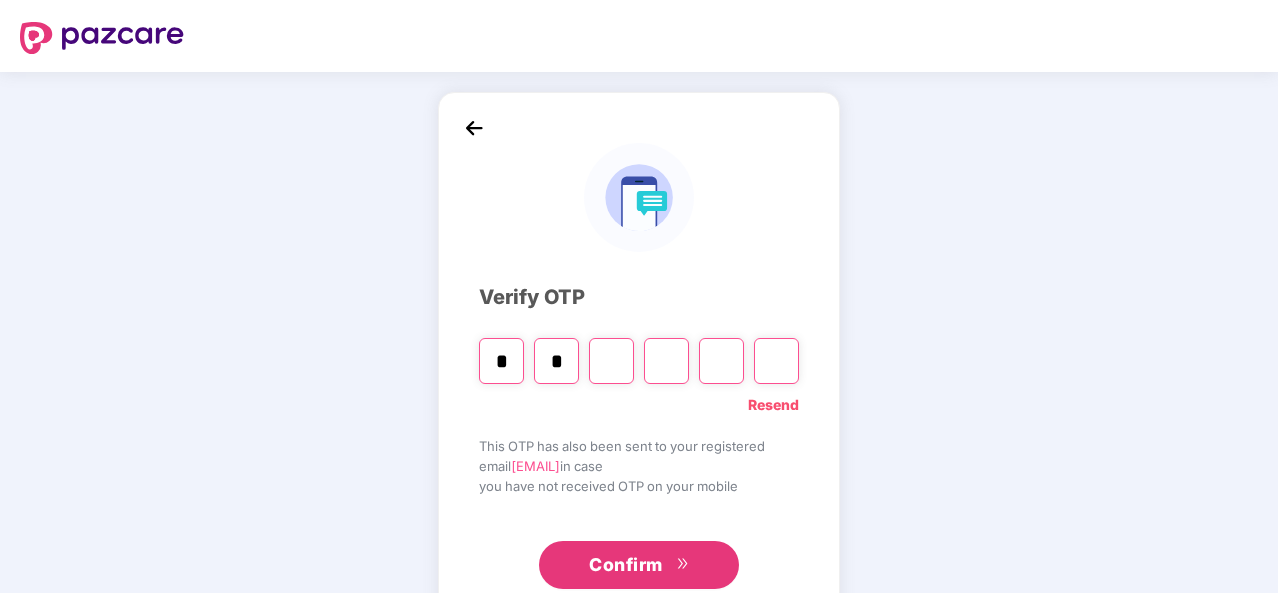type on "*" 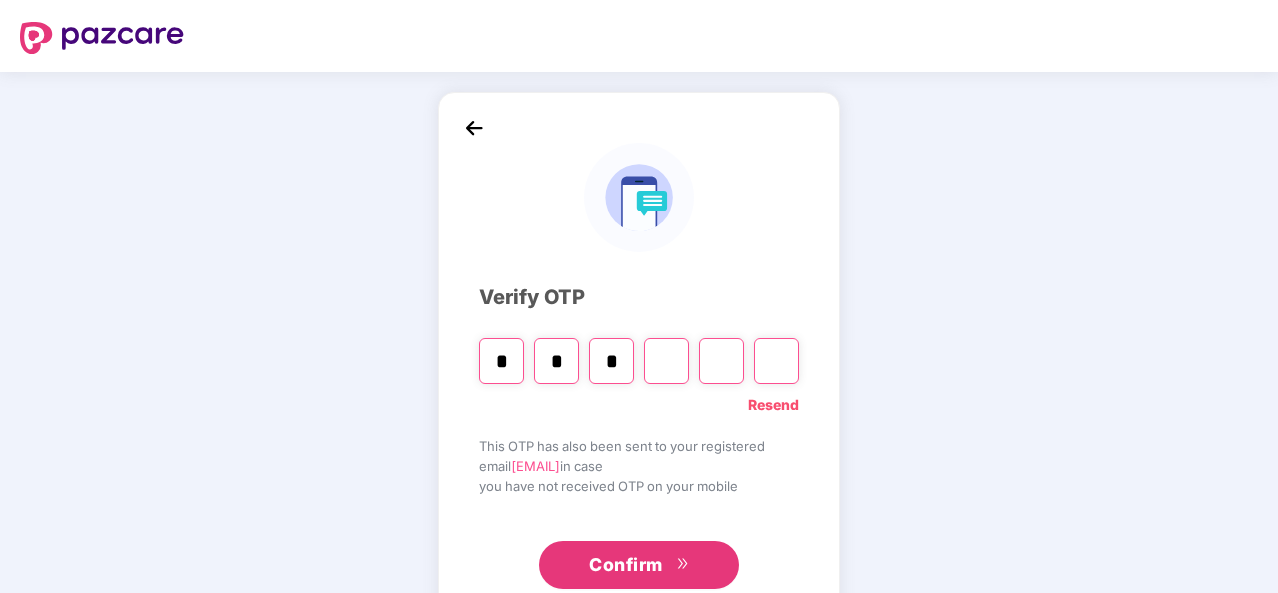 type on "*" 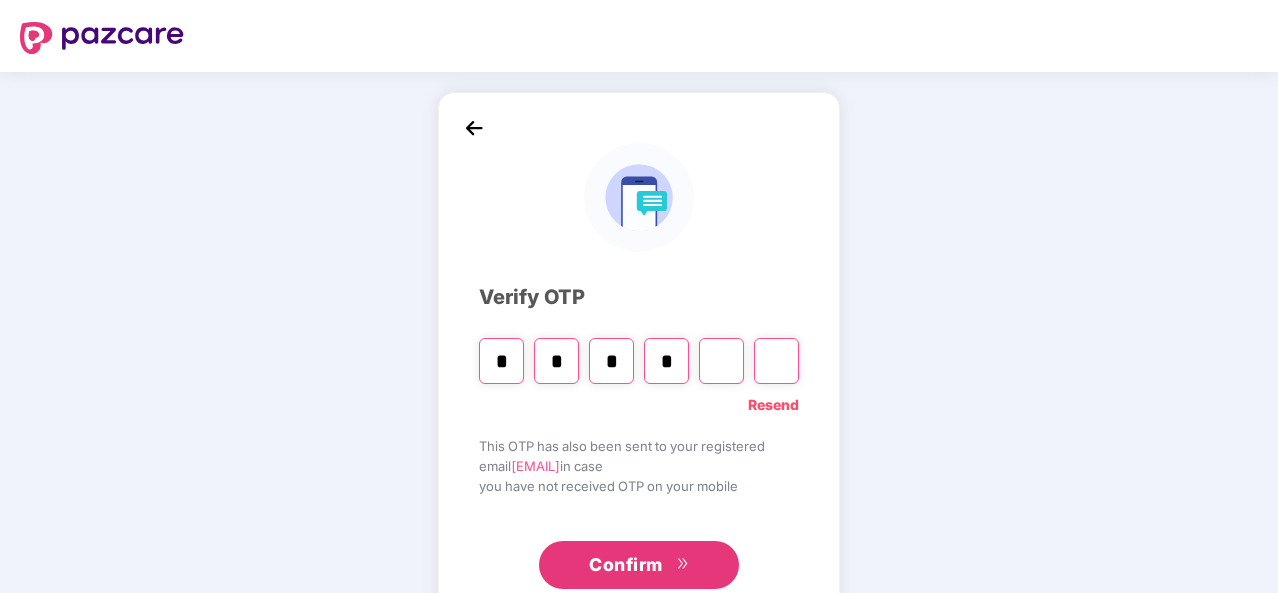 type on "*" 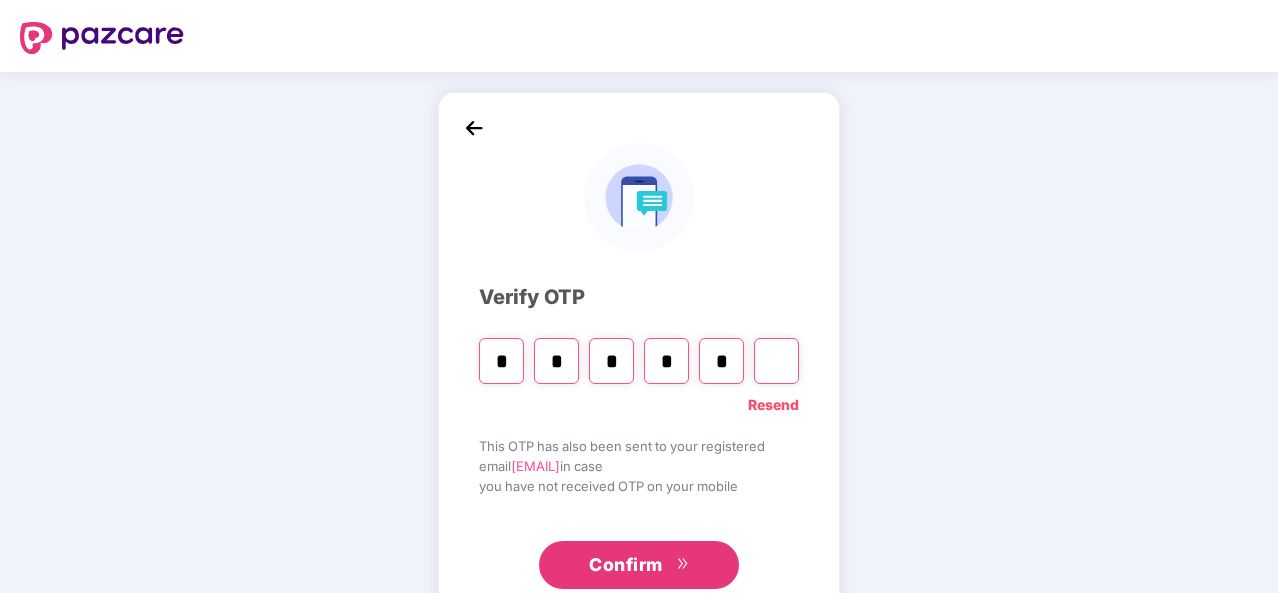 type on "*" 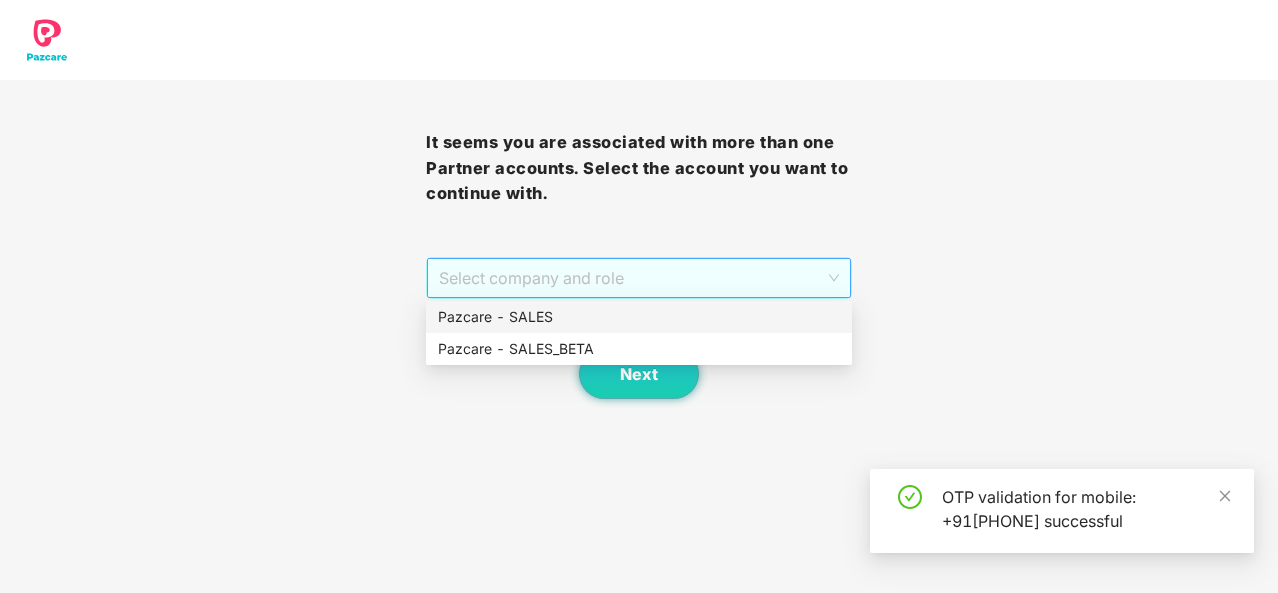 click on "Select company and role" at bounding box center (639, 278) 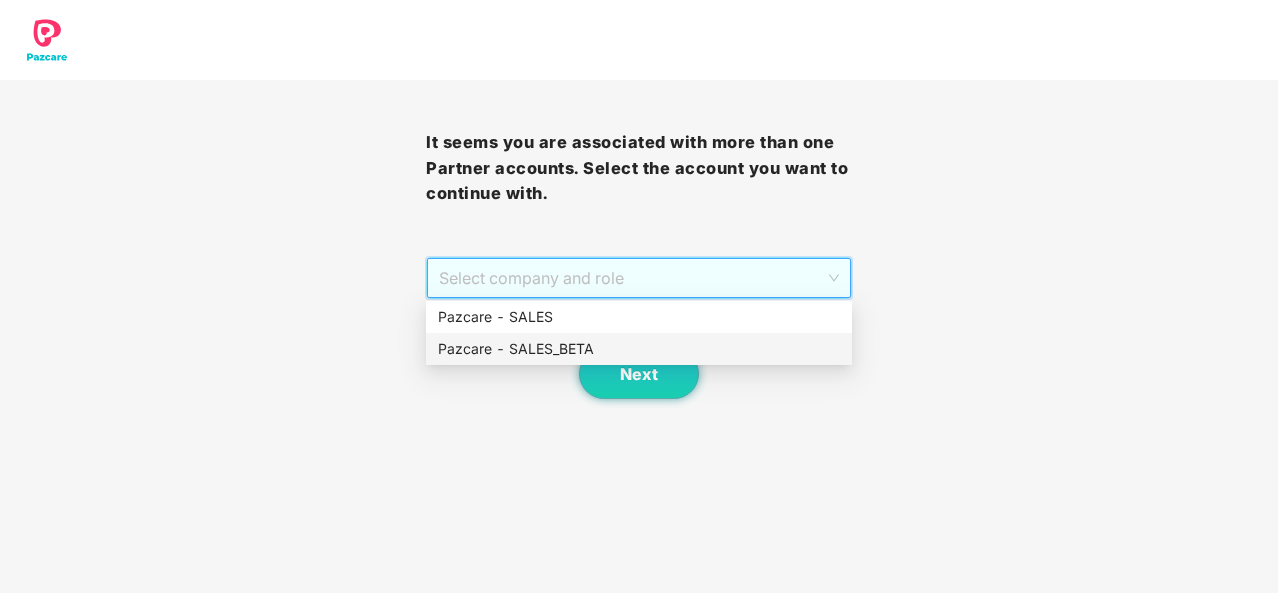 click on "Pazcare - SALES_BETA" at bounding box center (639, 349) 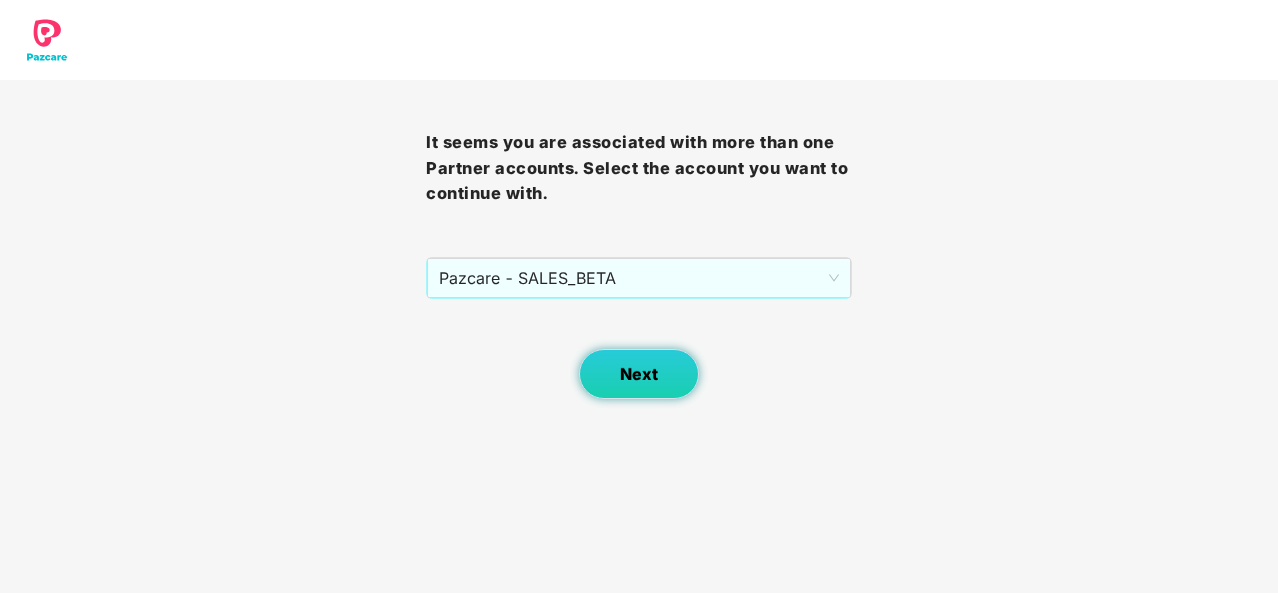 click on "Next" at bounding box center [639, 374] 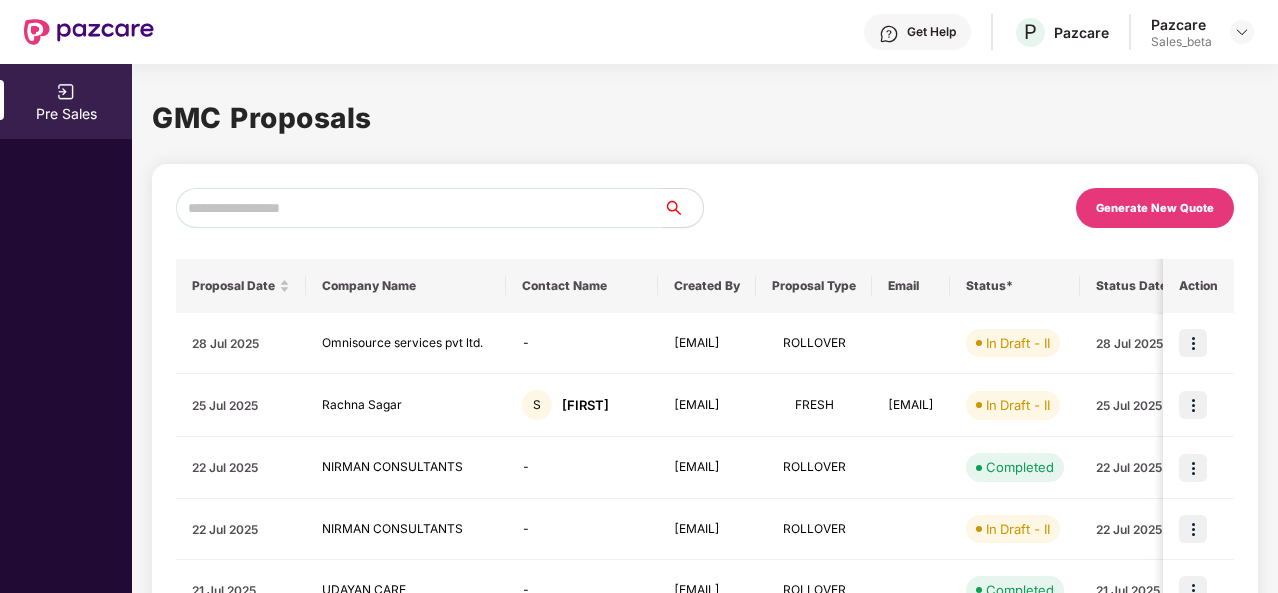 click on "Generate New Quote" at bounding box center (1155, 208) 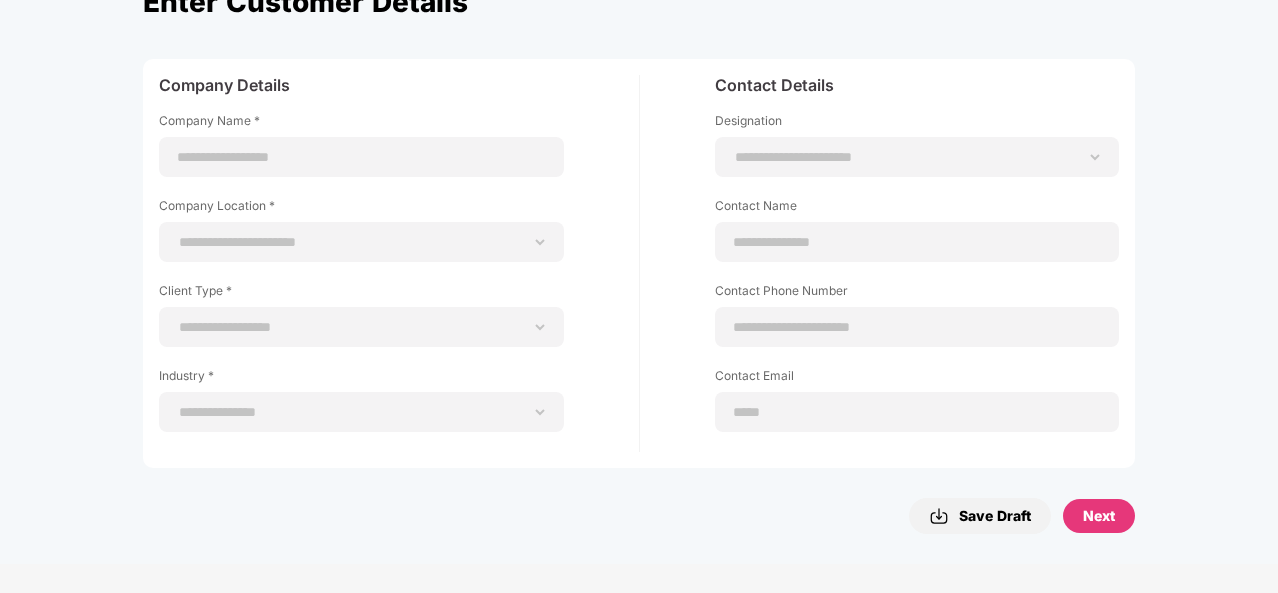 scroll, scrollTop: 0, scrollLeft: 0, axis: both 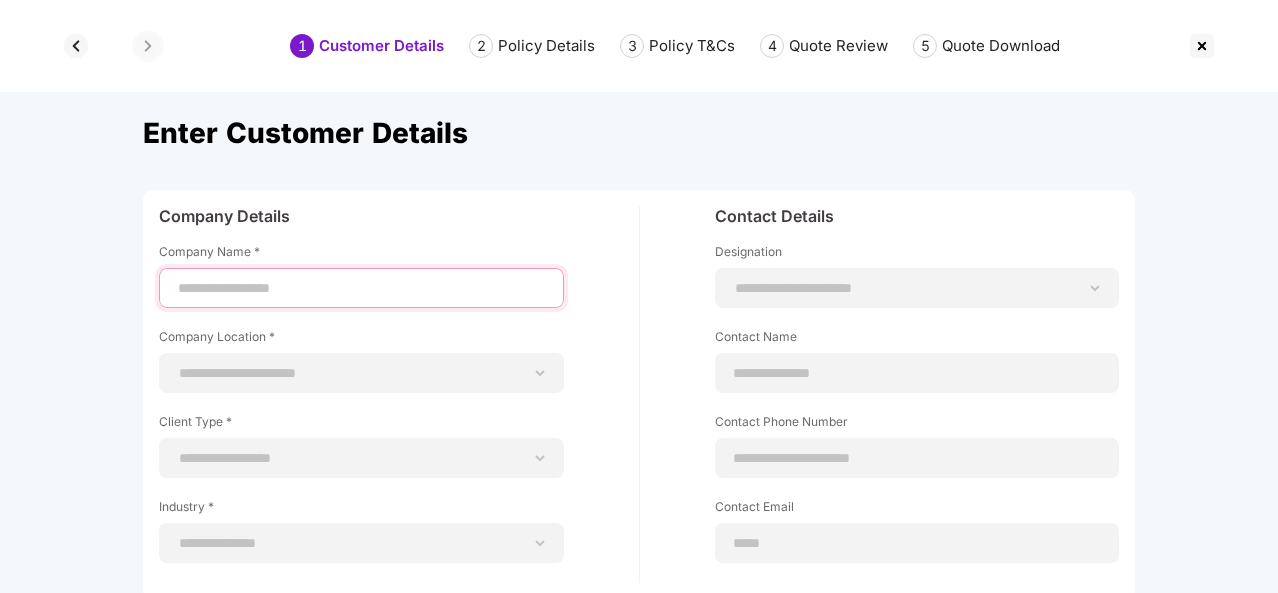 click at bounding box center (361, 288) 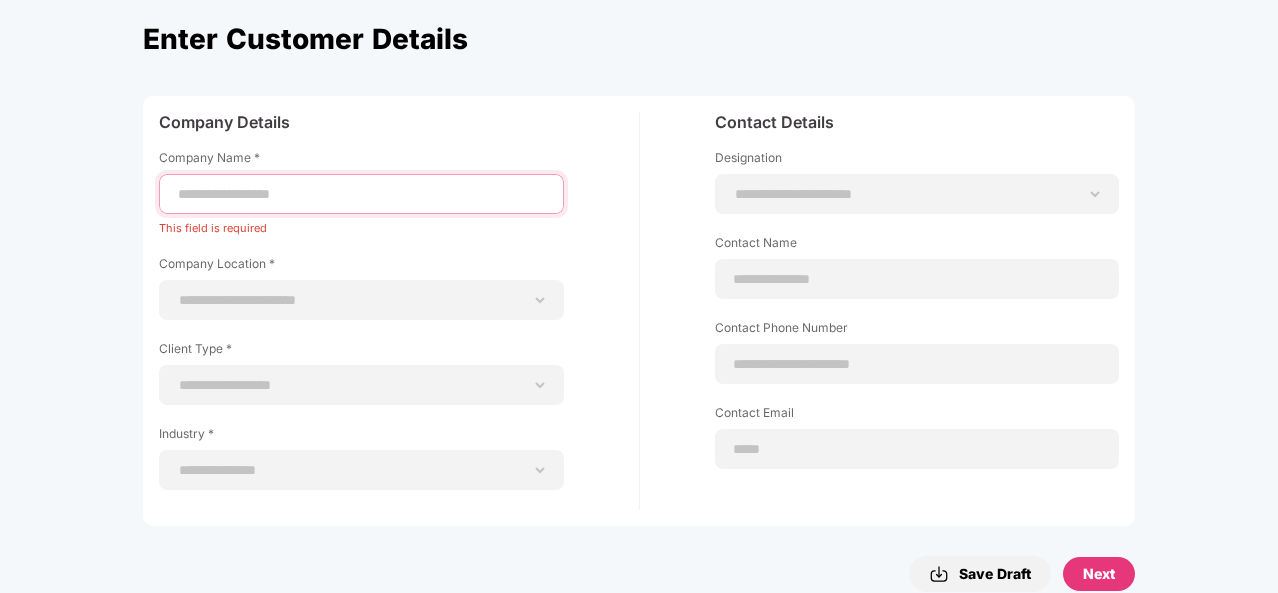 scroll, scrollTop: 0, scrollLeft: 0, axis: both 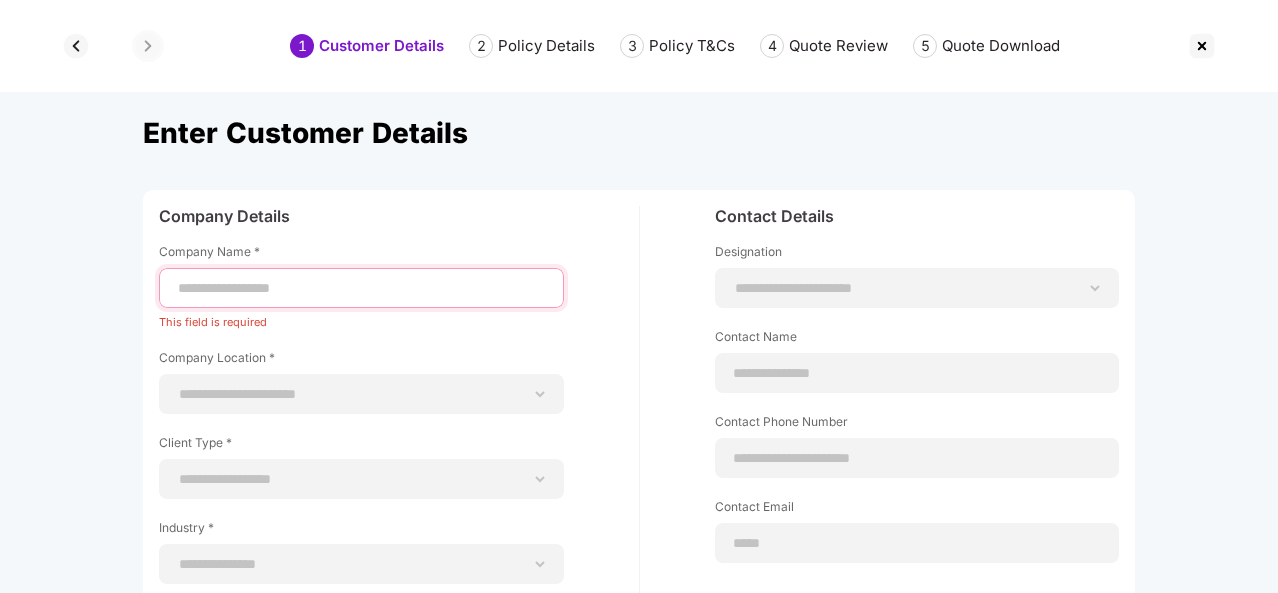 paste on "**********" 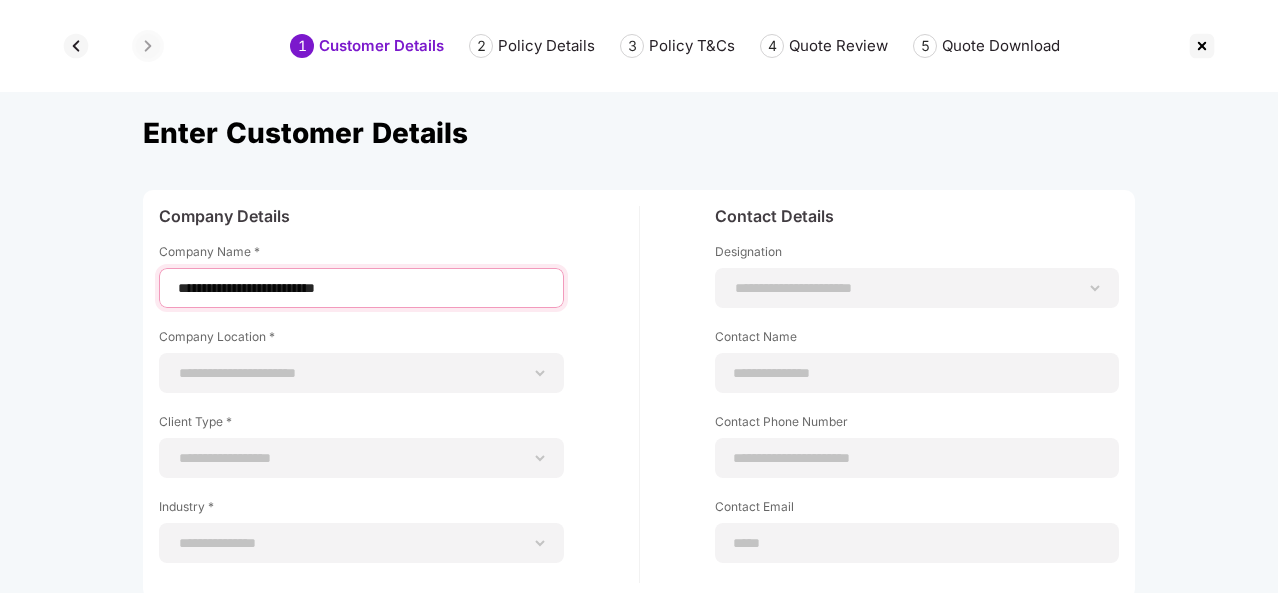 type on "**********" 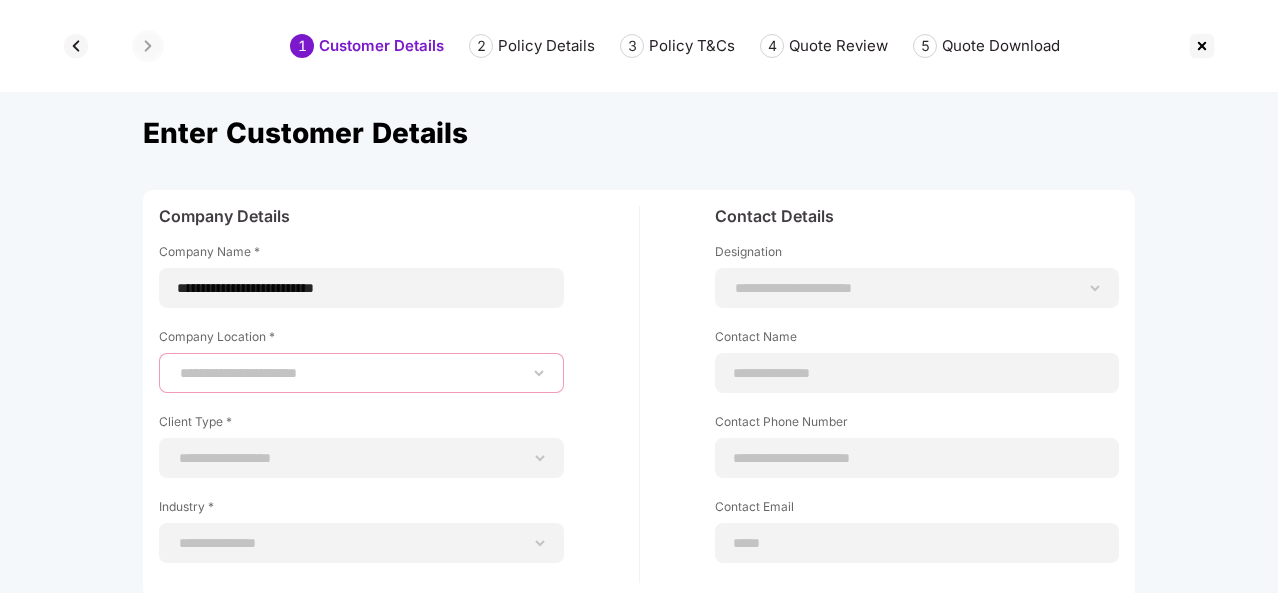 click on "**********" at bounding box center [361, 373] 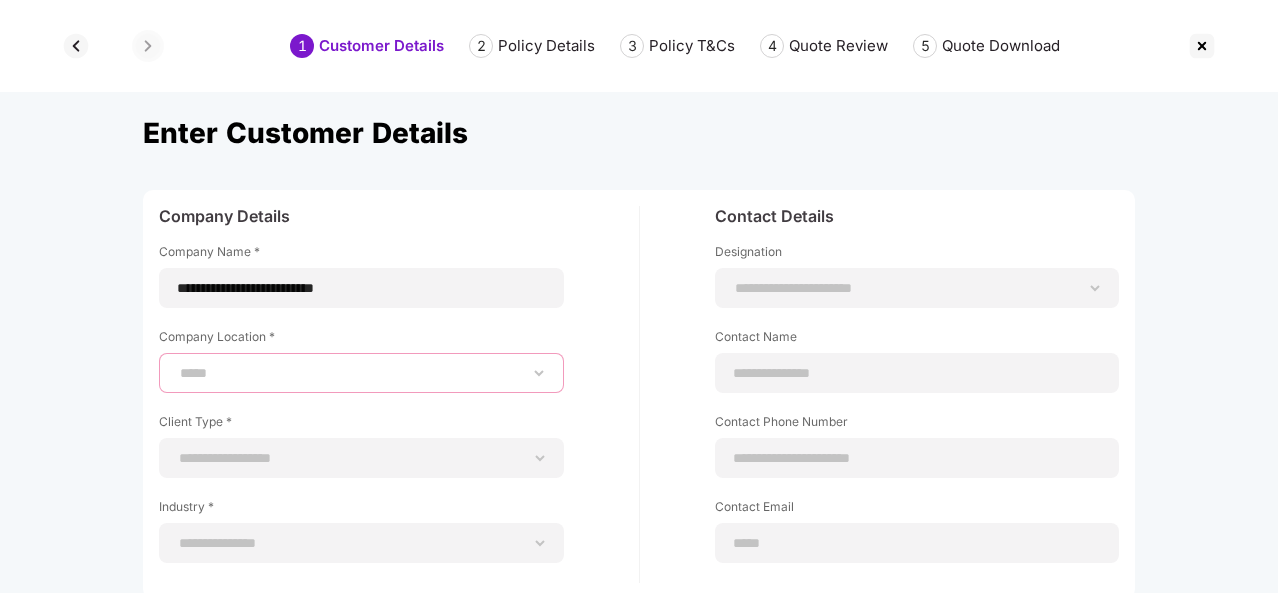 click on "**********" at bounding box center [361, 373] 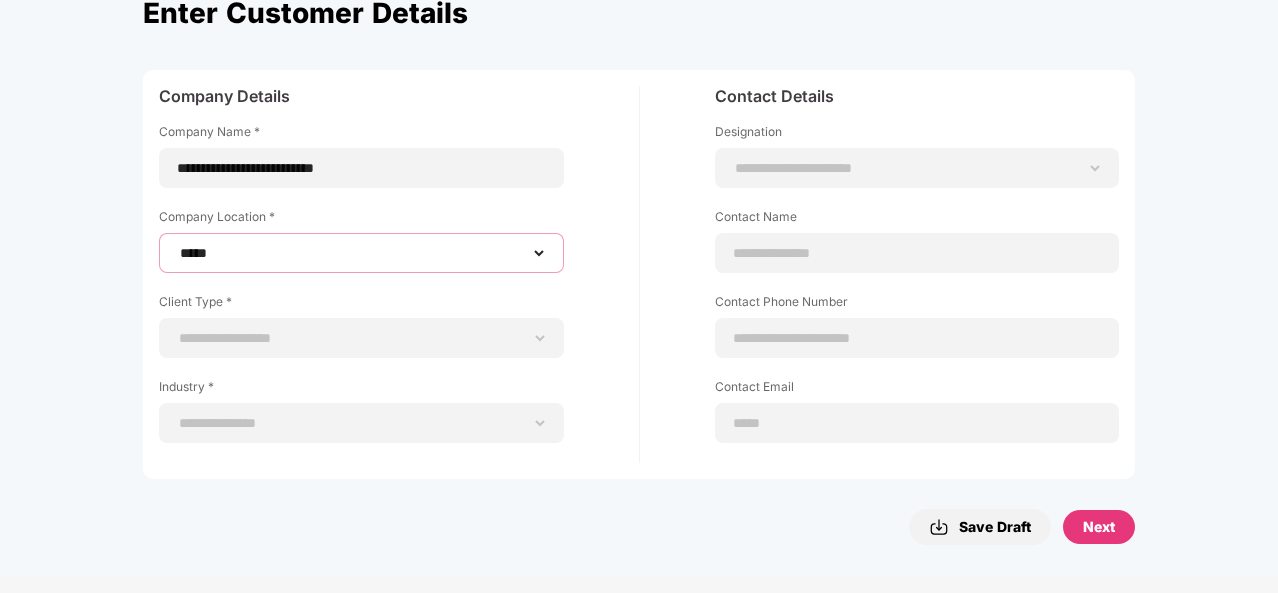 scroll, scrollTop: 132, scrollLeft: 0, axis: vertical 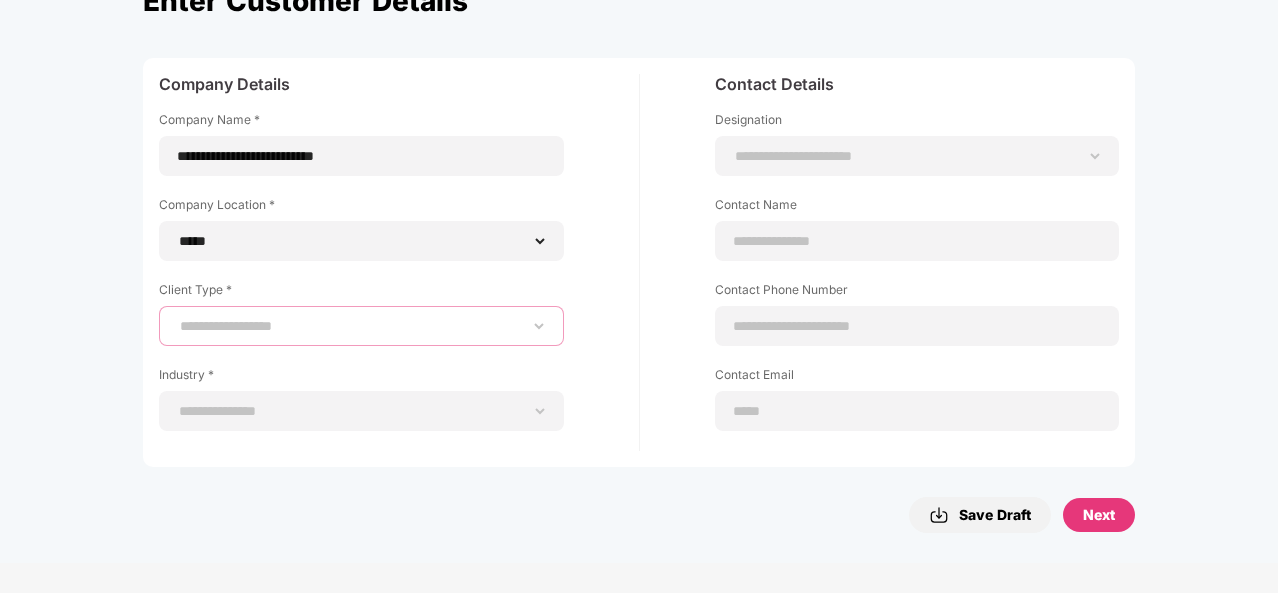 click on "**********" at bounding box center [361, 326] 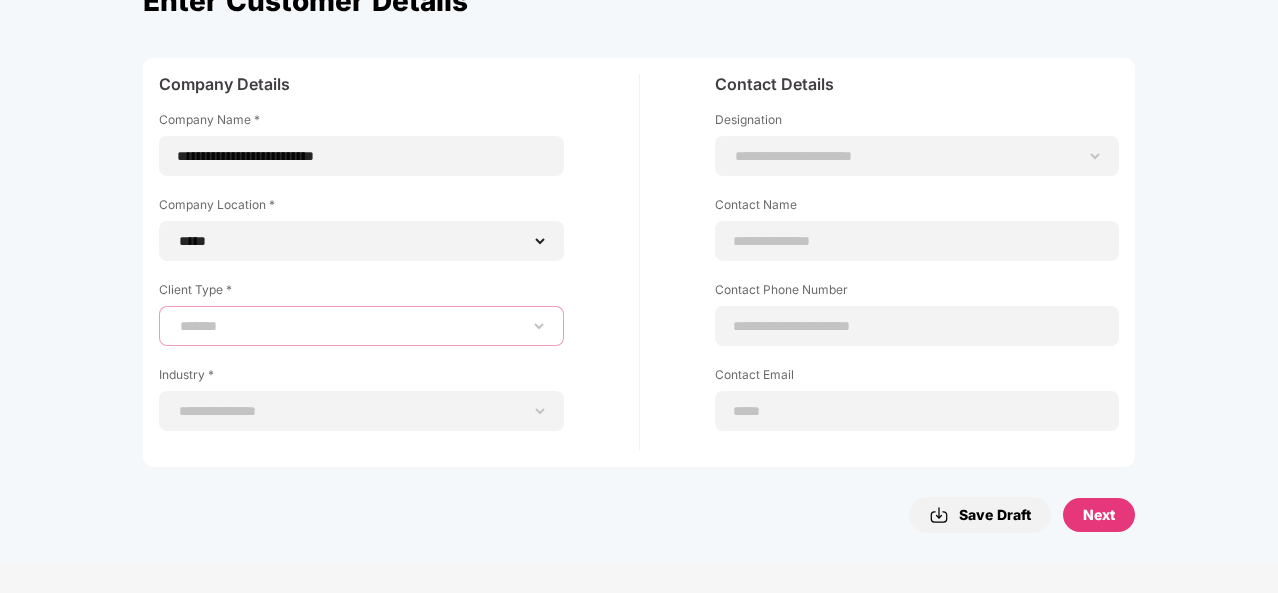 click on "**********" at bounding box center [361, 326] 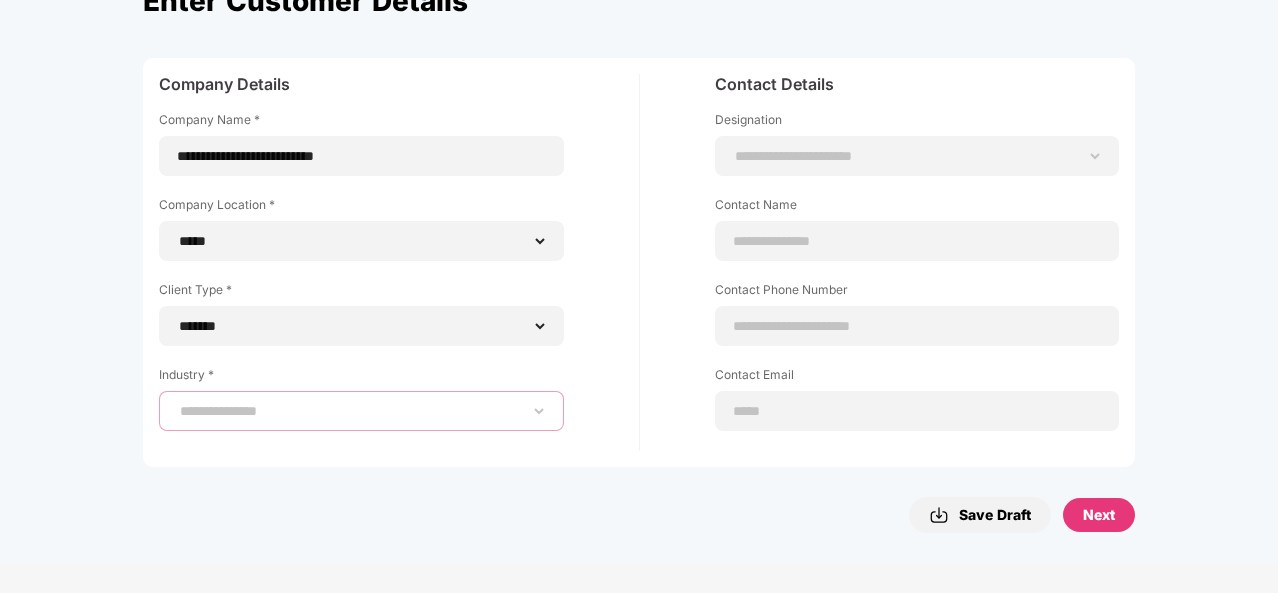 click on "**********" at bounding box center (361, 411) 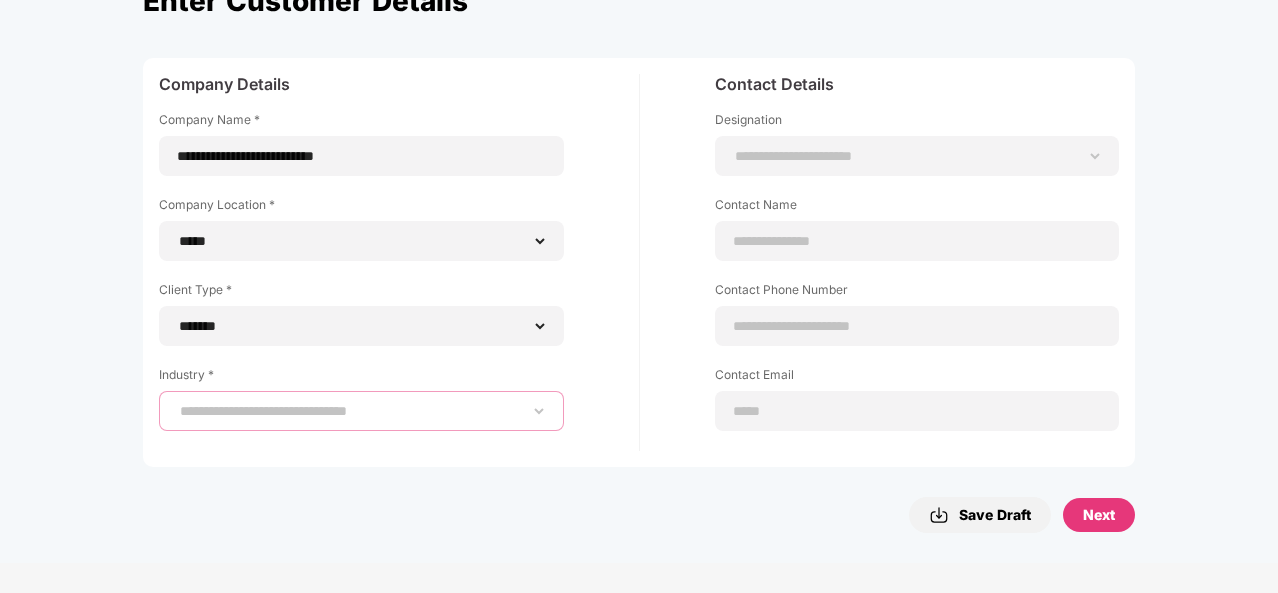 click on "**********" at bounding box center [361, 411] 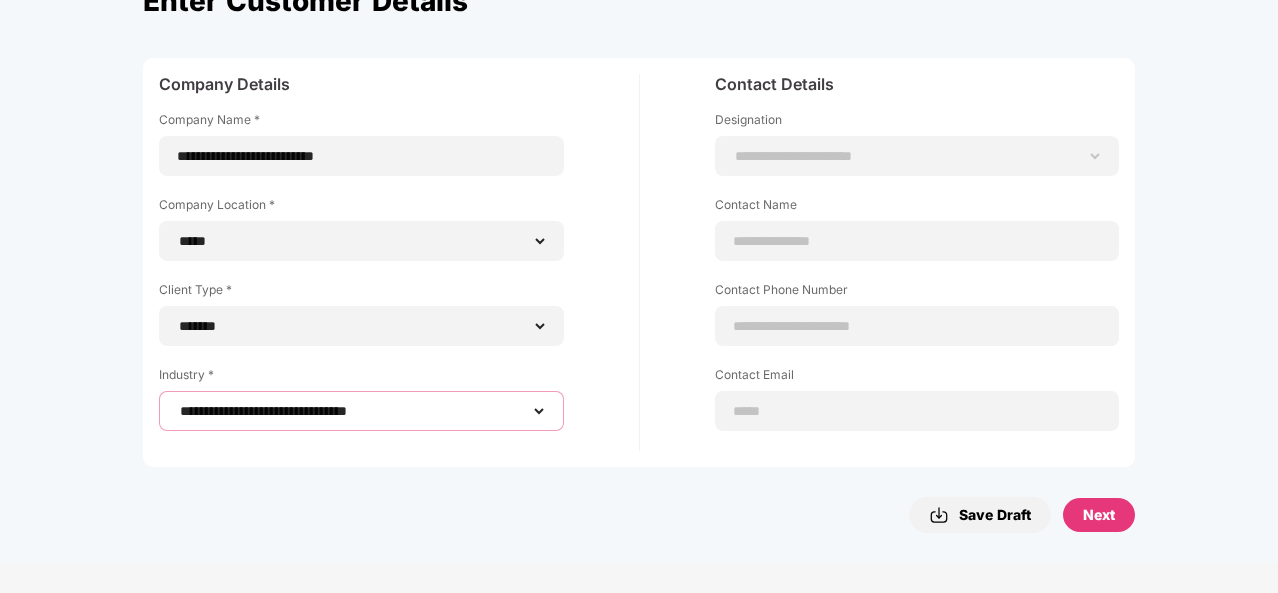 click on "**********" at bounding box center [361, 411] 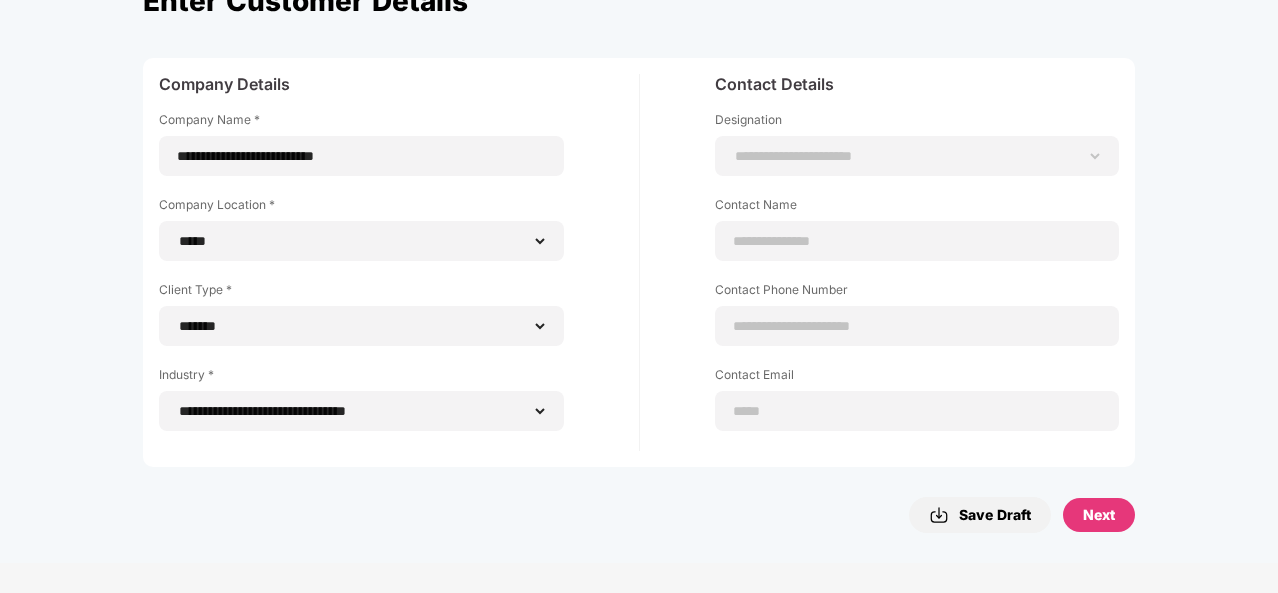 click on "**********" at bounding box center (639, 262) 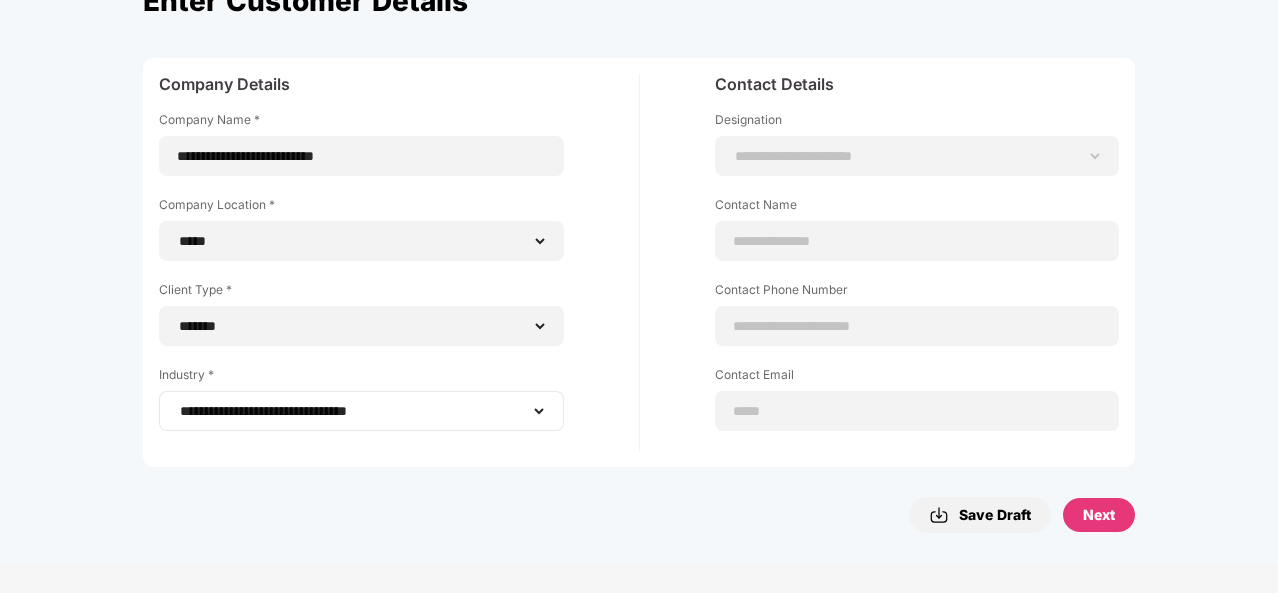 click on "**********" at bounding box center (361, 411) 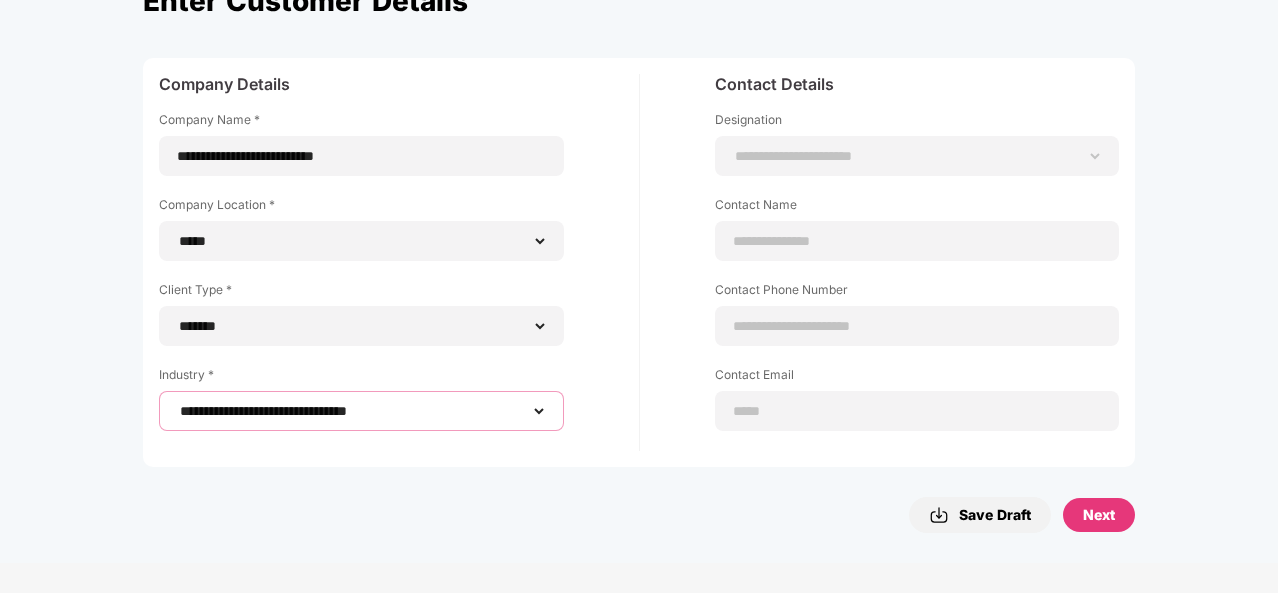 click on "**********" at bounding box center [361, 411] 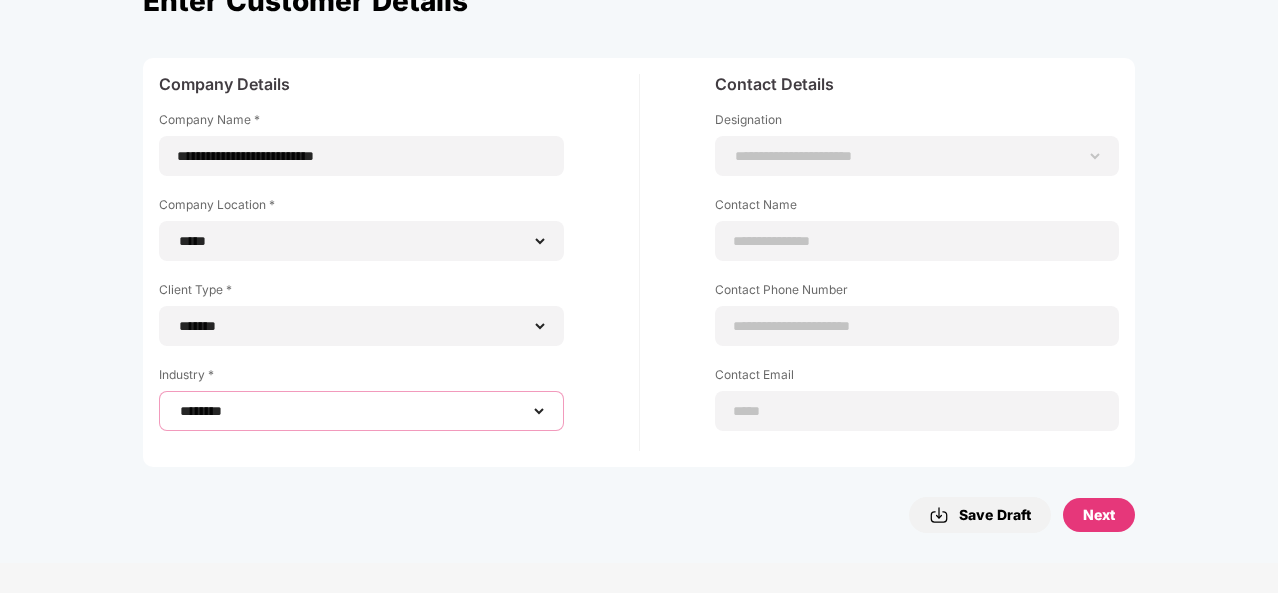 click on "**********" at bounding box center (361, 411) 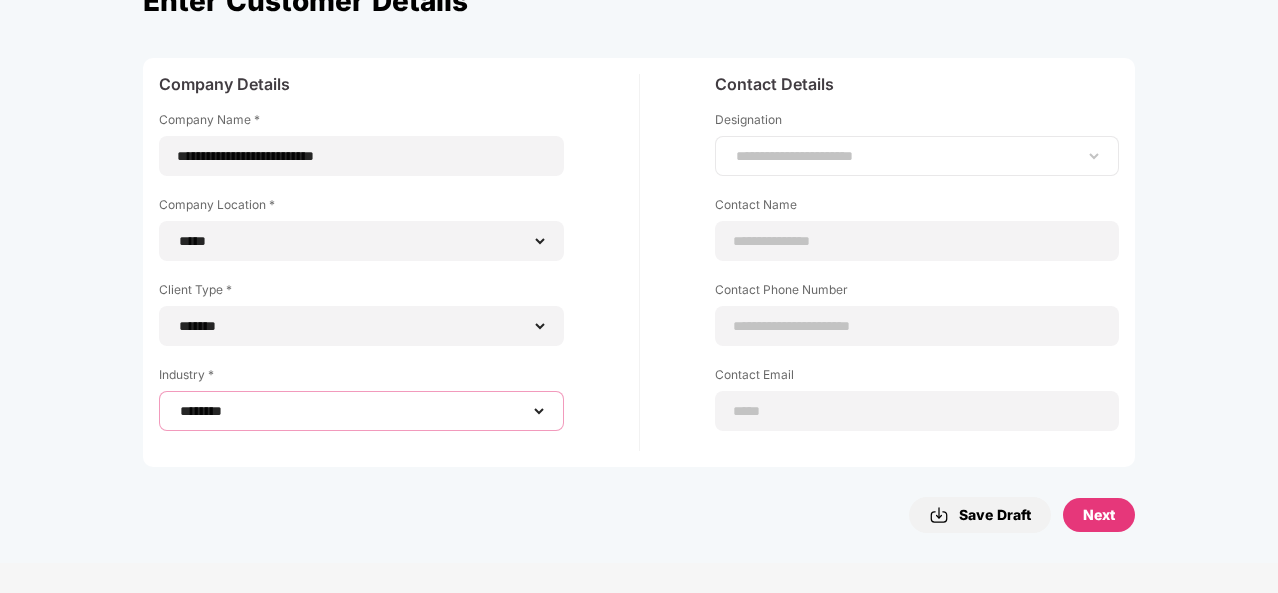 scroll, scrollTop: 0, scrollLeft: 0, axis: both 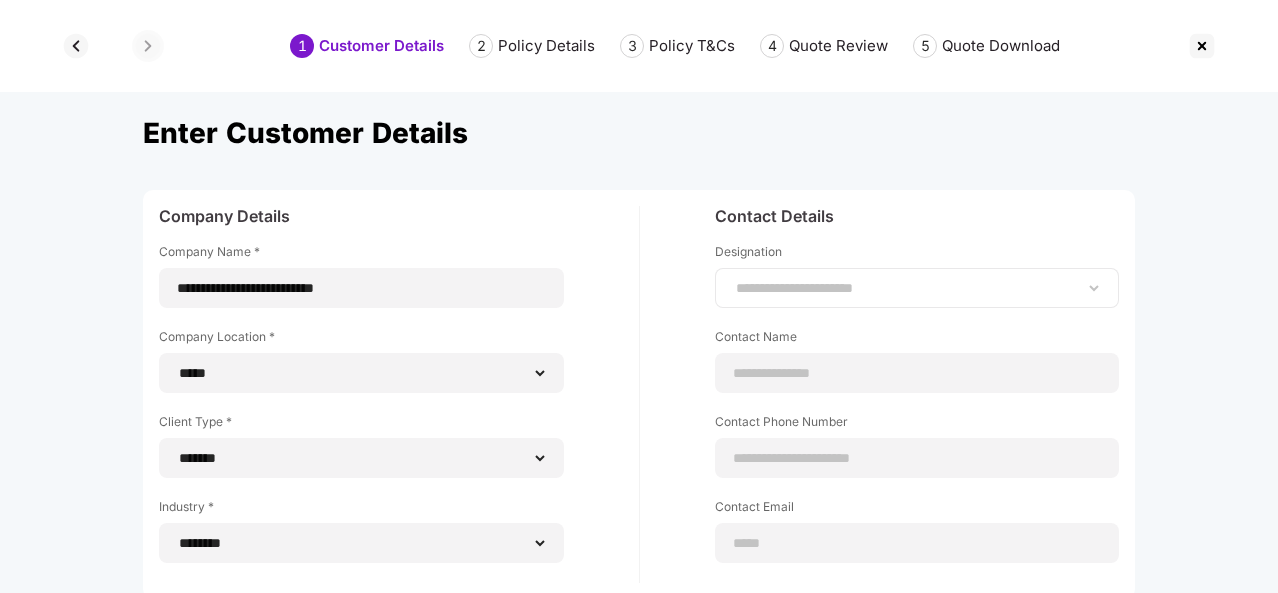 click on "**********" at bounding box center [917, 288] 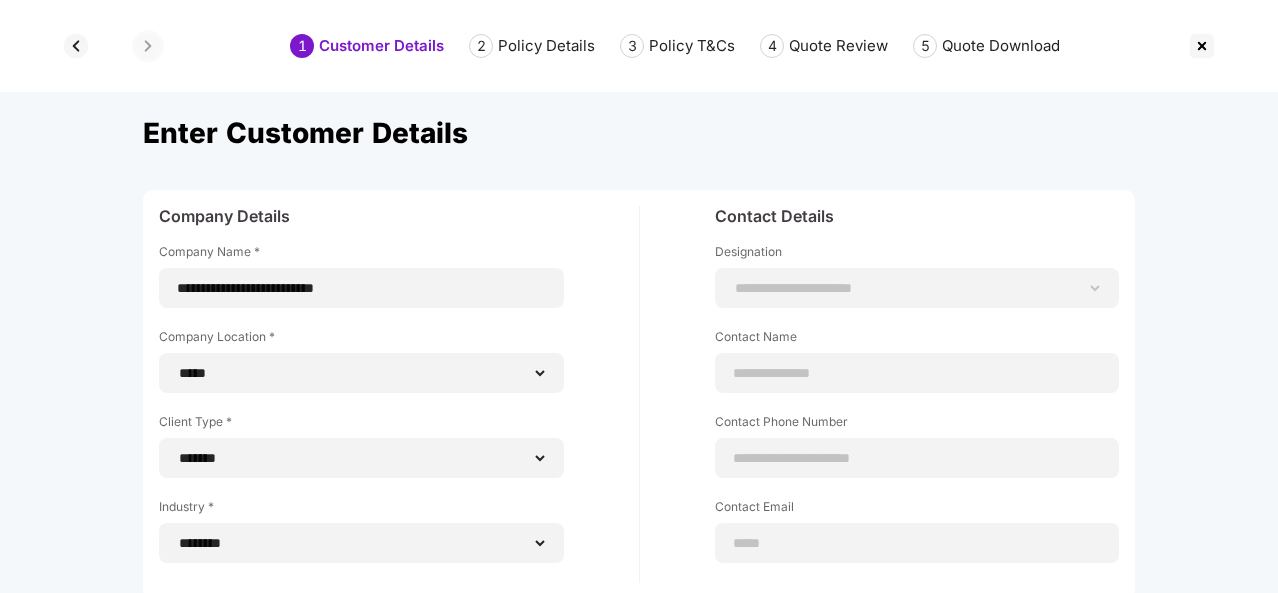 scroll, scrollTop: 132, scrollLeft: 0, axis: vertical 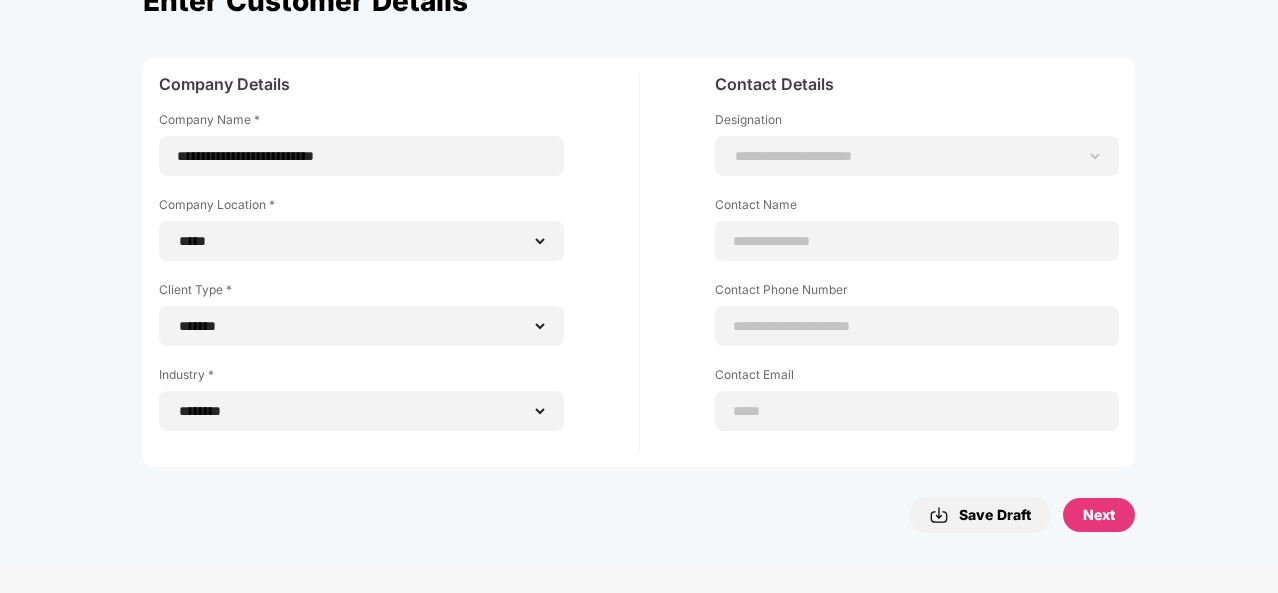 click on "Save Draft" at bounding box center [980, 515] 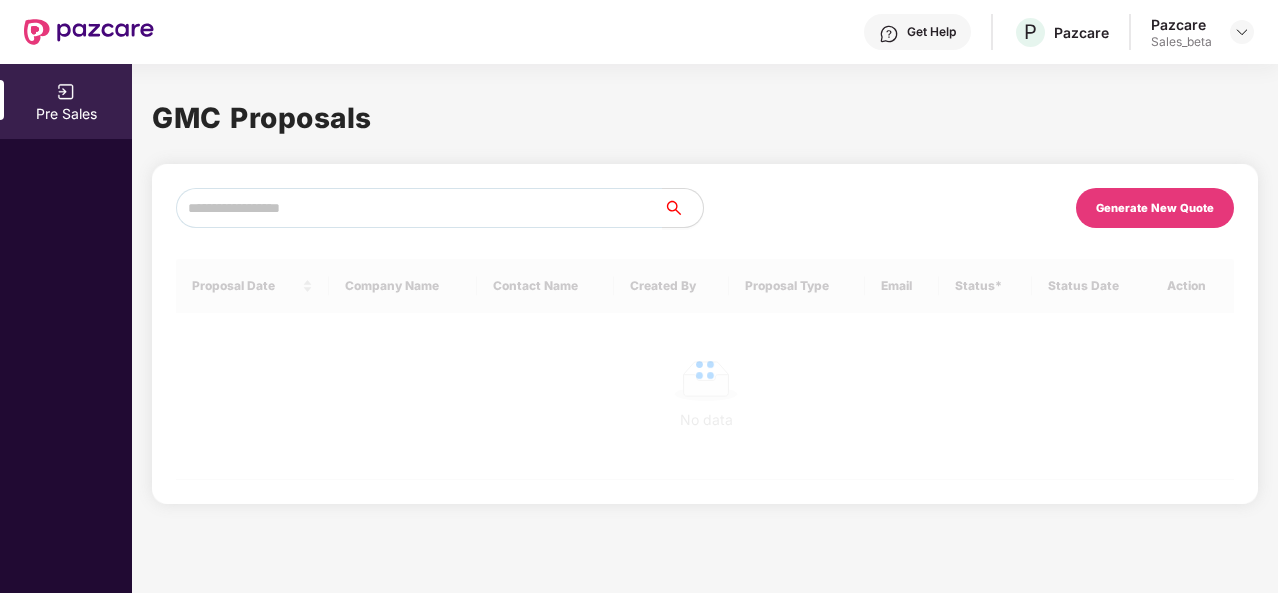 scroll, scrollTop: 0, scrollLeft: 0, axis: both 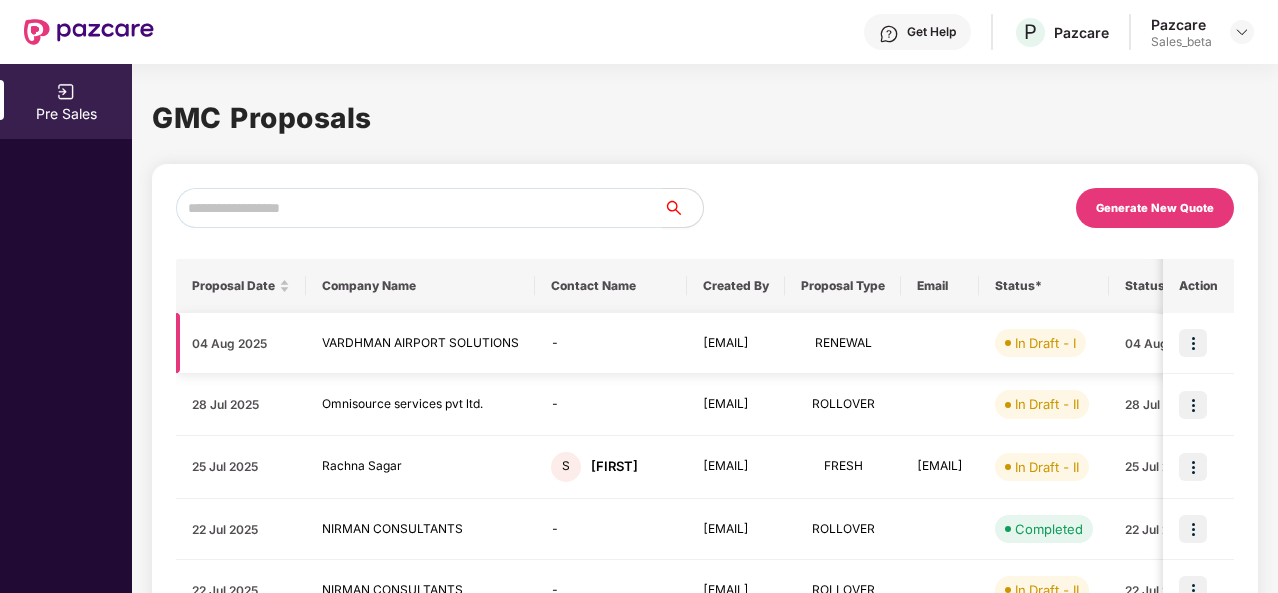 click on "-" at bounding box center [611, 343] 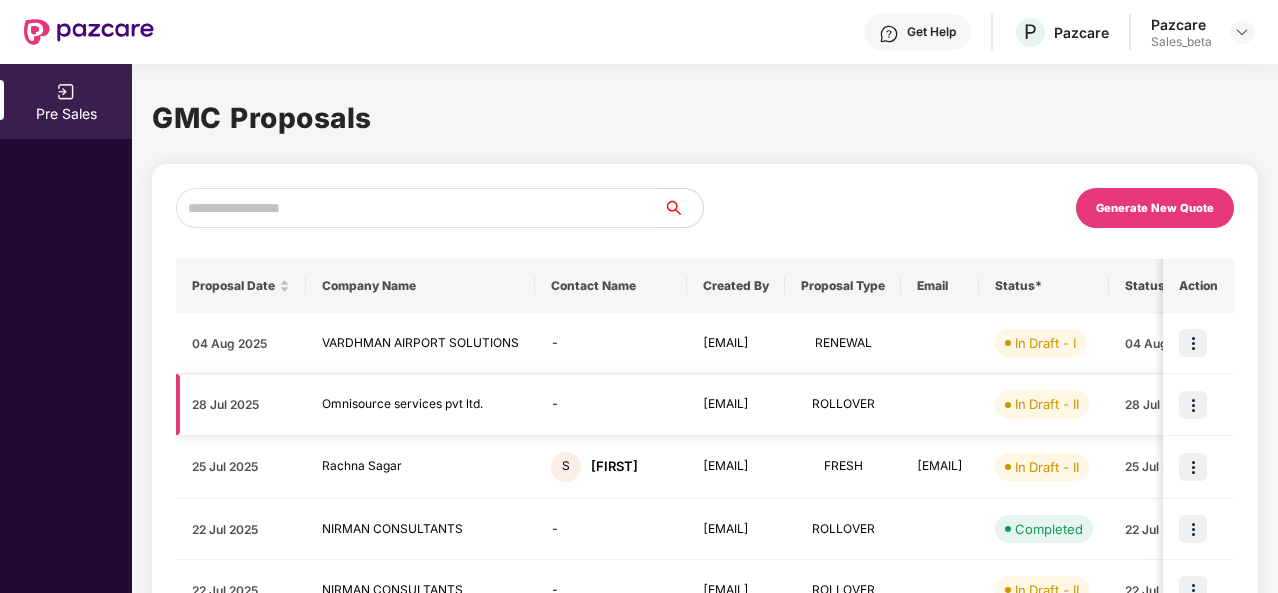 click on "[EMAIL]" at bounding box center [736, 404] 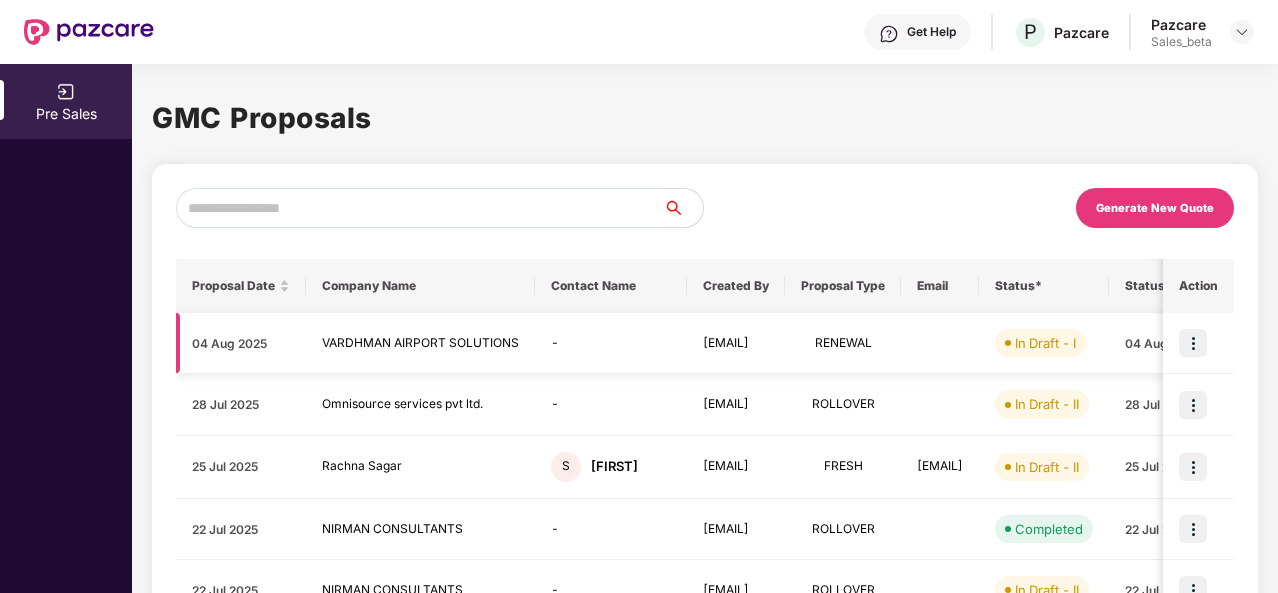 click on "04 Aug 2025" at bounding box center (241, 343) 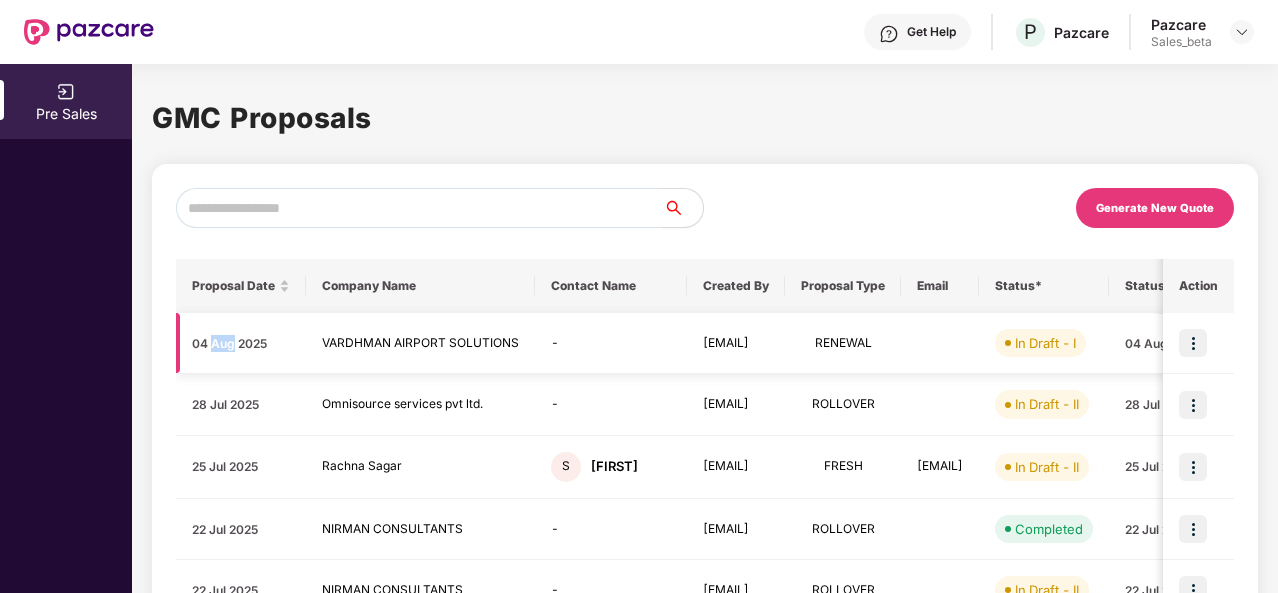click on "04 Aug 2025" at bounding box center [241, 343] 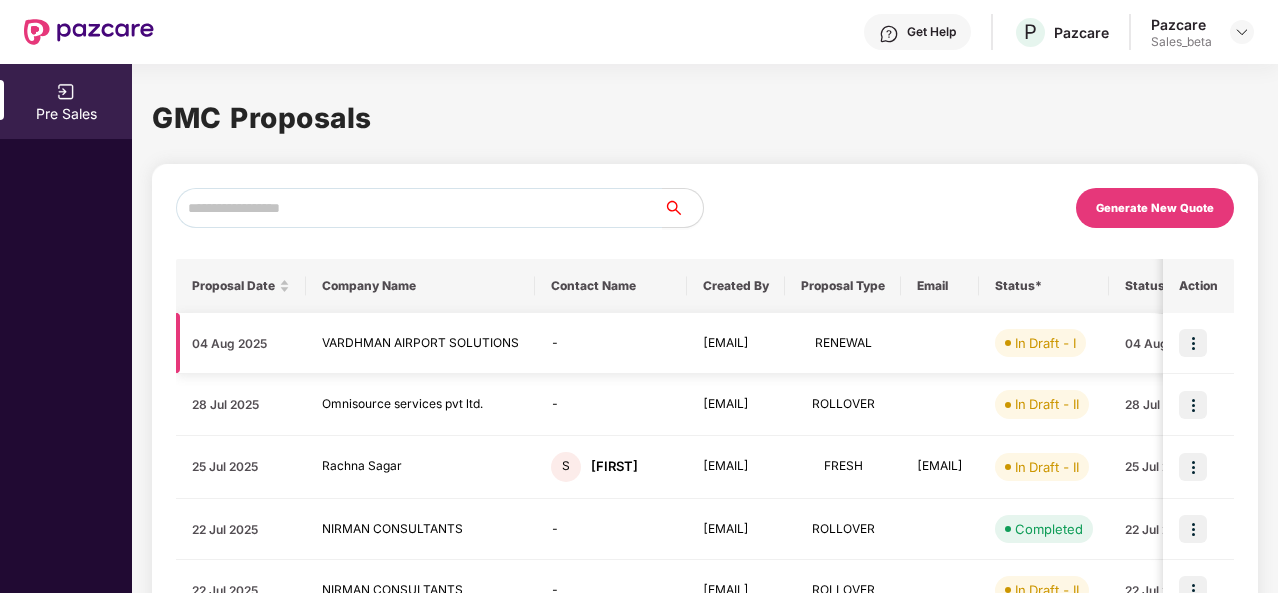 drag, startPoint x: 1214, startPoint y: 341, endPoint x: 1191, endPoint y: 341, distance: 23 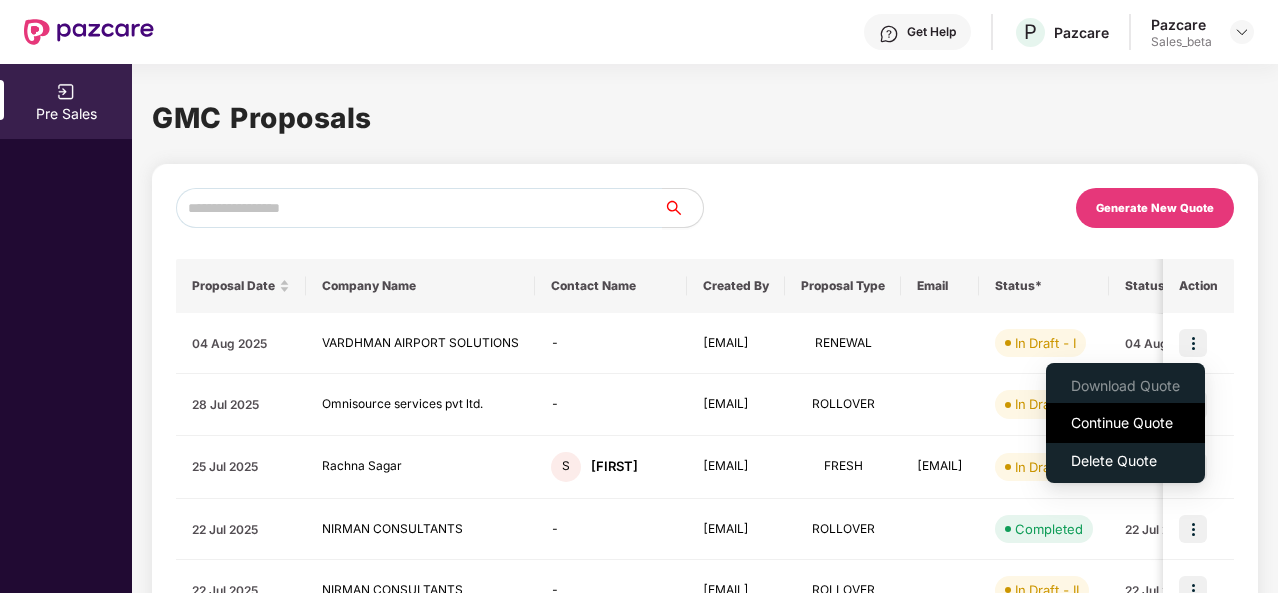 click on "Continue Quote" at bounding box center [1125, 423] 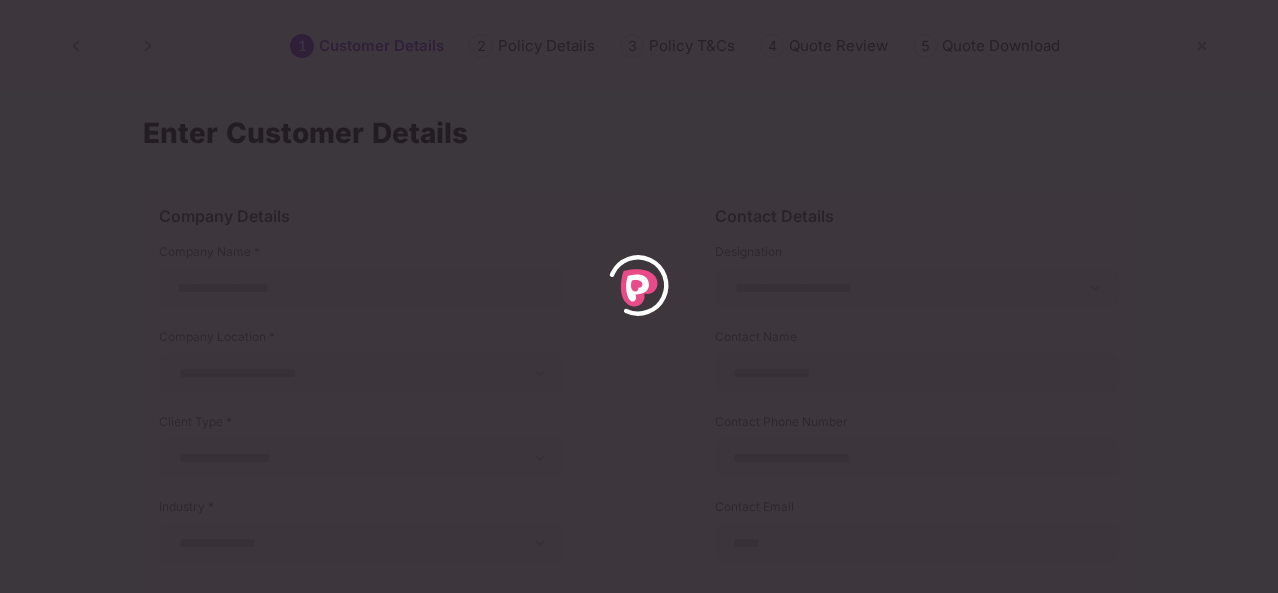type on "**********" 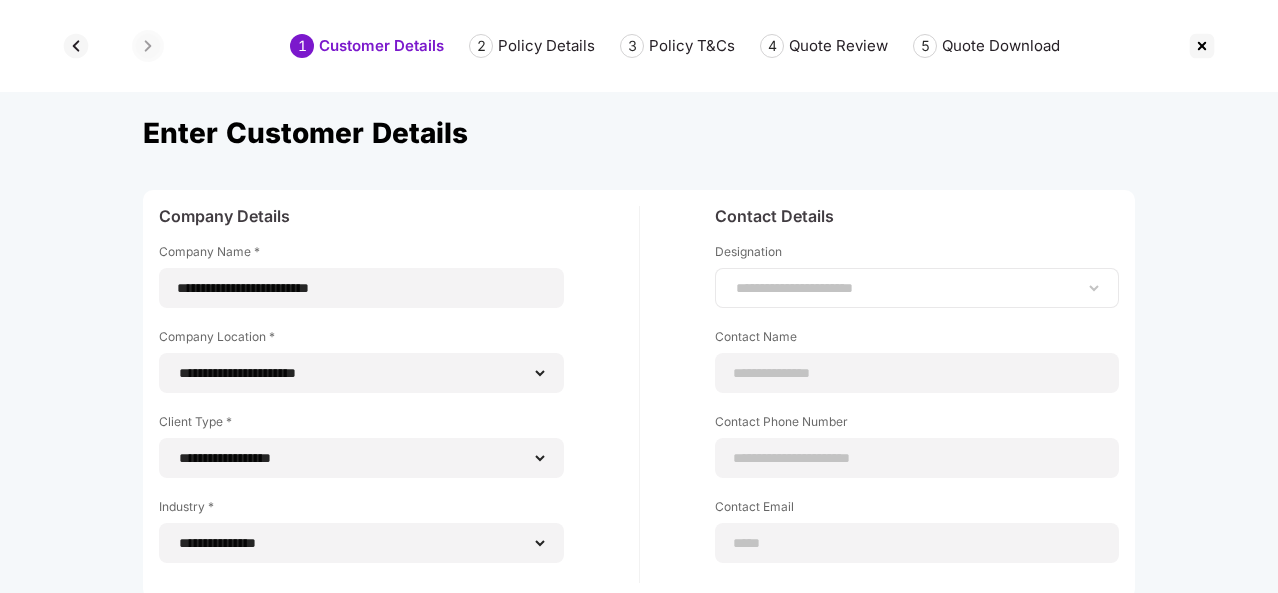 click on "**********" at bounding box center (917, 288) 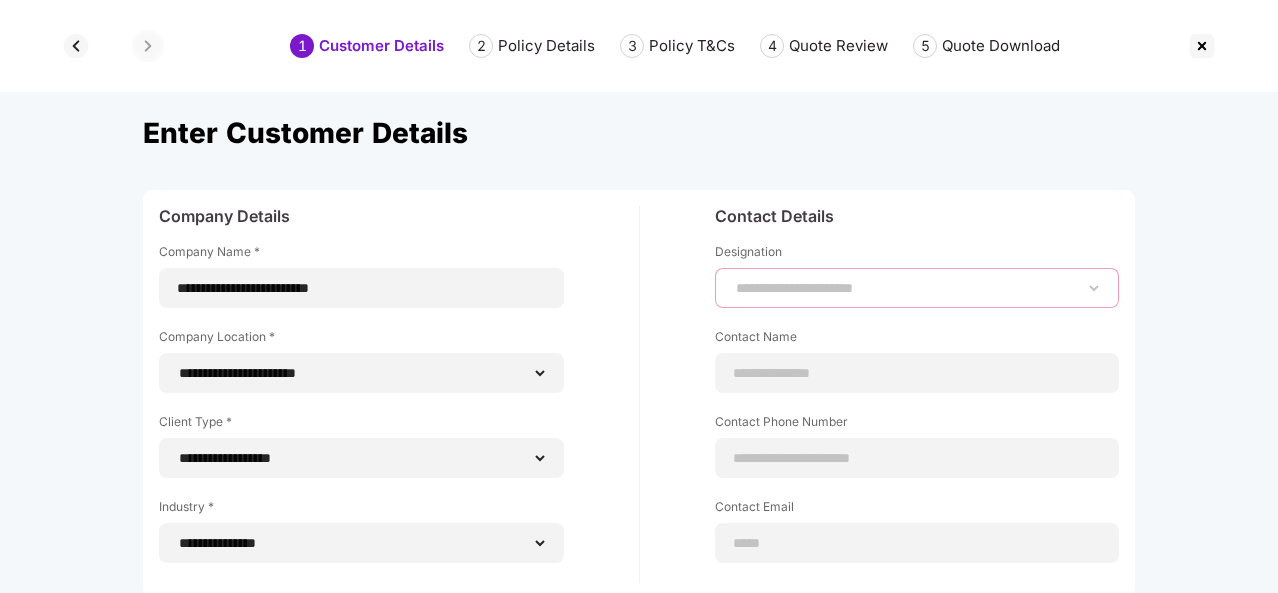 click on "**********" at bounding box center [917, 288] 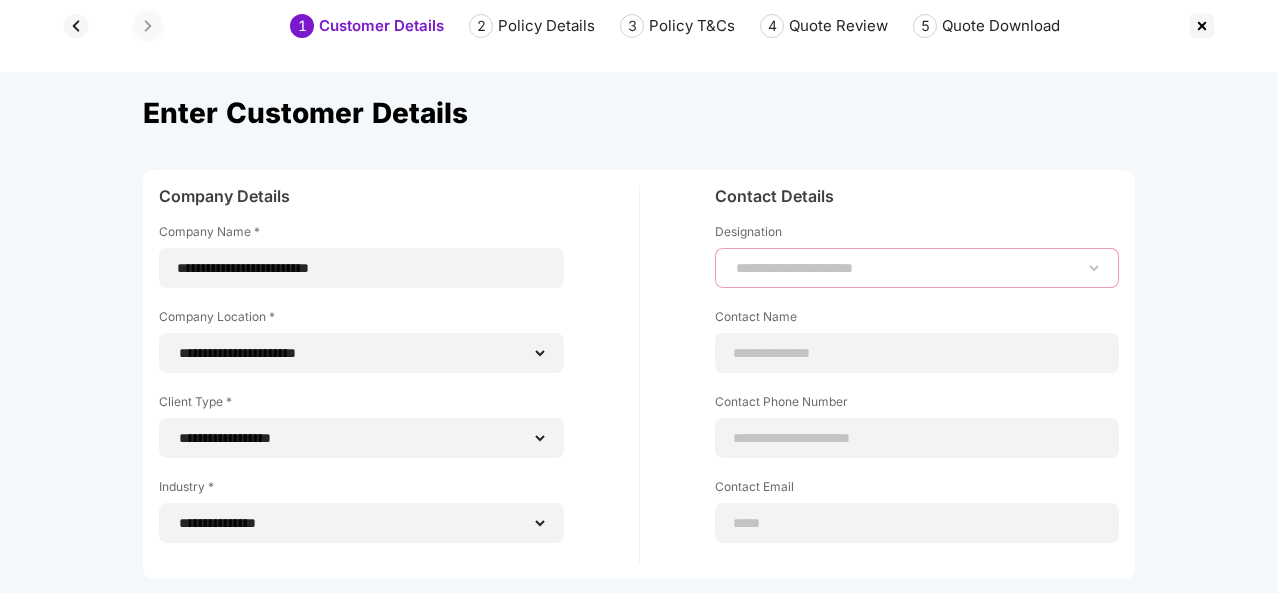 scroll, scrollTop: 19, scrollLeft: 0, axis: vertical 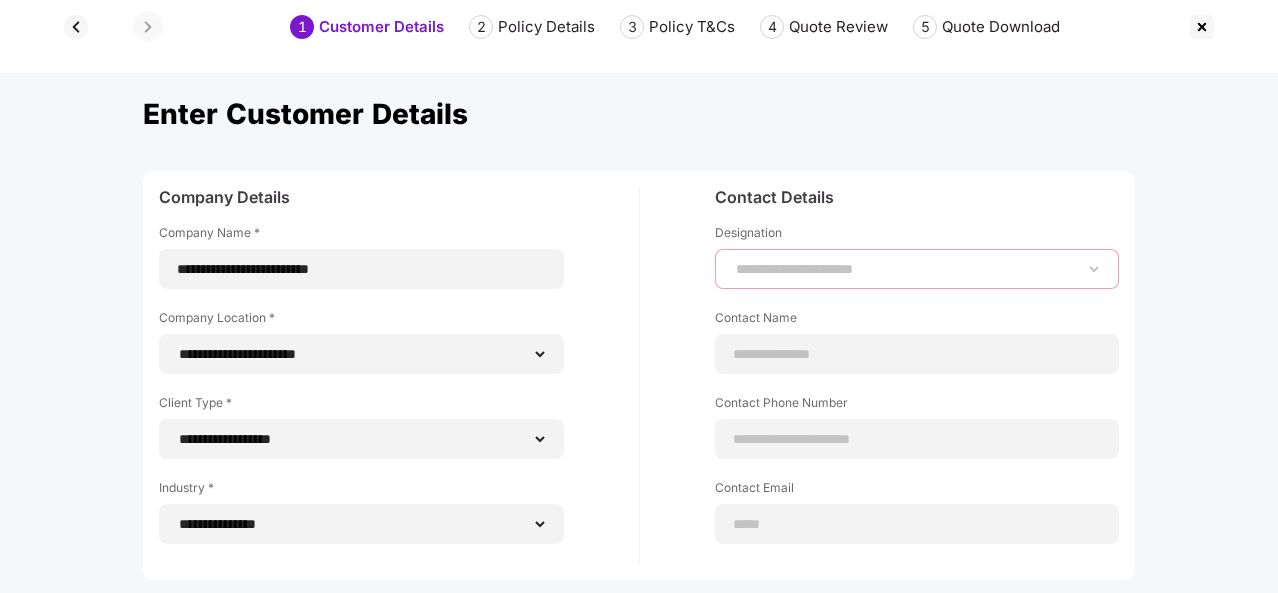 click on "**********" at bounding box center (917, 269) 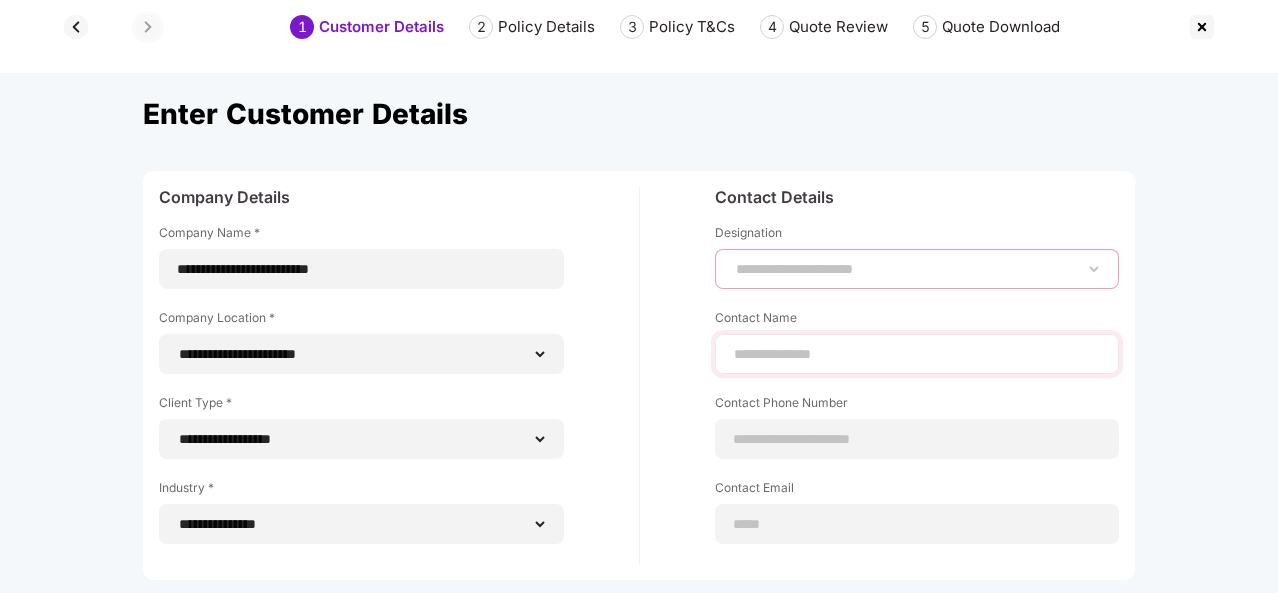 scroll, scrollTop: 132, scrollLeft: 0, axis: vertical 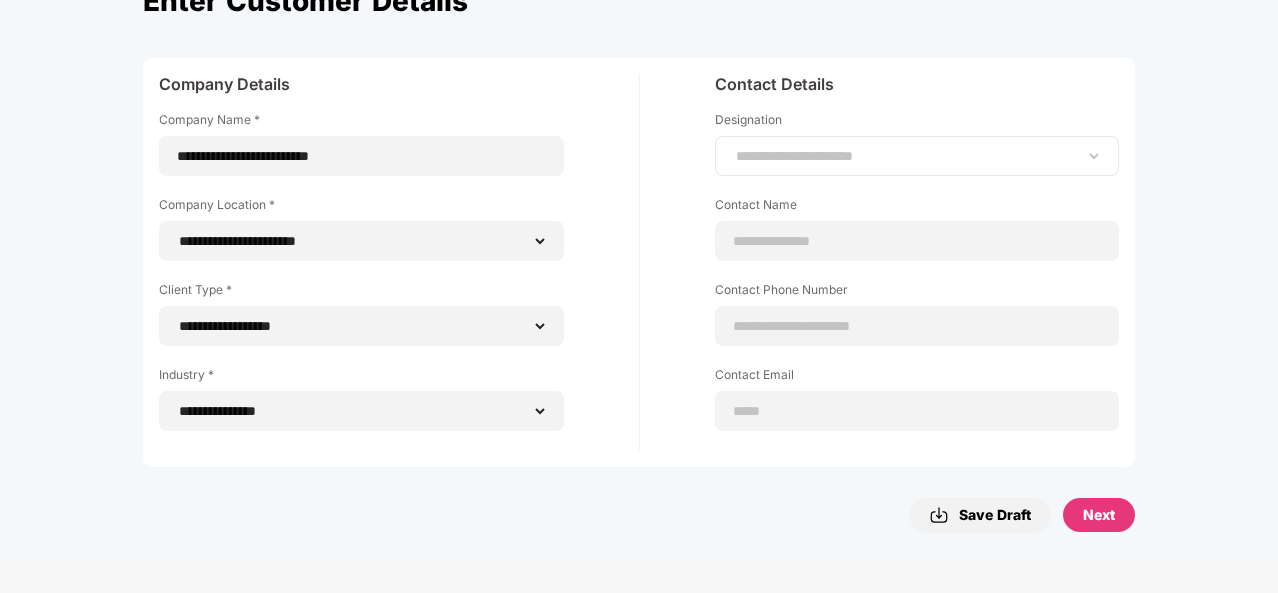 click on "**********" at bounding box center [917, 156] 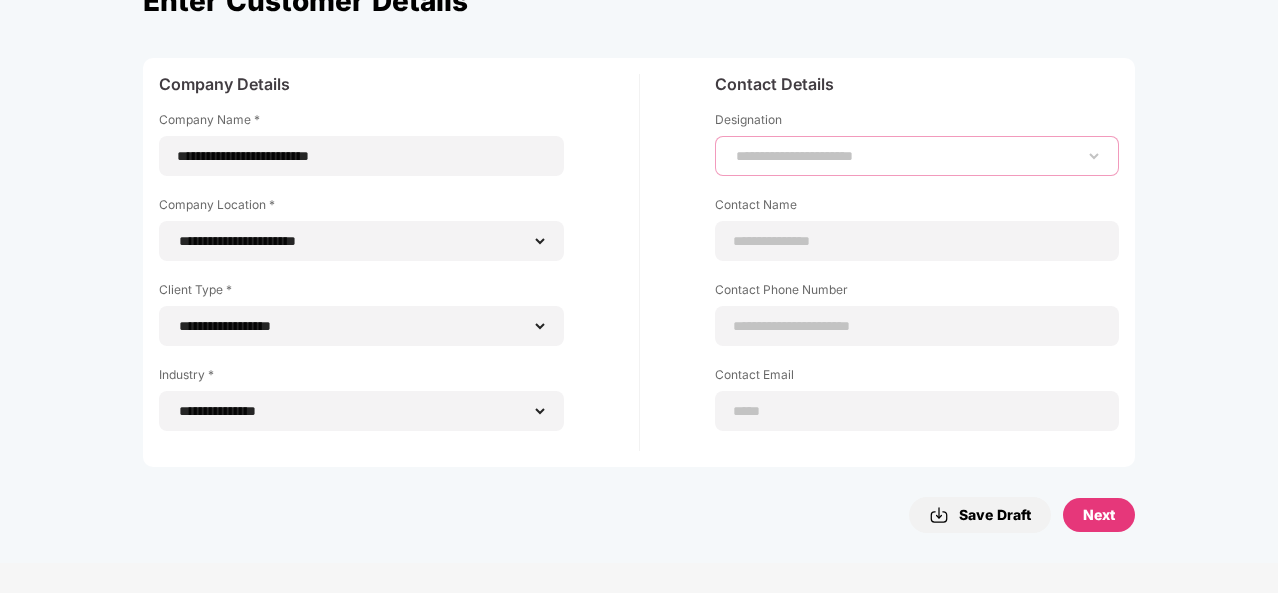 click on "**********" at bounding box center (917, 156) 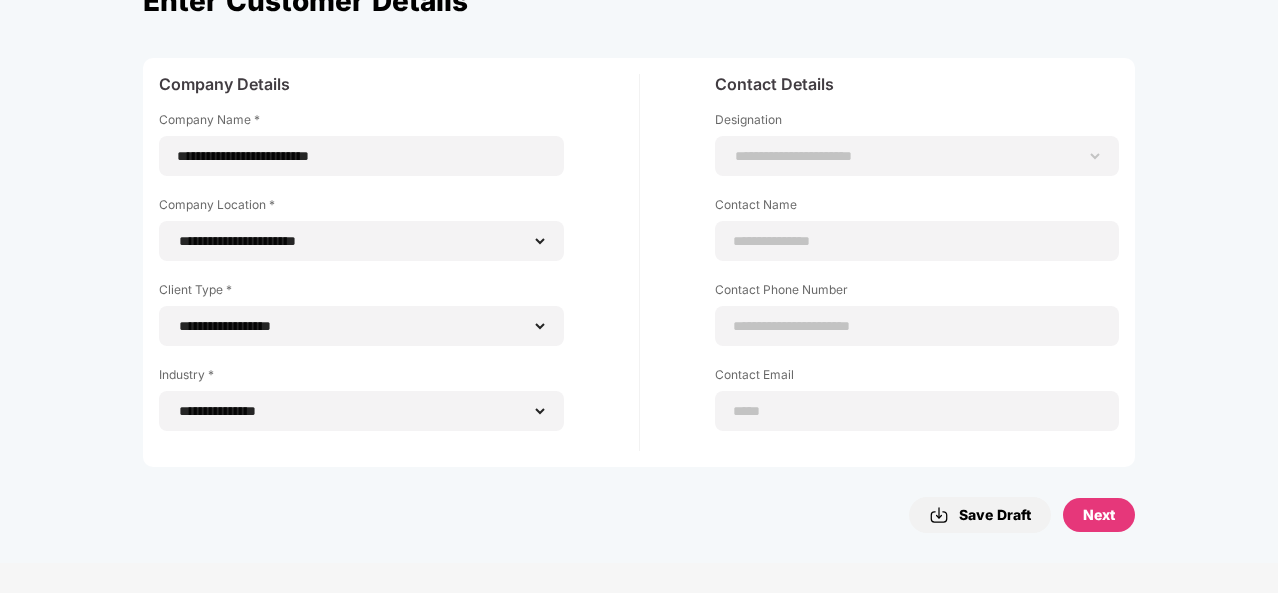 click on "**********" at bounding box center [399, 262] 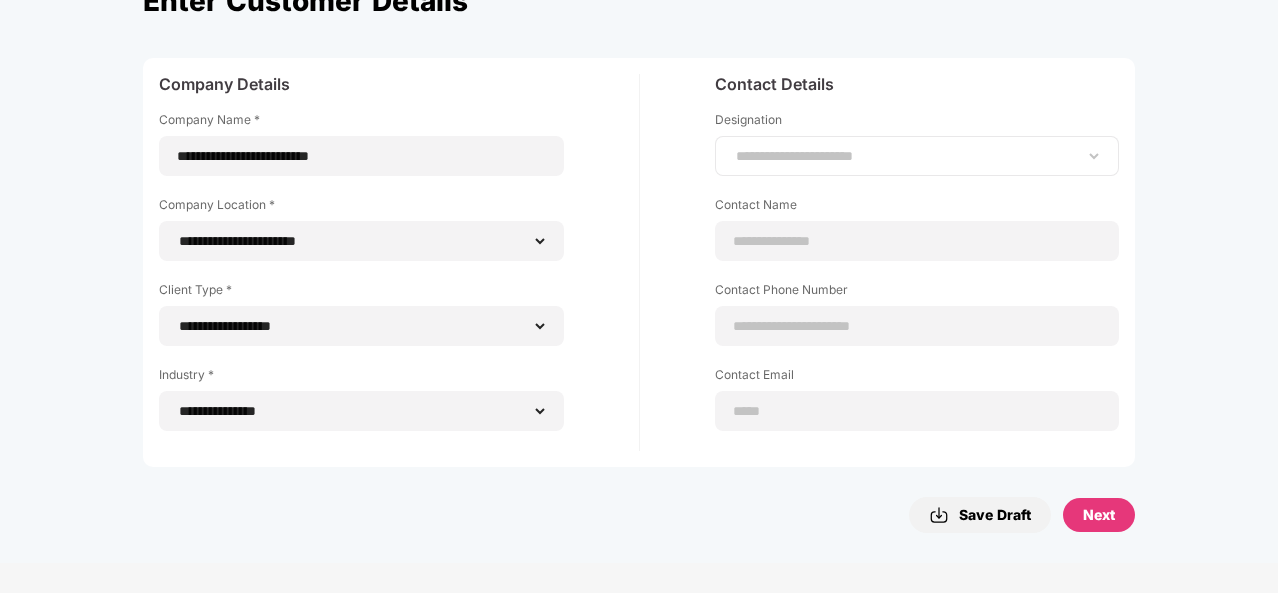 click on "**********" at bounding box center (917, 156) 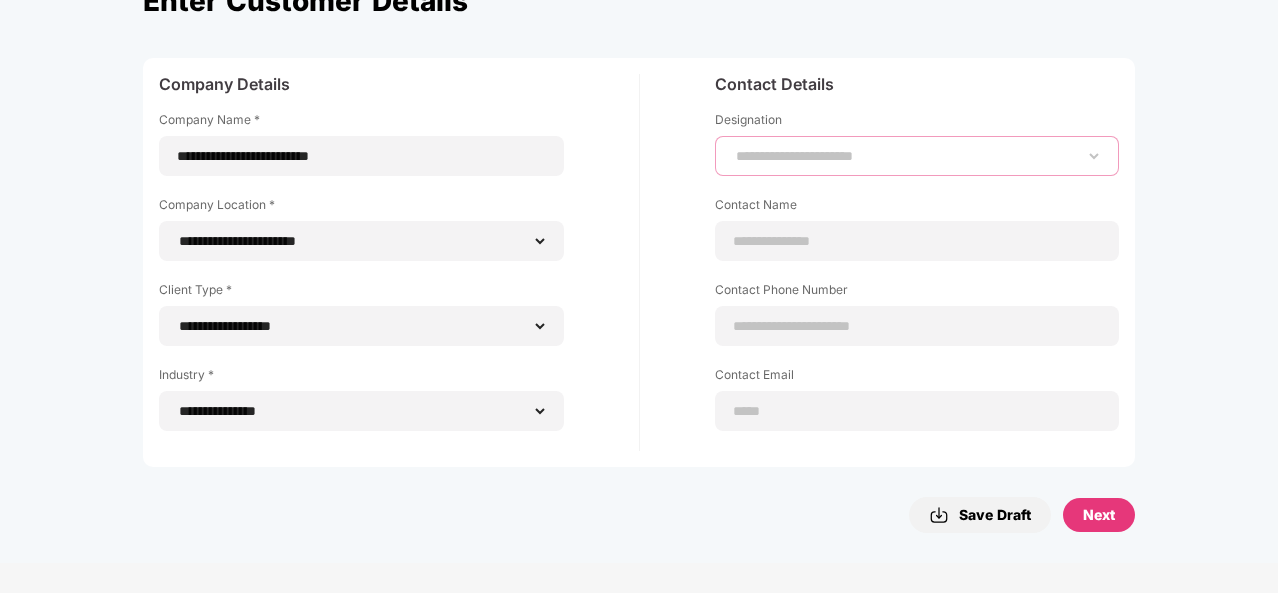 click on "**********" at bounding box center [917, 156] 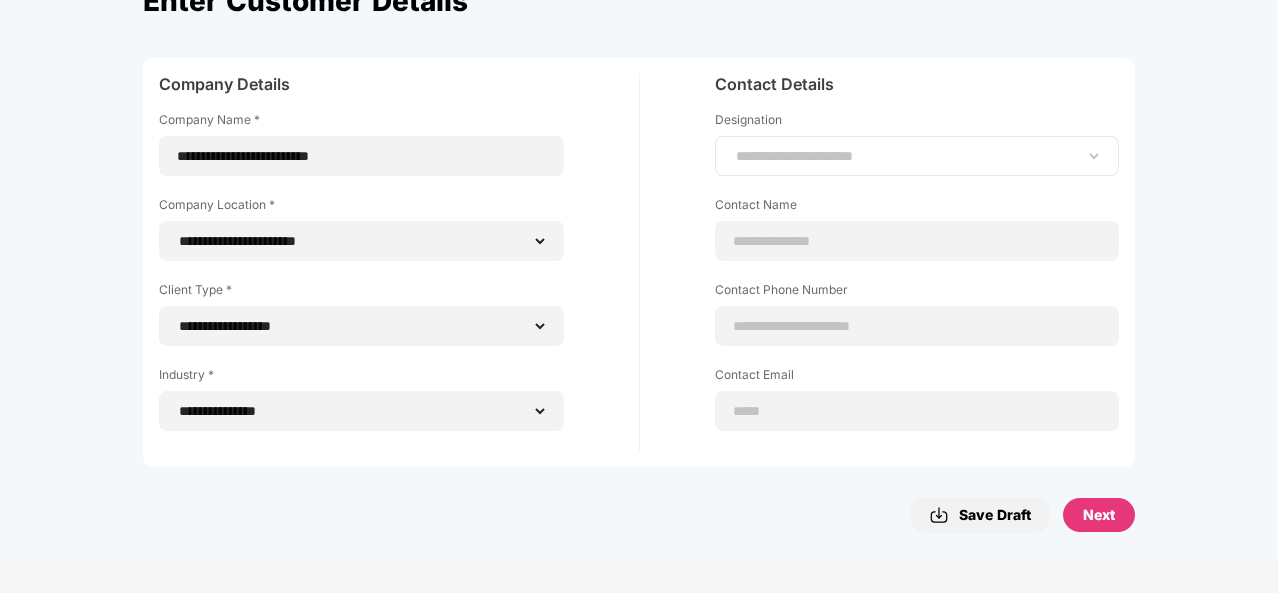 click on "**********" at bounding box center [917, 156] 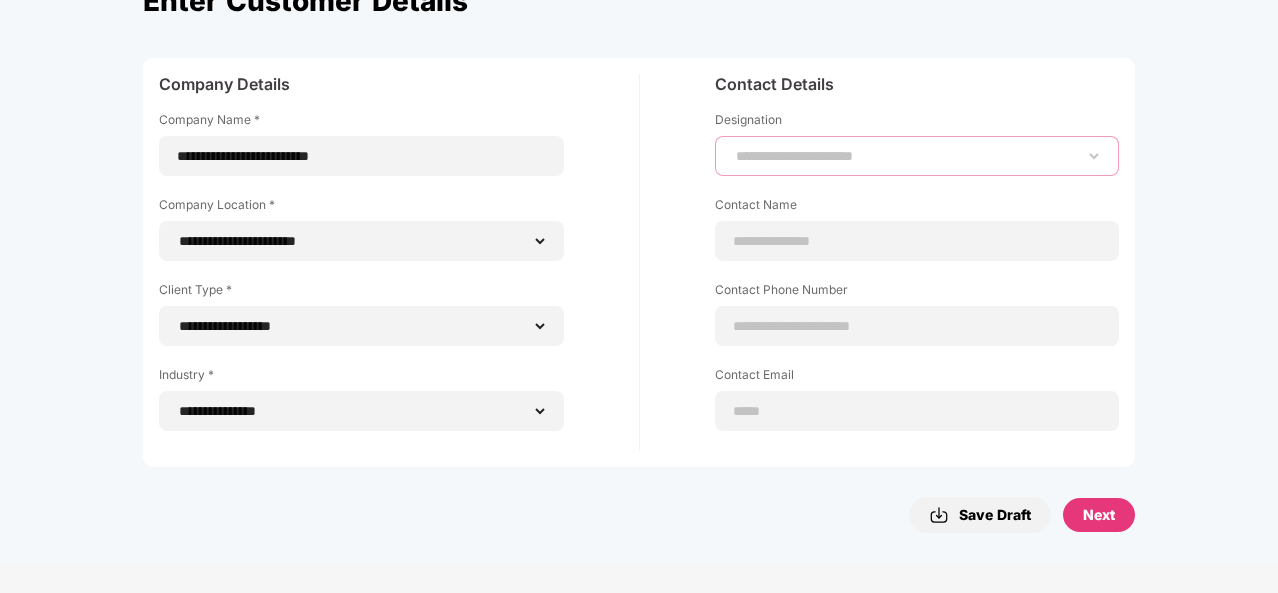 click on "**********" at bounding box center [917, 156] 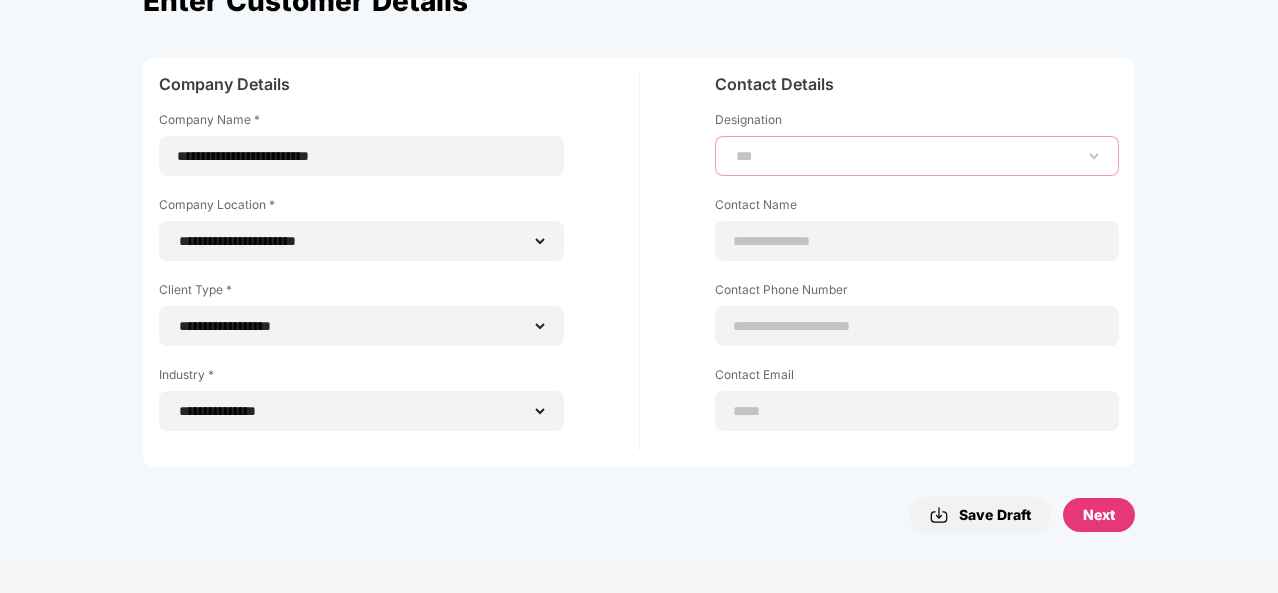 click on "**********" at bounding box center [917, 156] 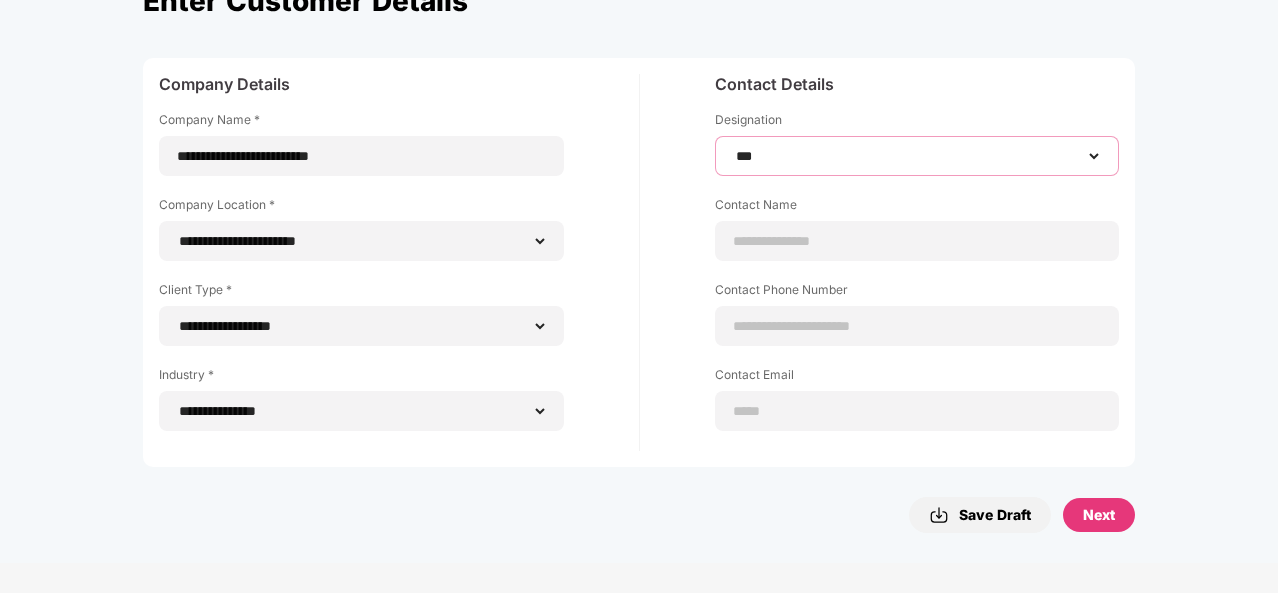 click on "**********" at bounding box center (917, 156) 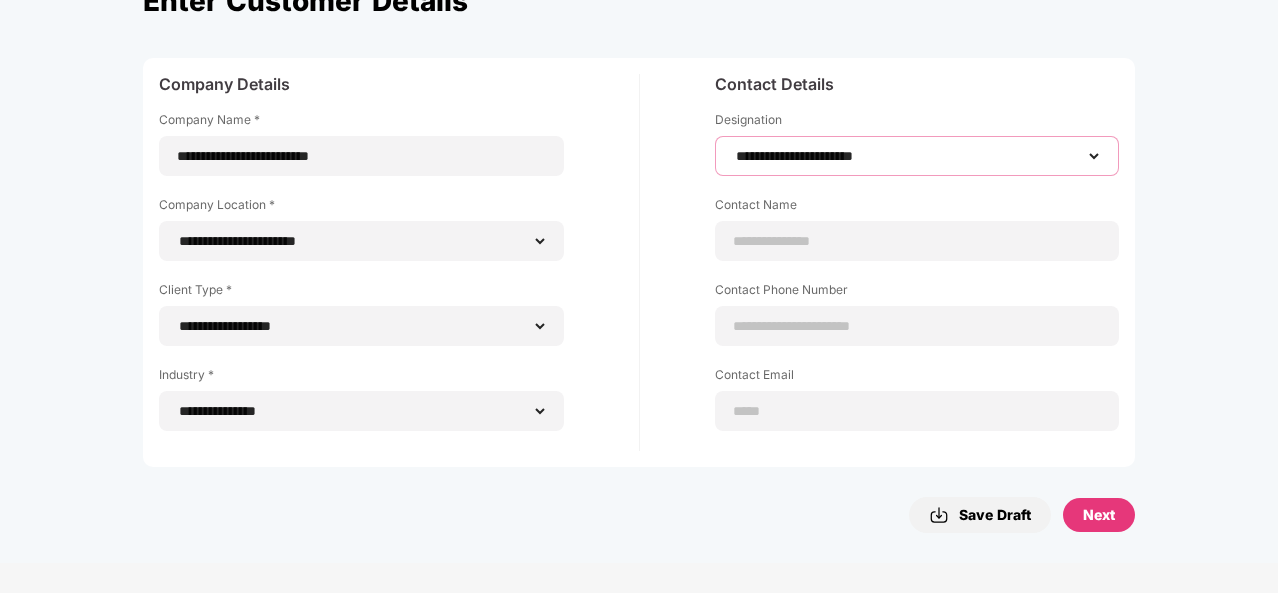 click on "**********" at bounding box center [917, 156] 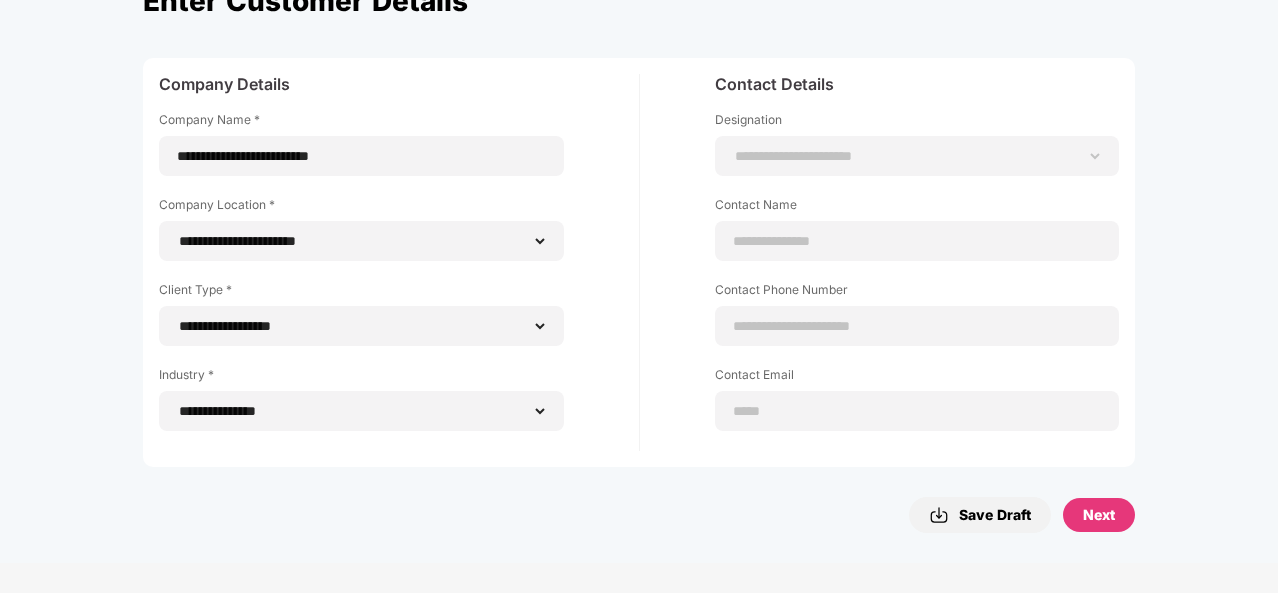 click on "Next" at bounding box center [1099, 515] 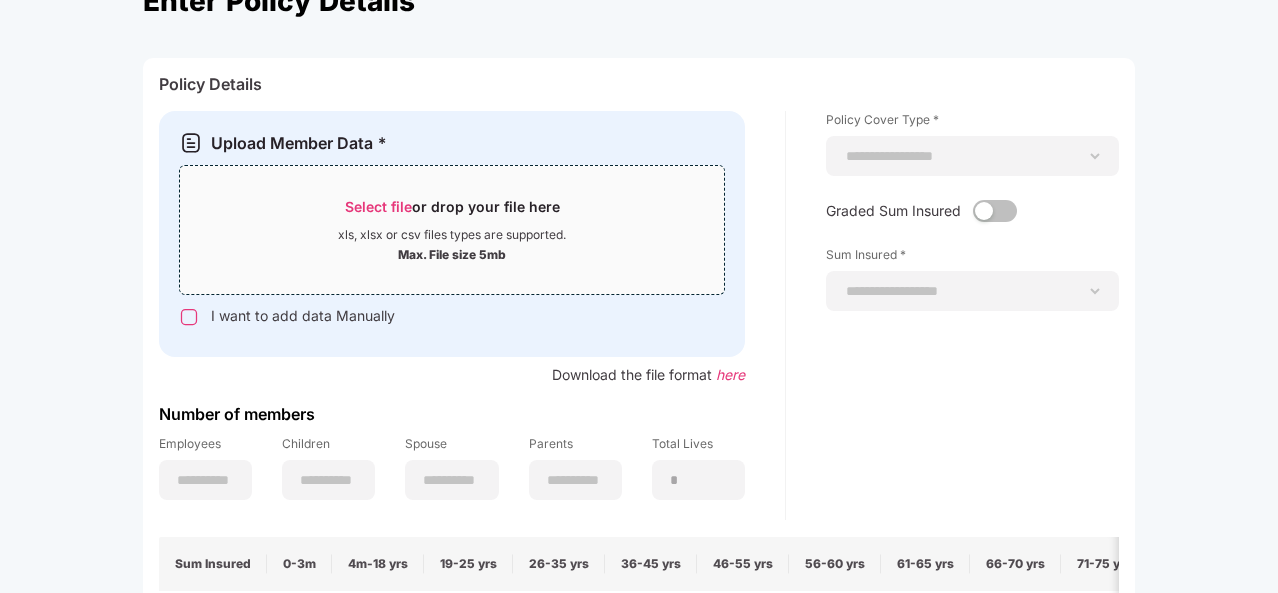 scroll, scrollTop: 0, scrollLeft: 0, axis: both 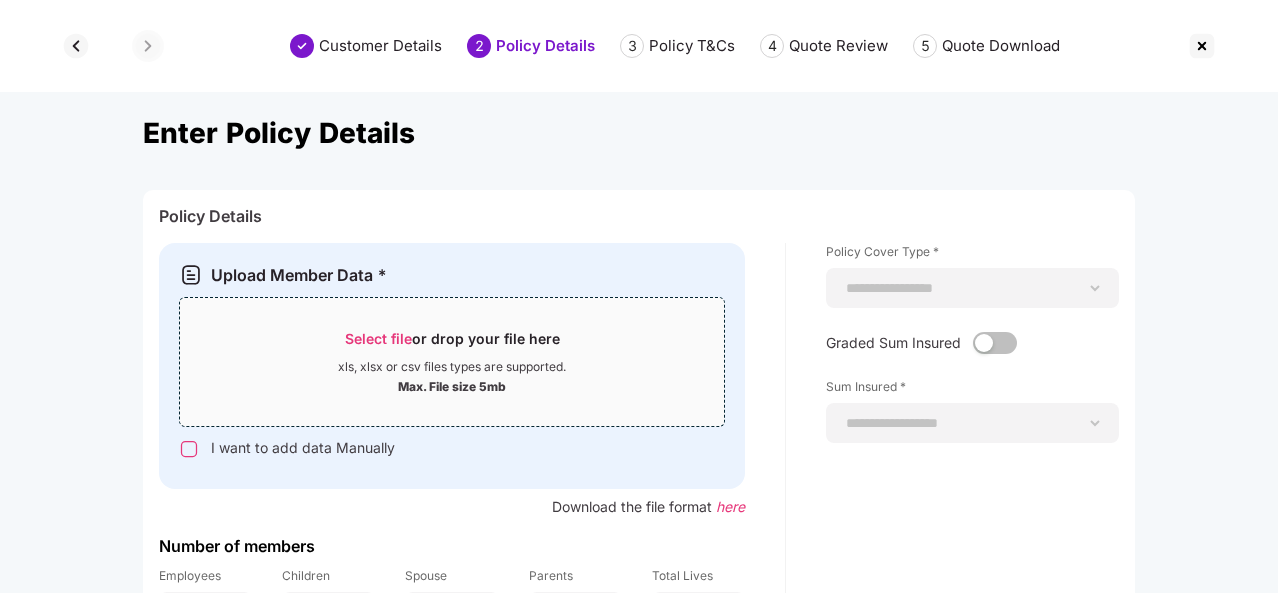 click on "xls, xlsx or csv files types are supported." at bounding box center [452, 367] 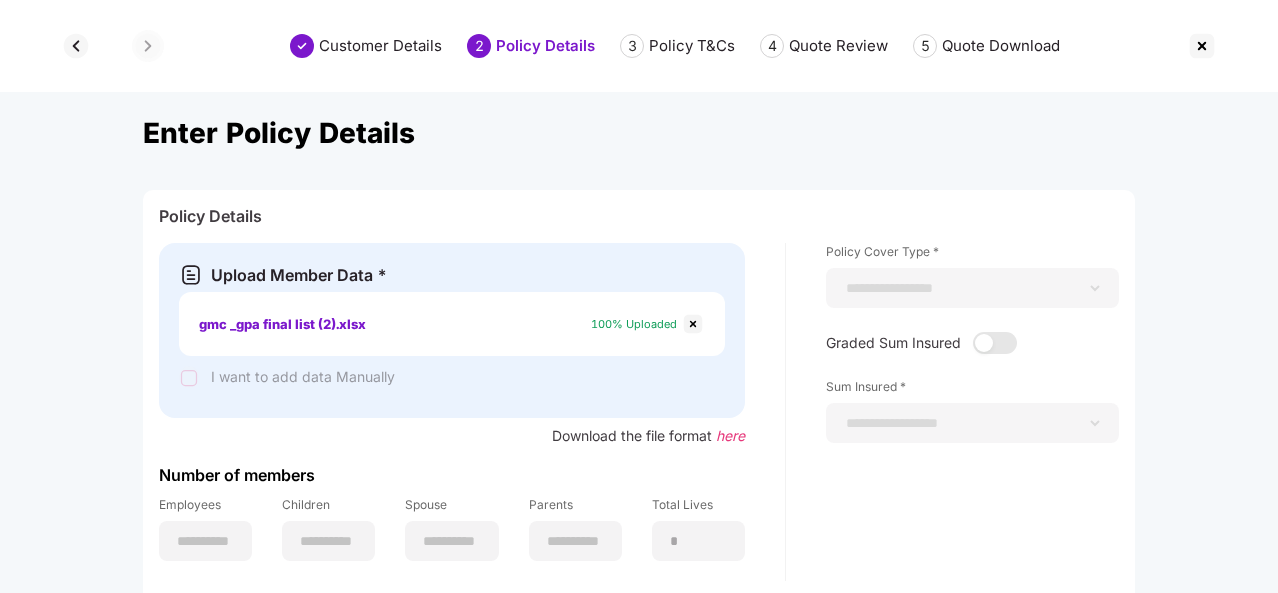 scroll, scrollTop: 149, scrollLeft: 0, axis: vertical 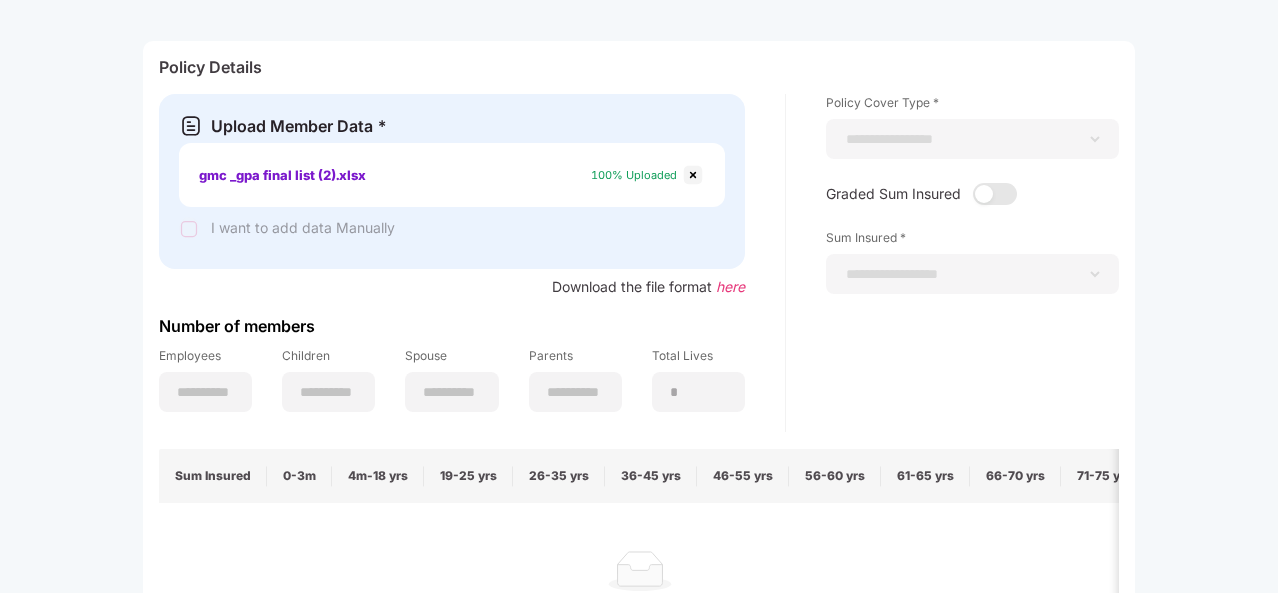 click on "here" at bounding box center [730, 286] 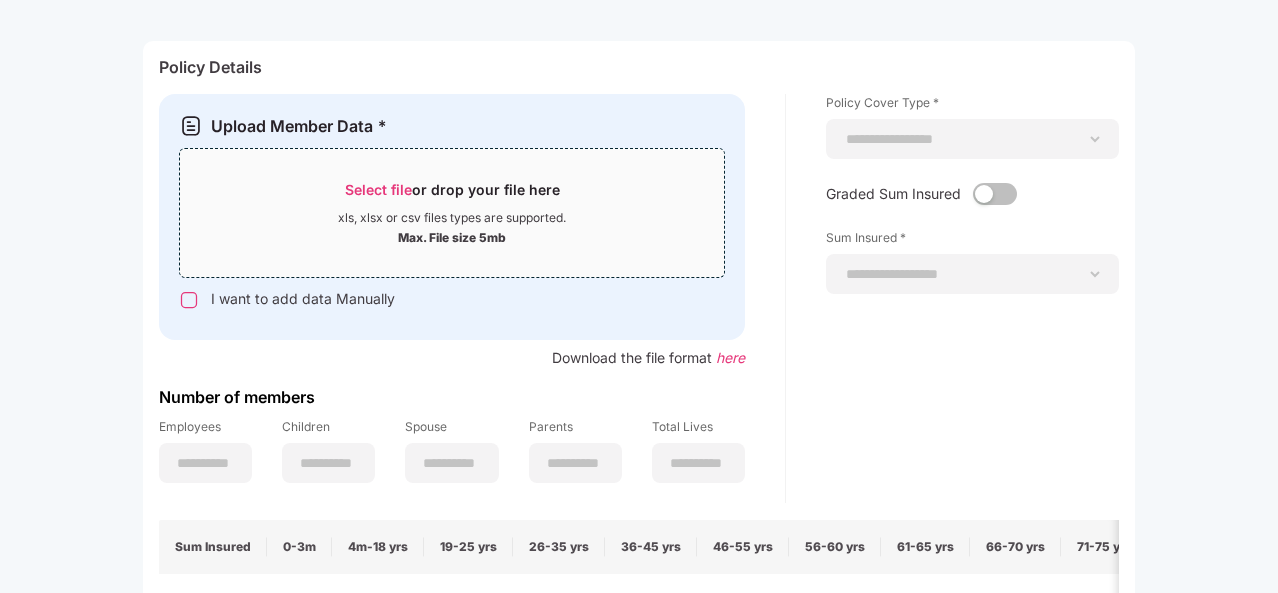 click on "Select file  or drop your file here xls, xlsx or csv files types are supported. Max. File size 5mb" at bounding box center [452, 213] 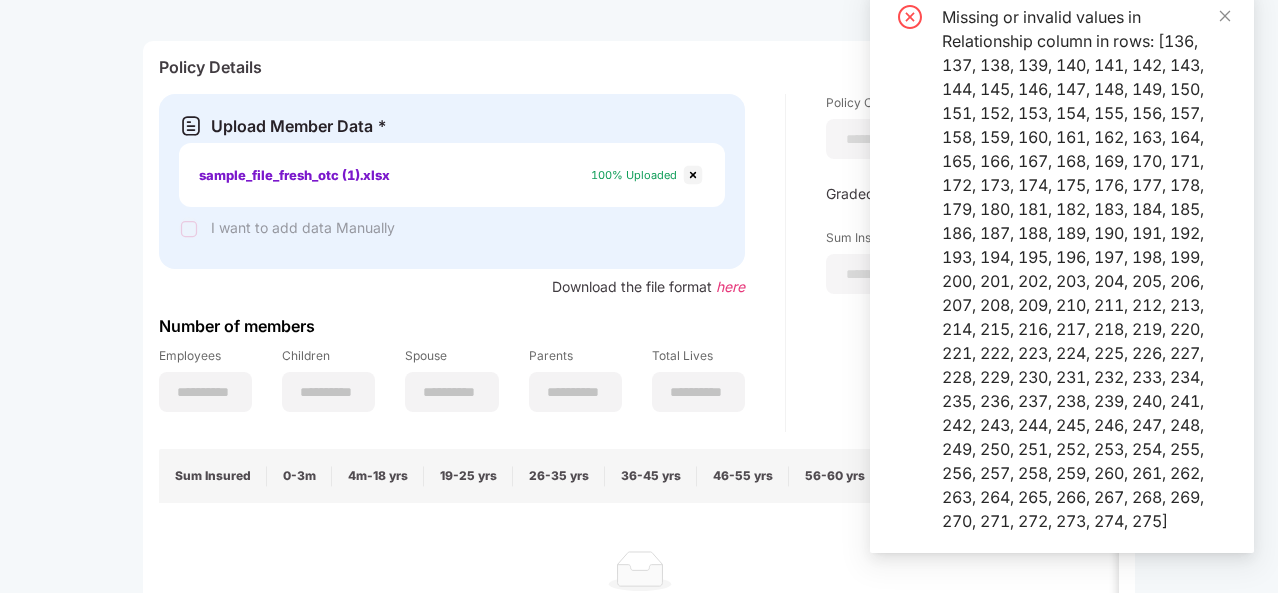 scroll, scrollTop: 0, scrollLeft: 0, axis: both 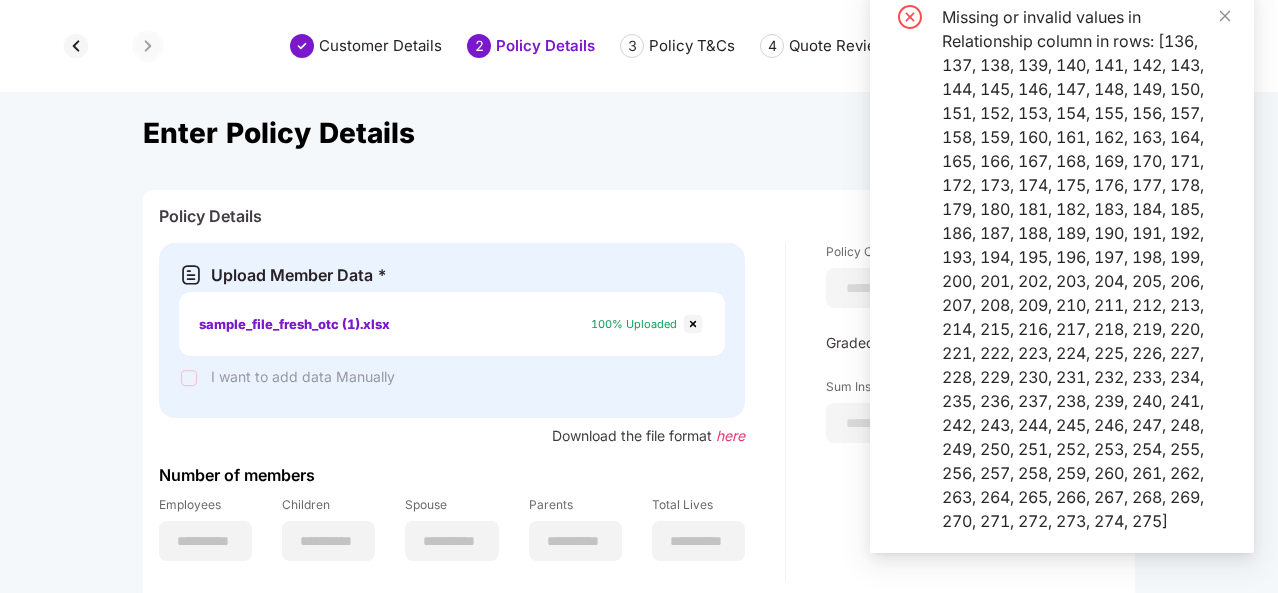 click on "sample_file_fresh_otc (1).xlsx" at bounding box center [294, 324] 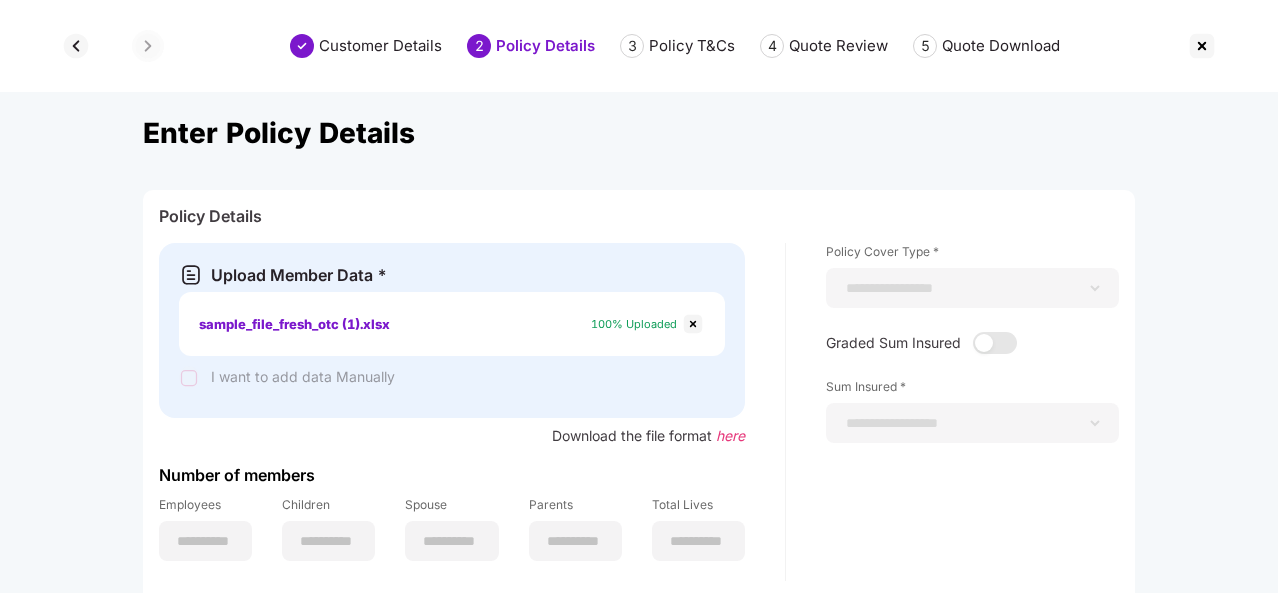 click at bounding box center [693, 324] 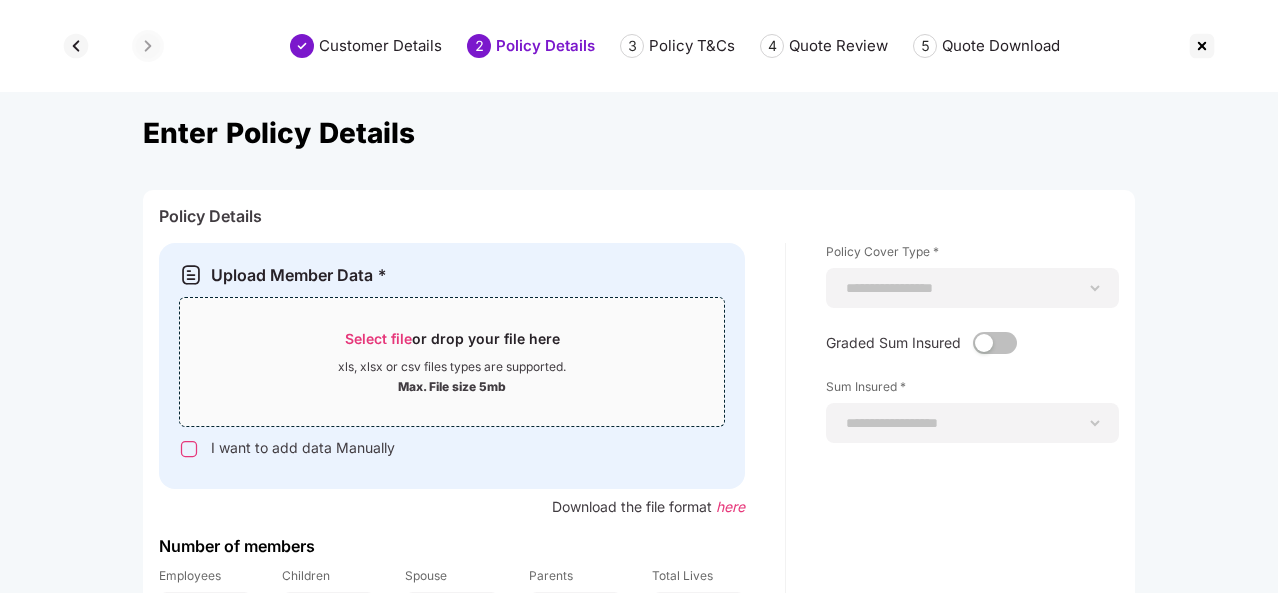 click on "here" at bounding box center (730, 506) 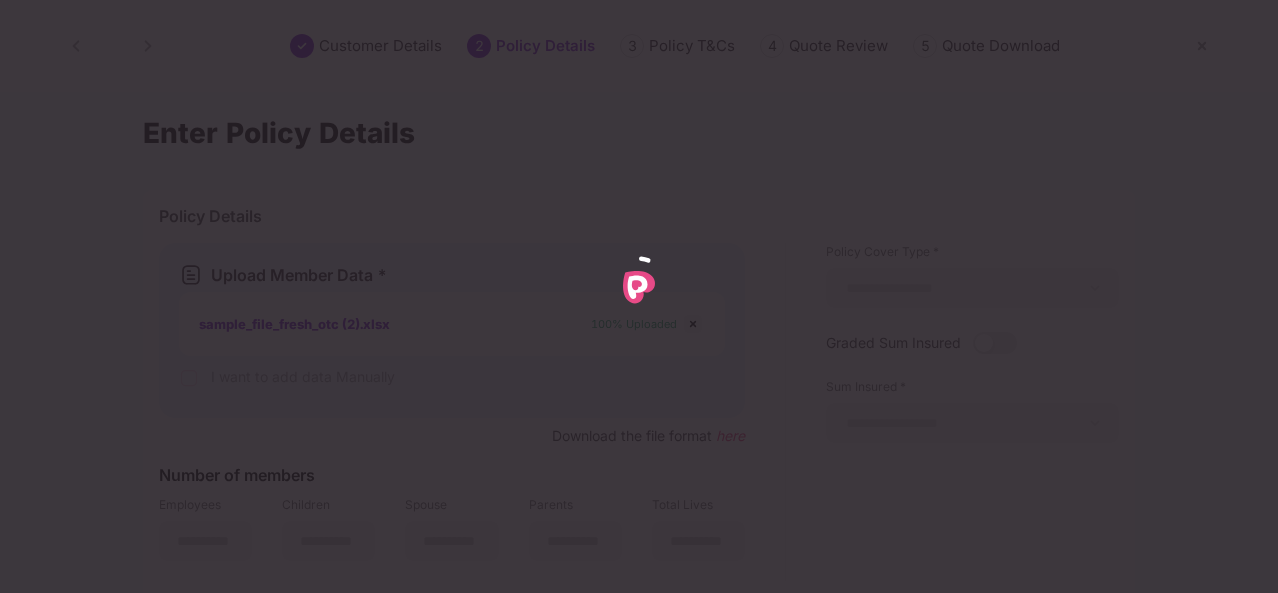 type on "***" 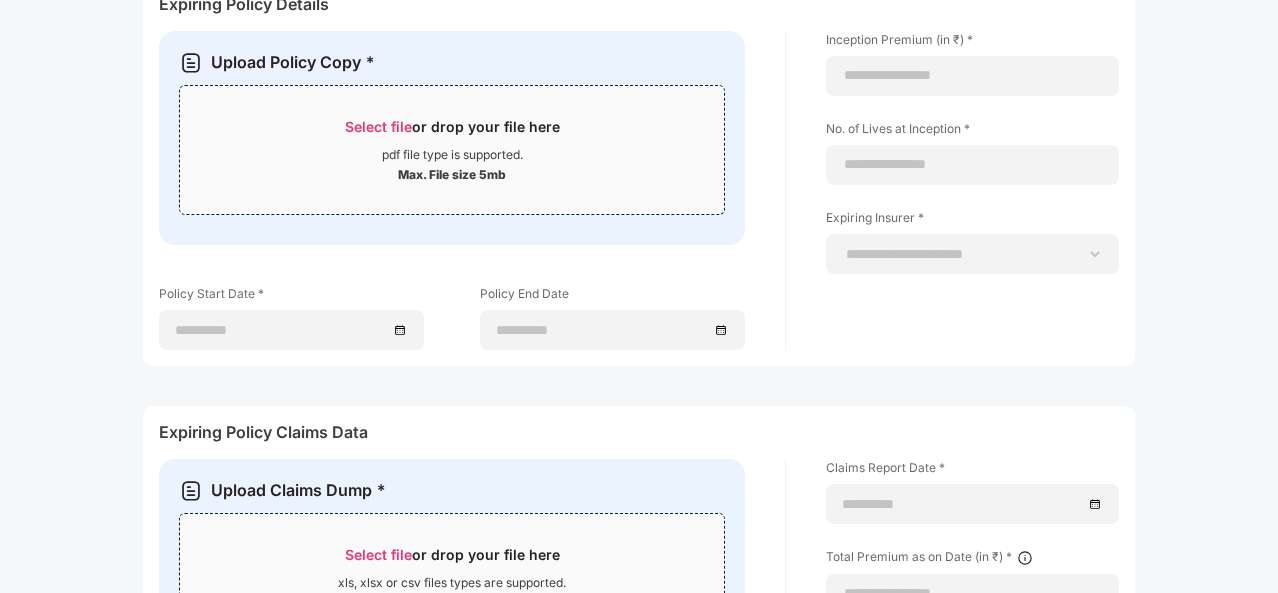 scroll, scrollTop: 909, scrollLeft: 0, axis: vertical 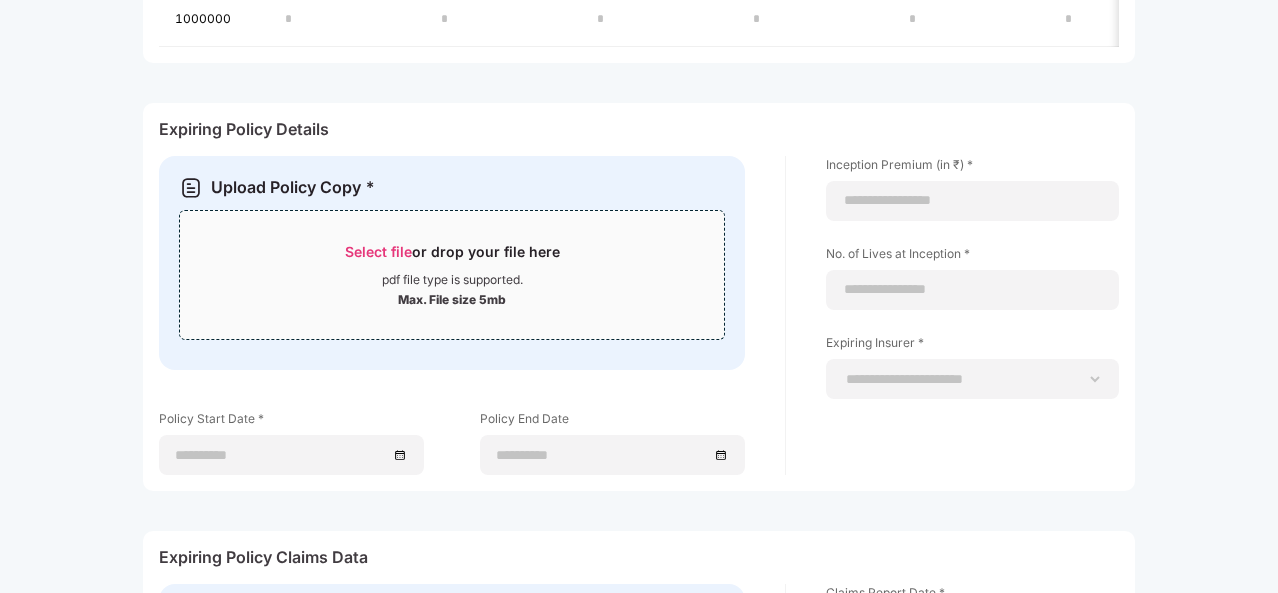click on "Select file" at bounding box center (378, 251) 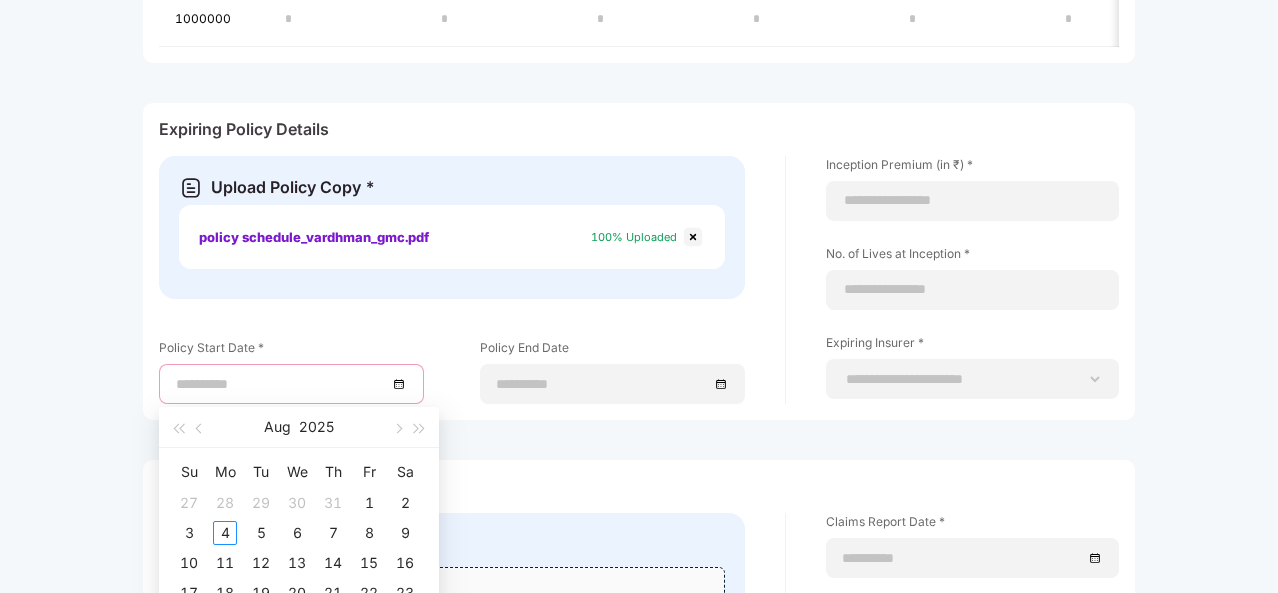 click at bounding box center [281, 384] 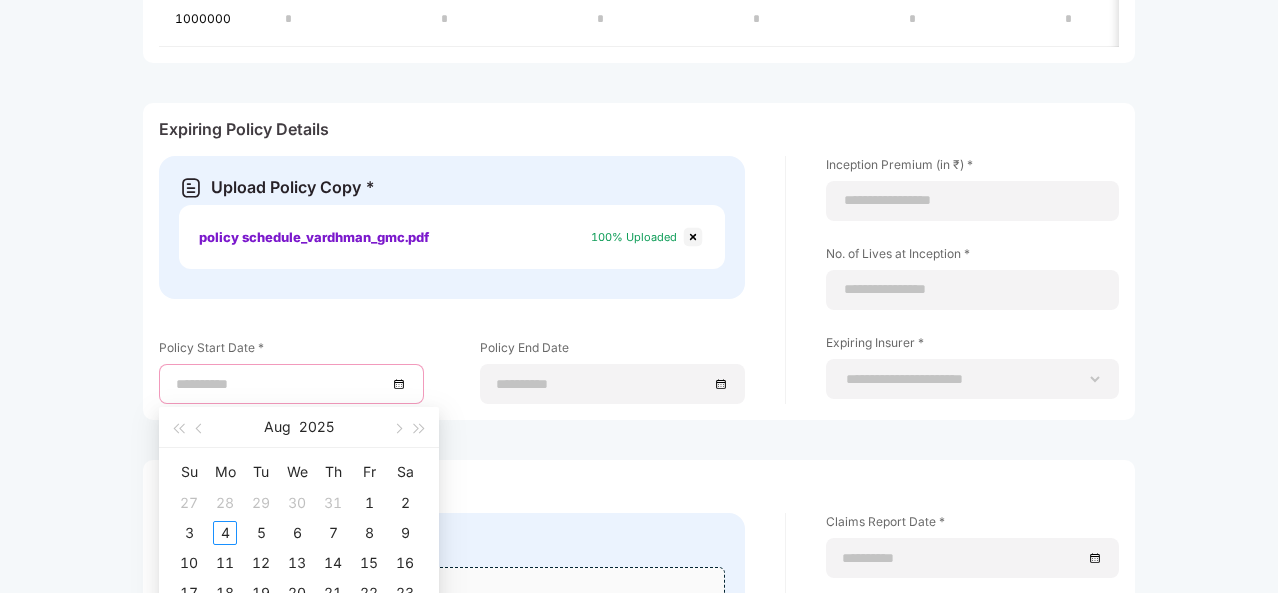 click on "Upload Policy Copy * Select file  or drop your file here pdf file type is supported. Max. File size 5mb Policy Schedule_Vardhman_GMC.PDF policy schedule_vardhman_gmc.pdf  100% Uploaded Policy Start Date * Policy End Date" at bounding box center [472, 280] 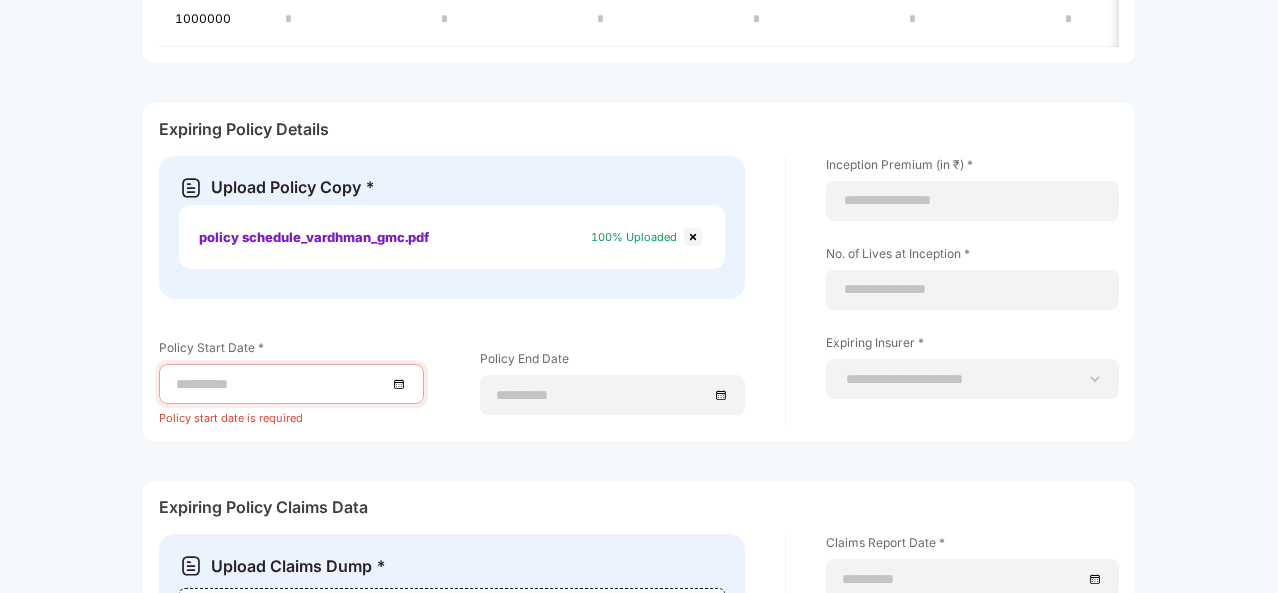 click at bounding box center [281, 384] 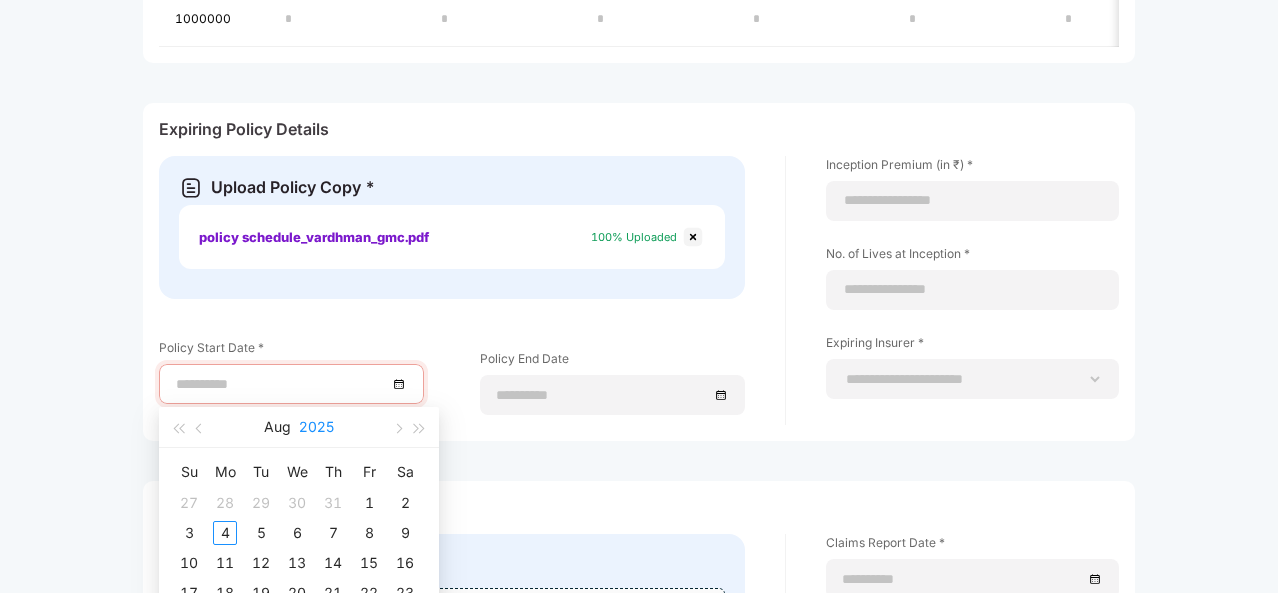 click on "2025" at bounding box center (316, 427) 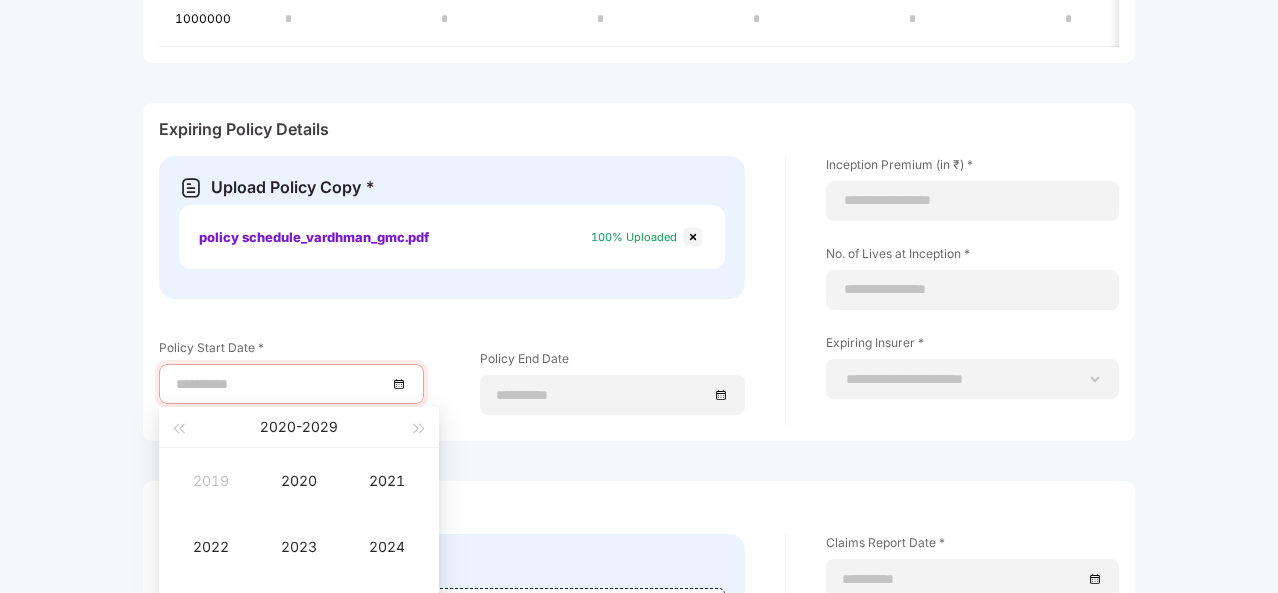 type on "**********" 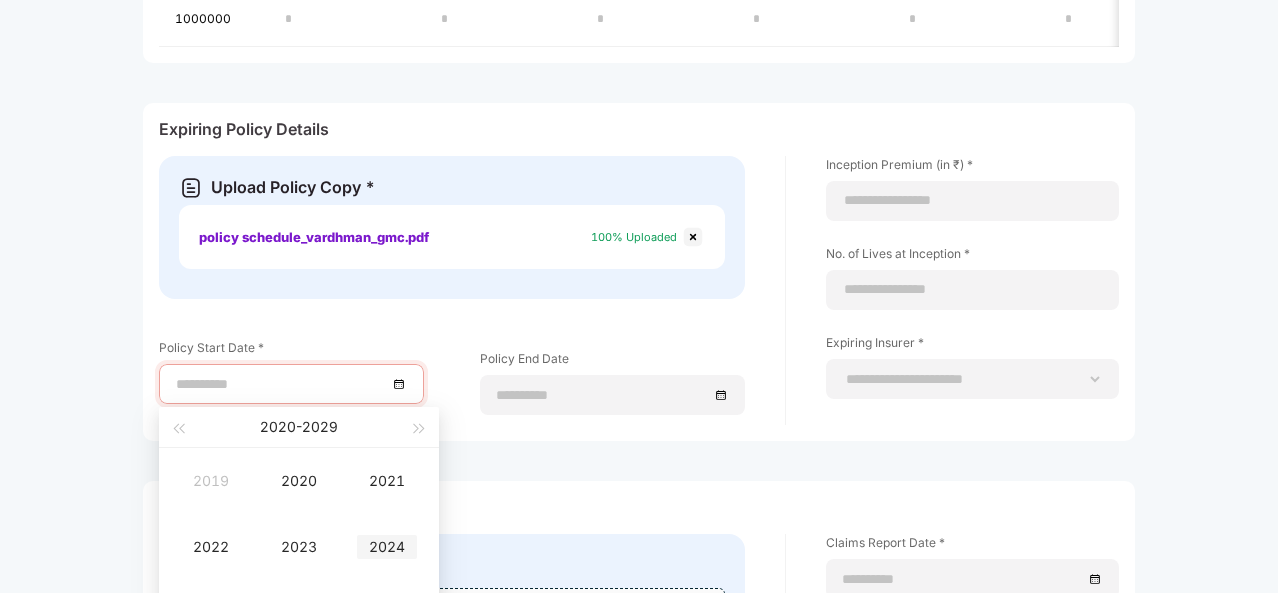 type on "**********" 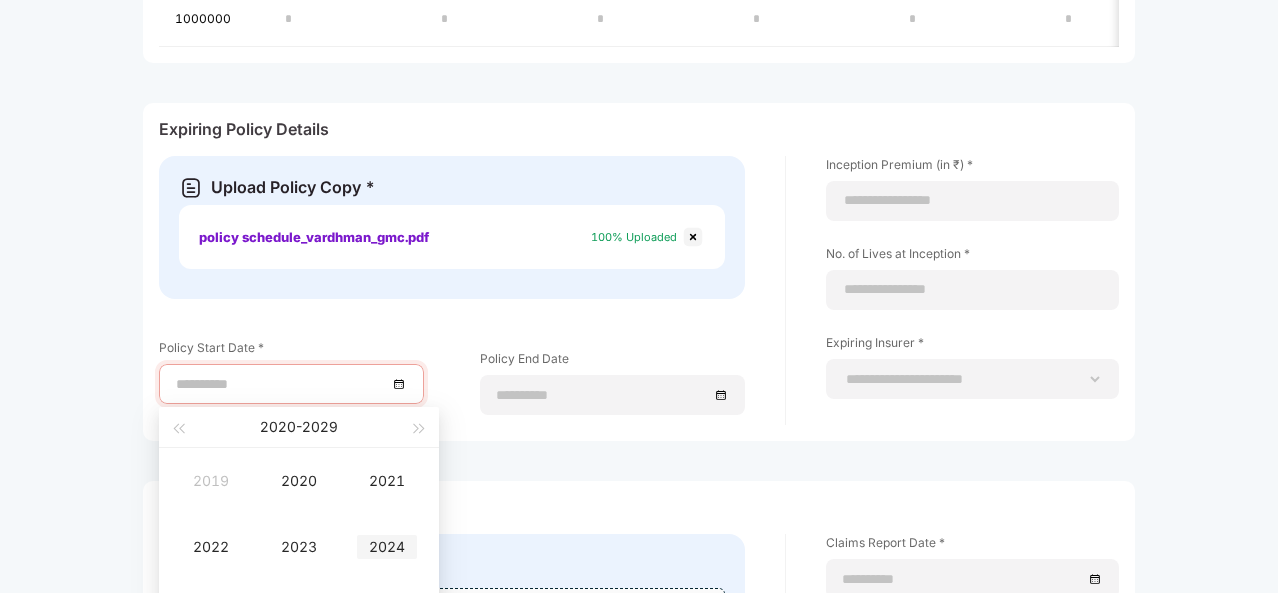click on "2024" at bounding box center (387, 547) 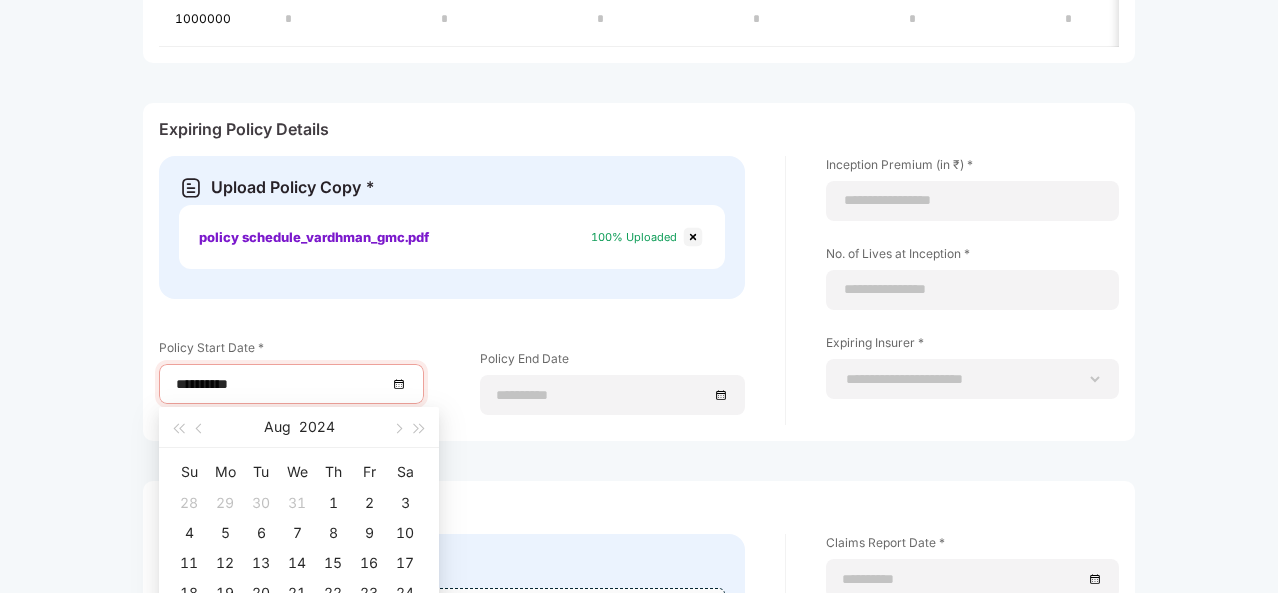 type on "**********" 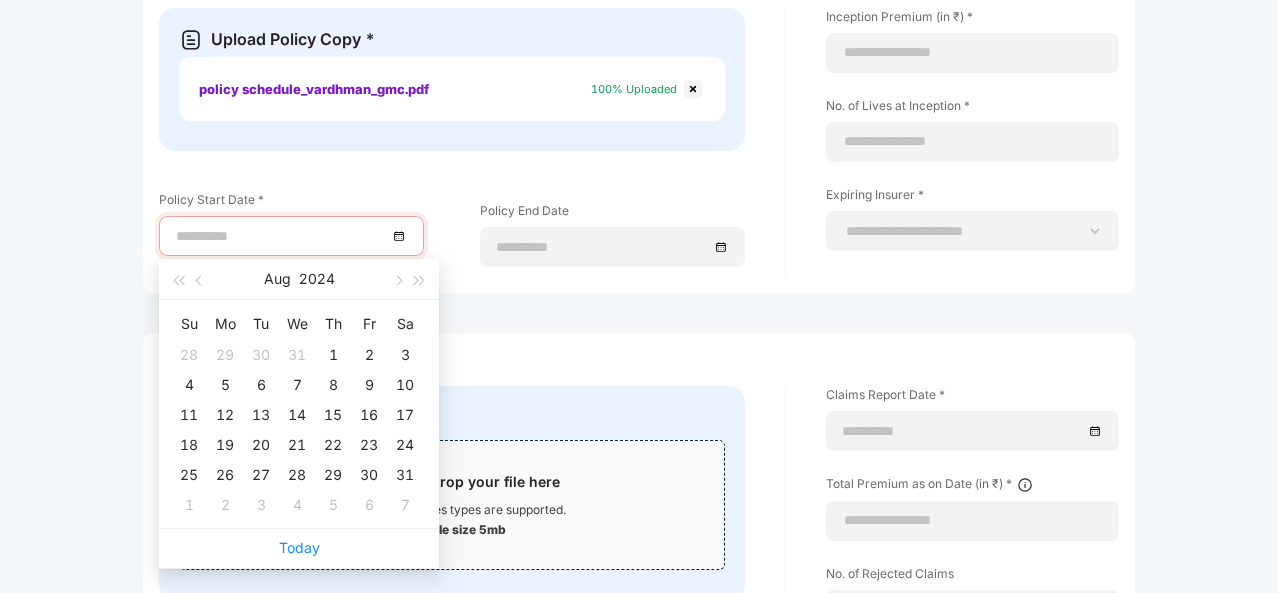 scroll, scrollTop: 922, scrollLeft: 0, axis: vertical 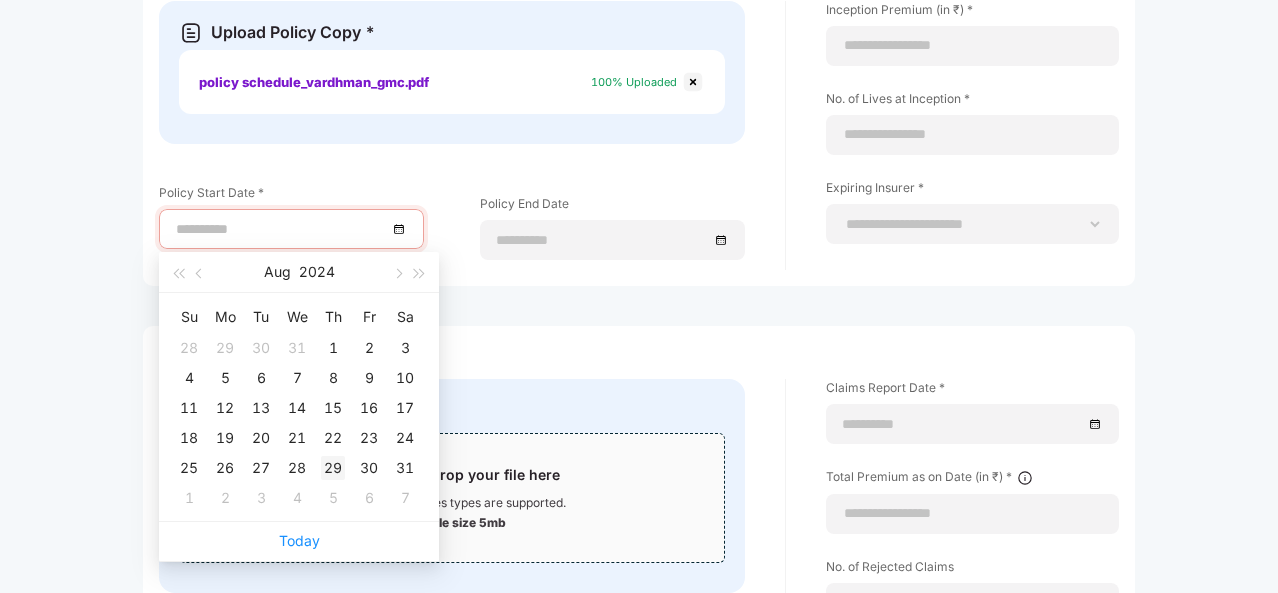 type on "**********" 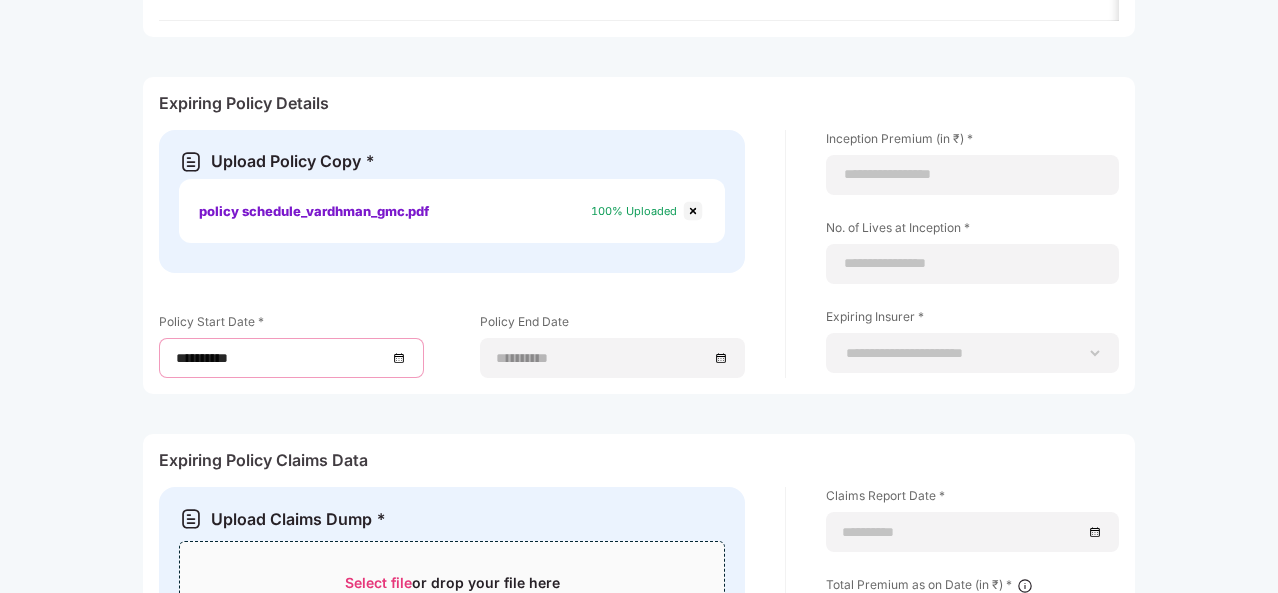 scroll, scrollTop: 755, scrollLeft: 0, axis: vertical 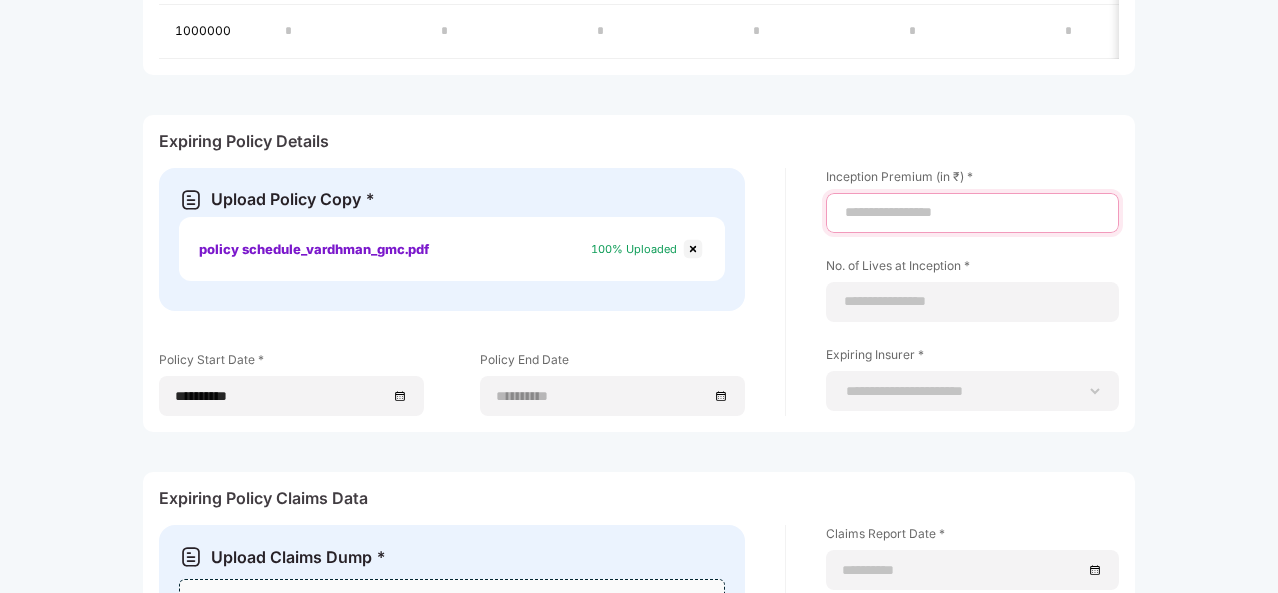 click at bounding box center (972, 212) 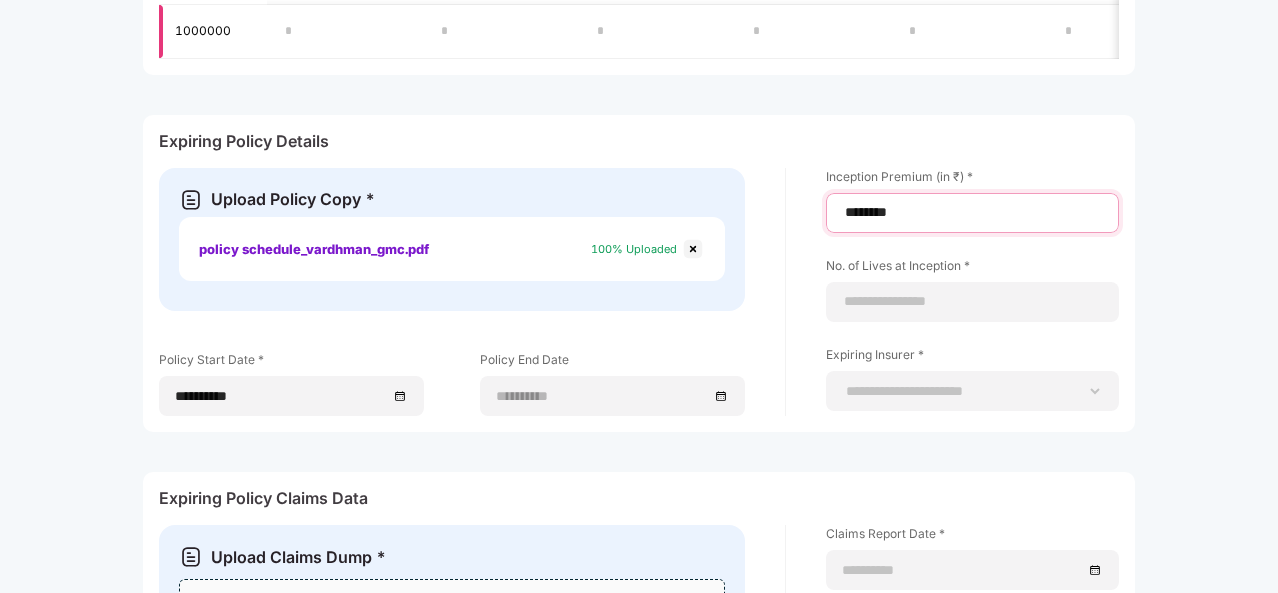 type on "********" 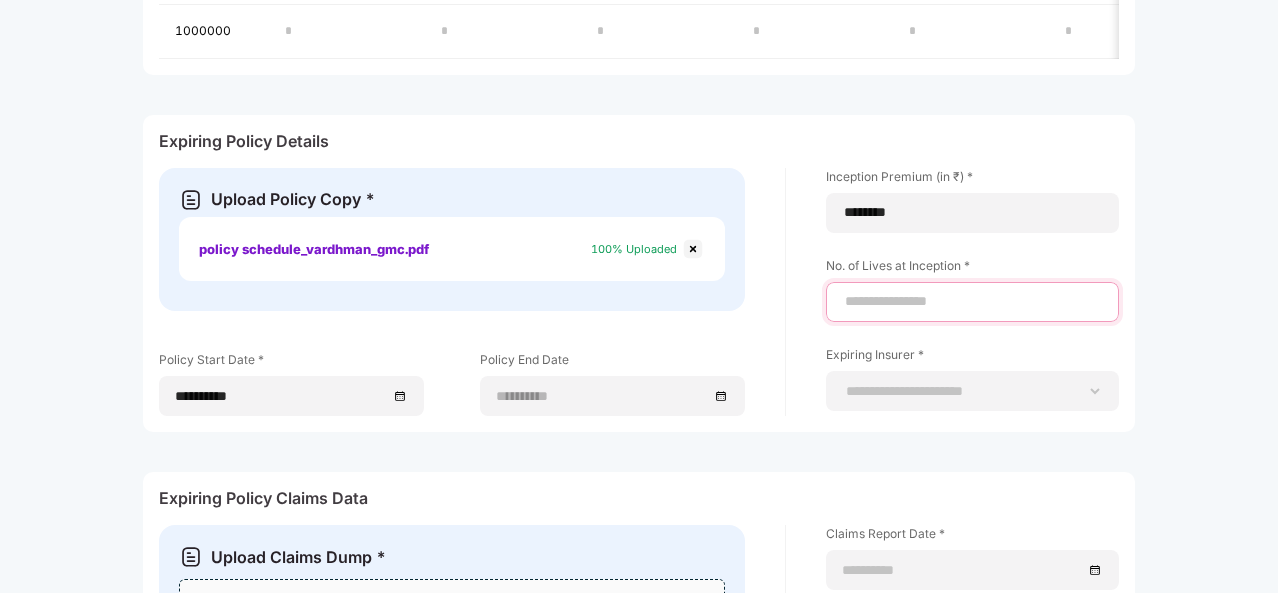 click at bounding box center [972, 301] 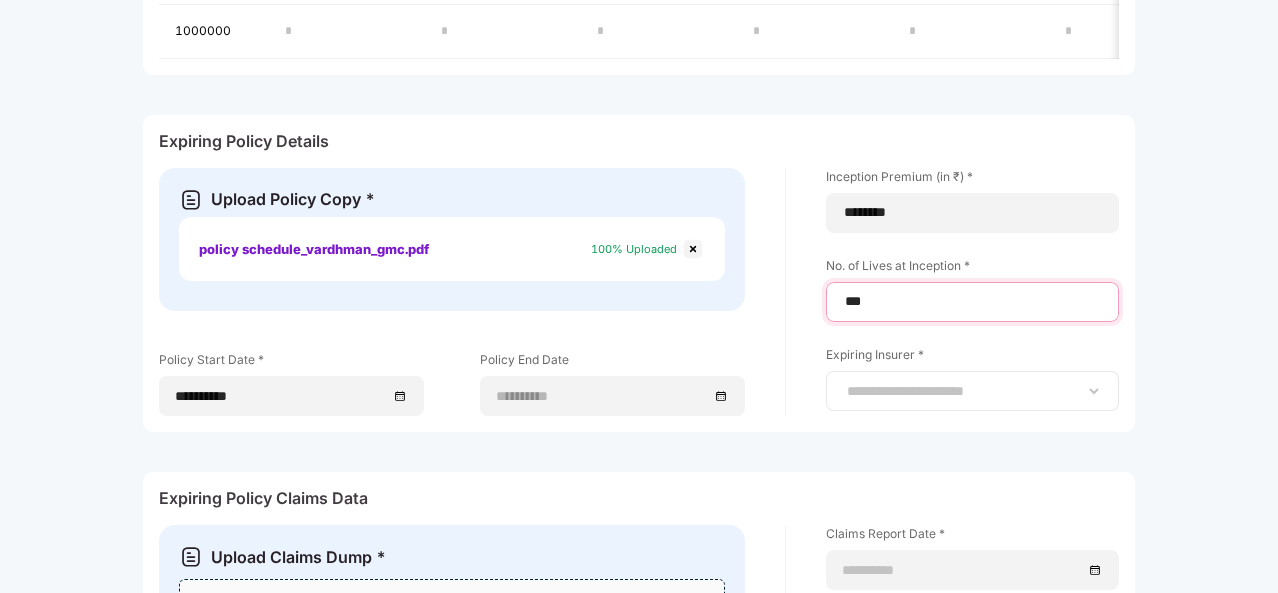 type on "***" 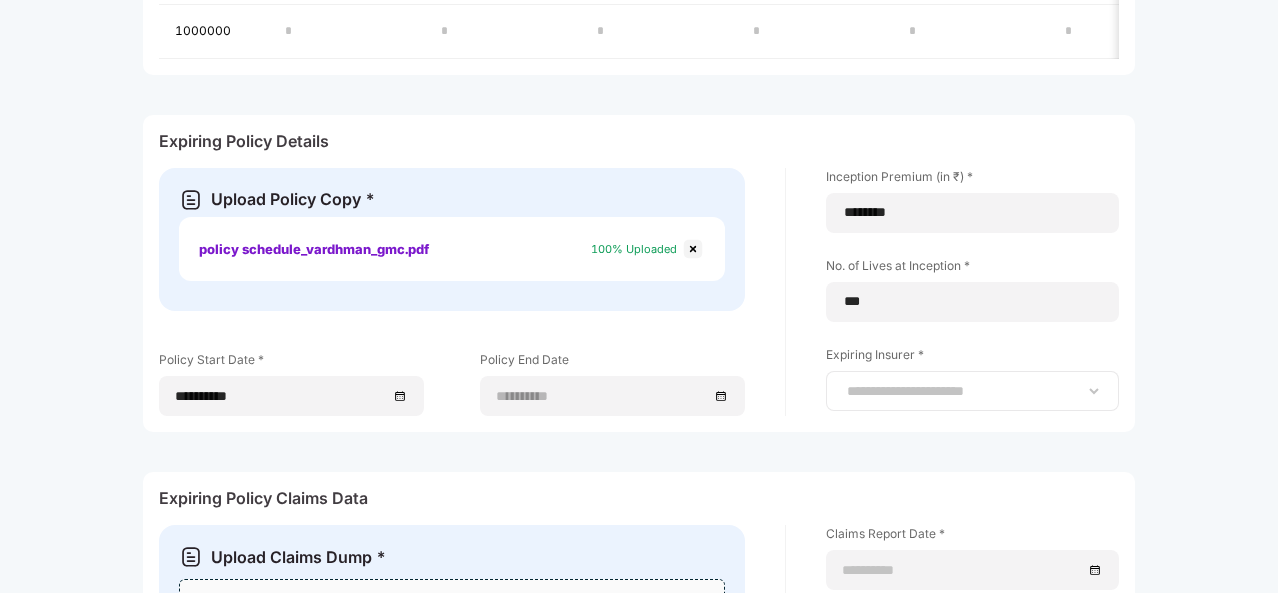 click on "**********" at bounding box center (972, 391) 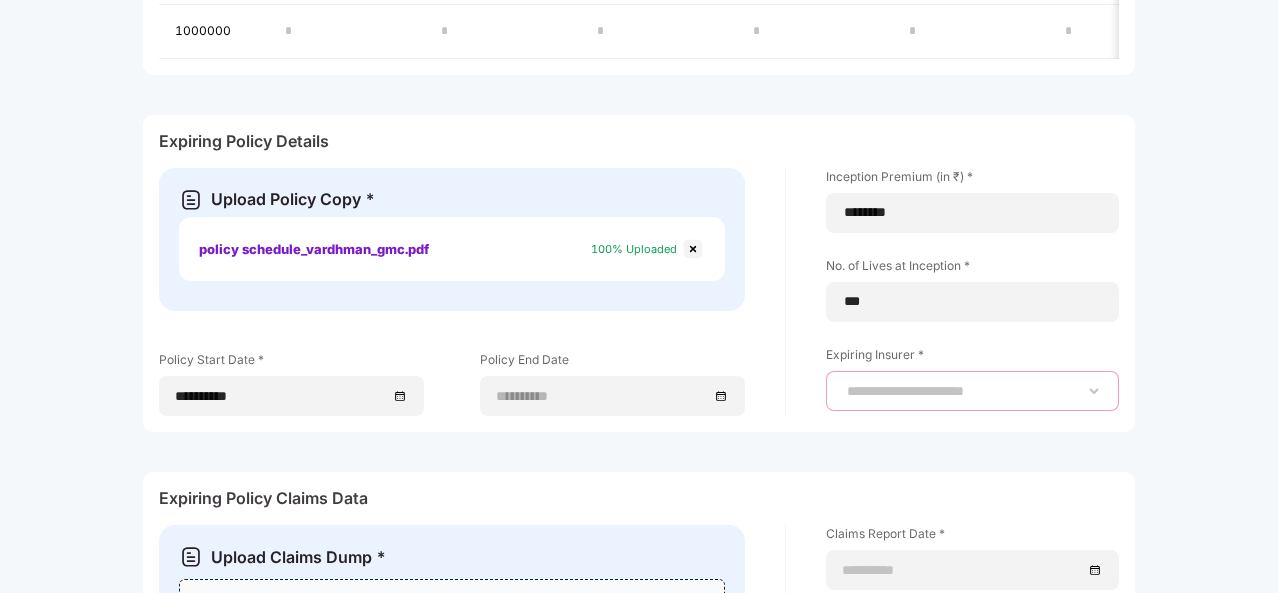click on "**********" at bounding box center (972, 391) 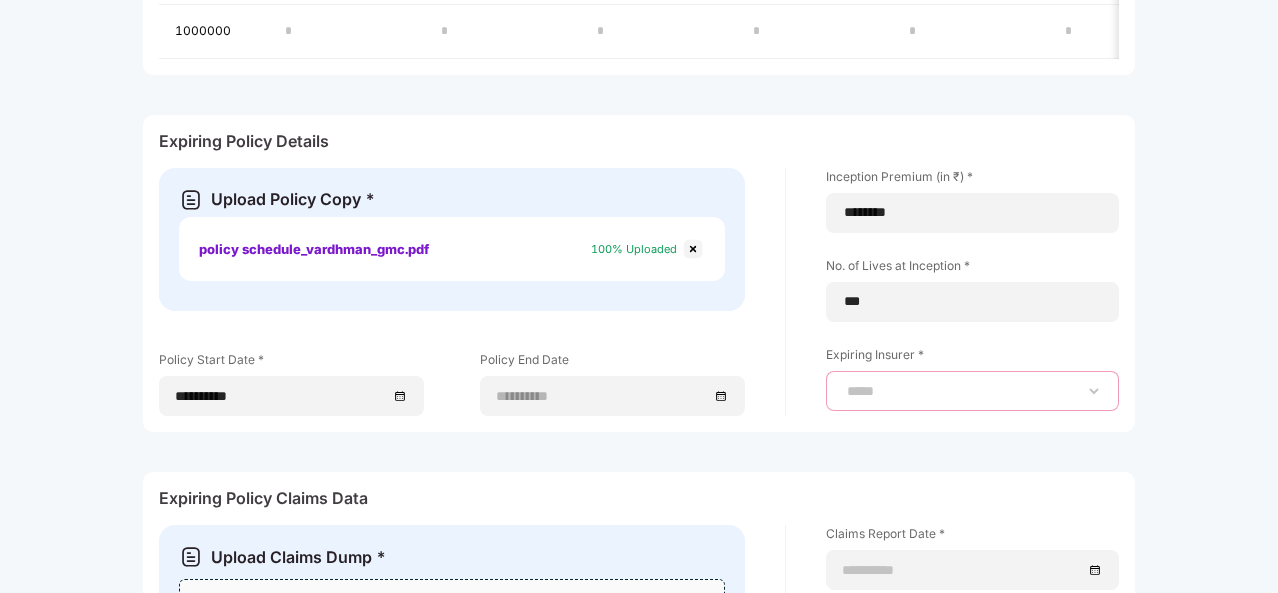 click on "**********" at bounding box center (972, 391) 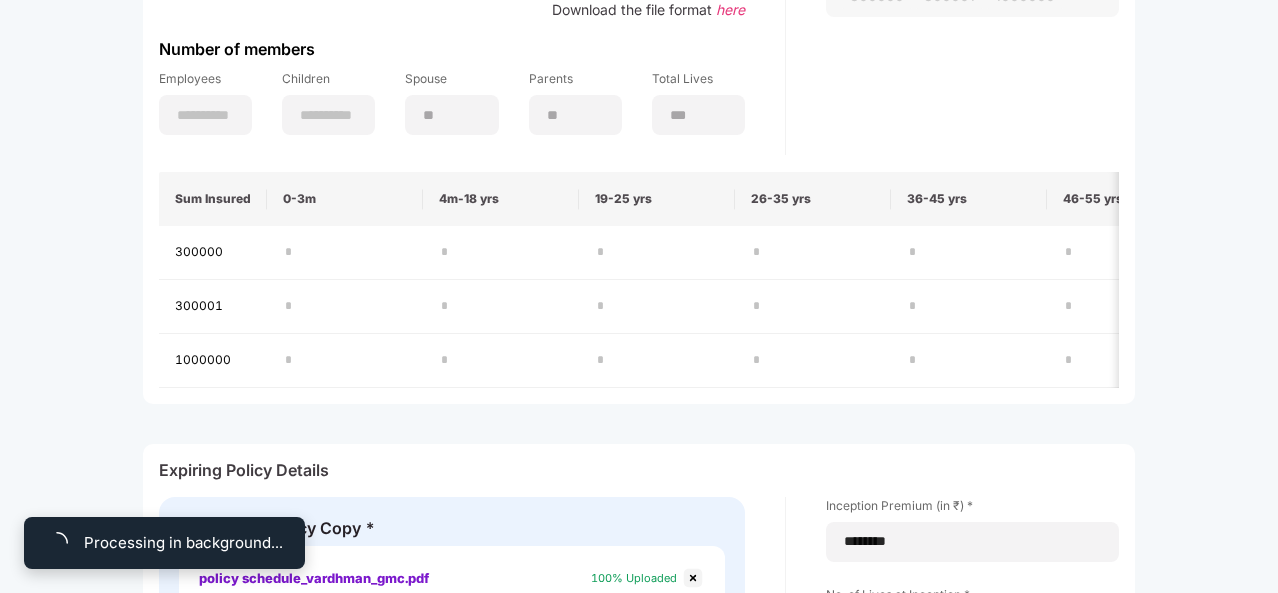 scroll, scrollTop: 440, scrollLeft: 0, axis: vertical 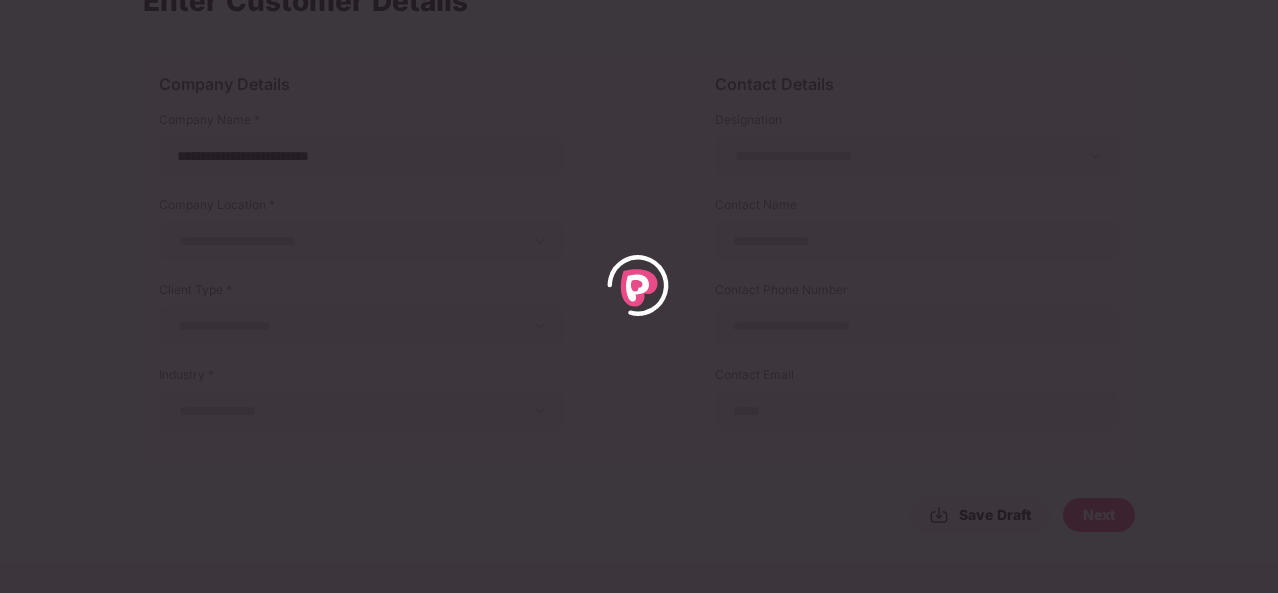 select on "*****" 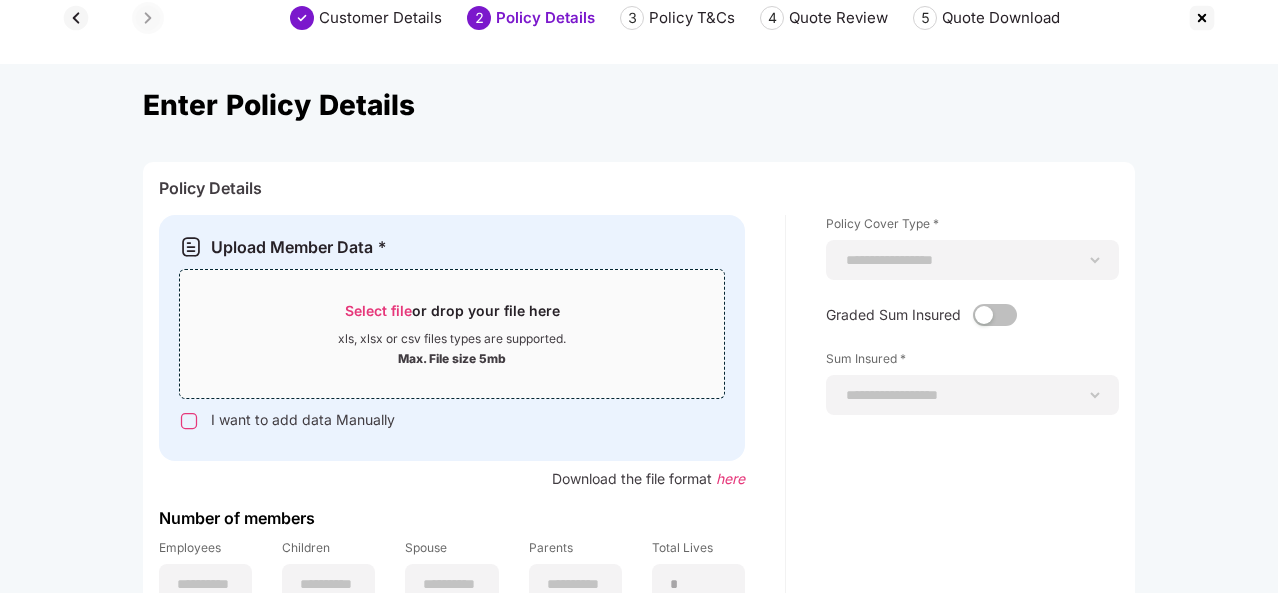 scroll, scrollTop: 0, scrollLeft: 0, axis: both 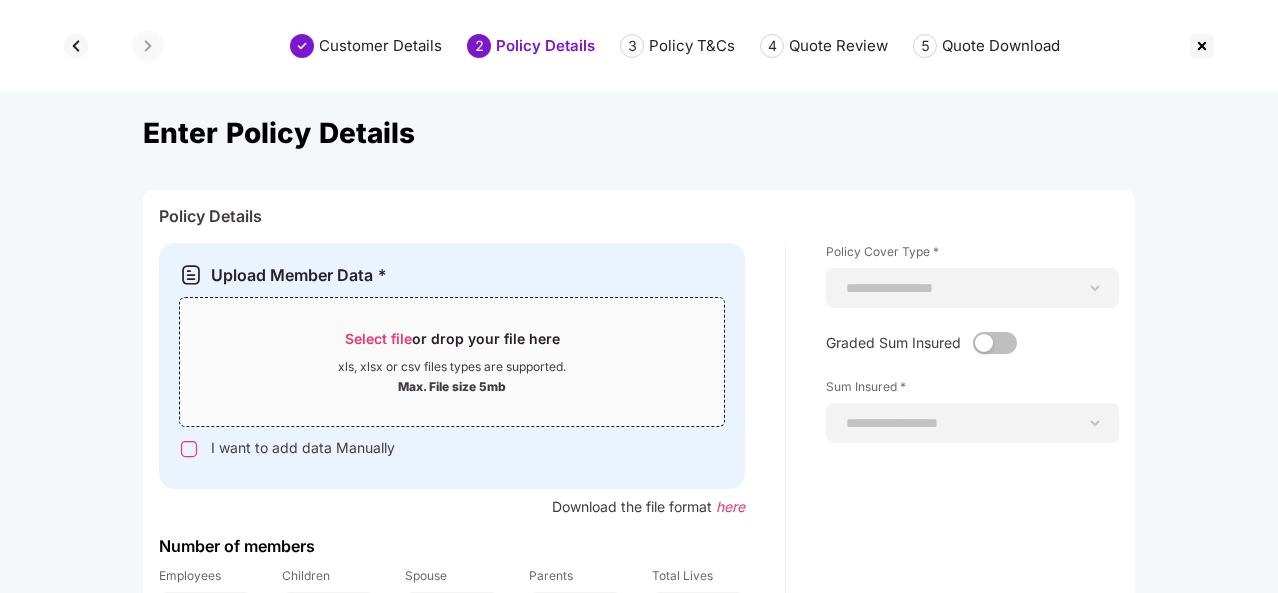 click on "Select file" at bounding box center [378, 338] 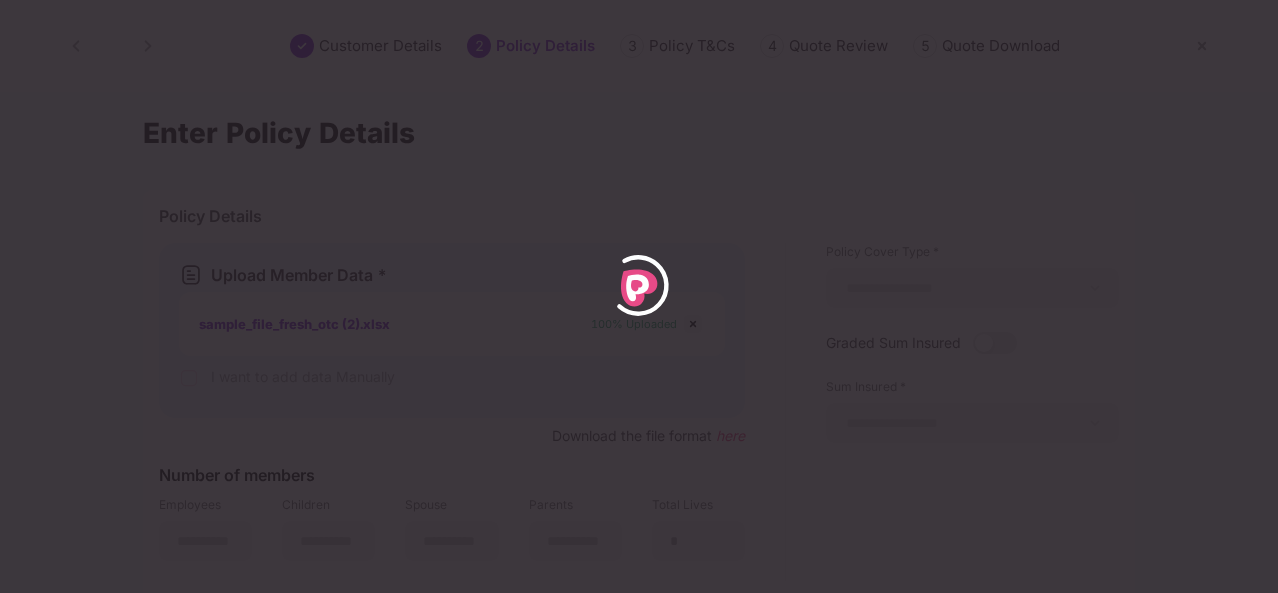 type on "***" 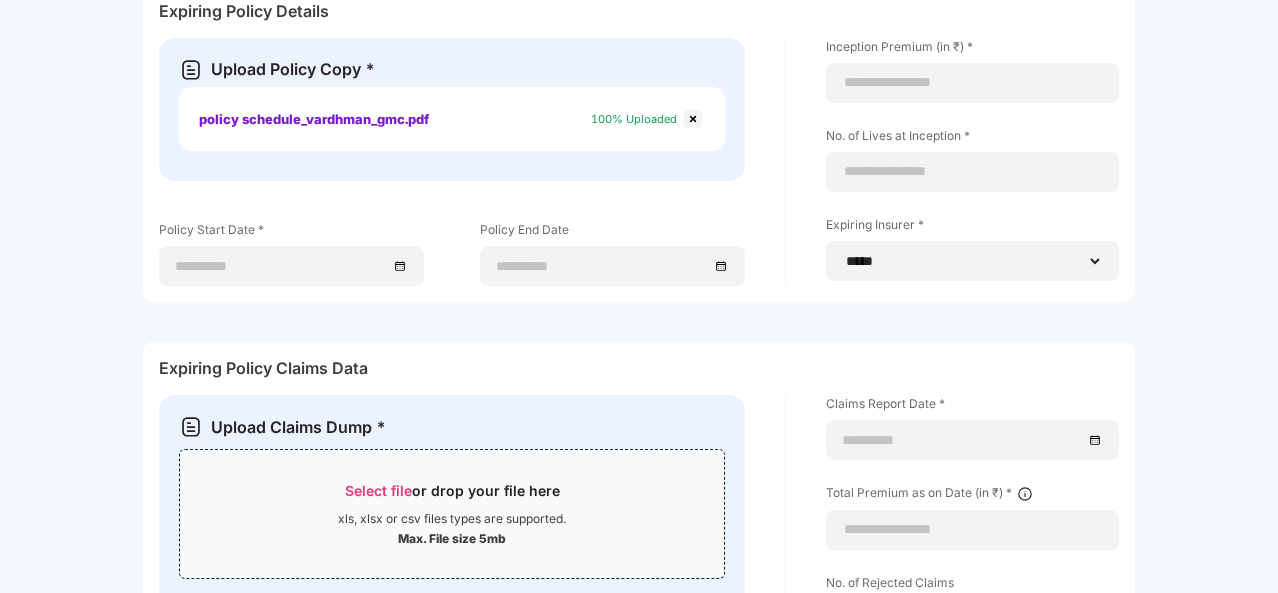 scroll, scrollTop: 1450, scrollLeft: 0, axis: vertical 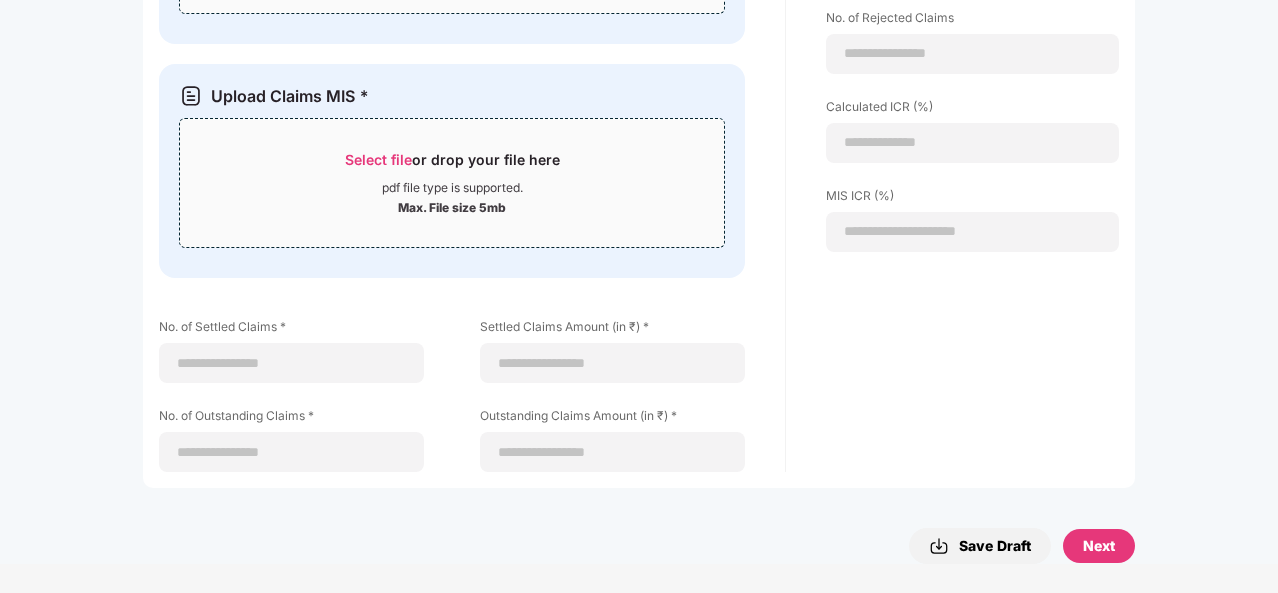 click on "Save Draft" at bounding box center [980, 546] 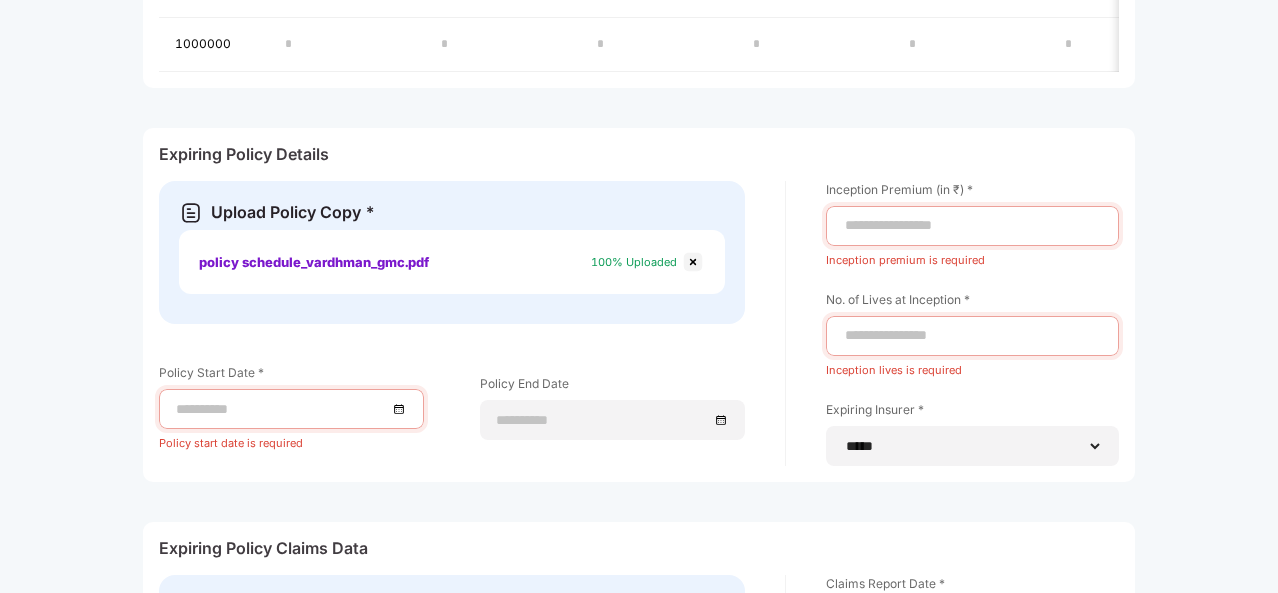 scroll, scrollTop: 730, scrollLeft: 0, axis: vertical 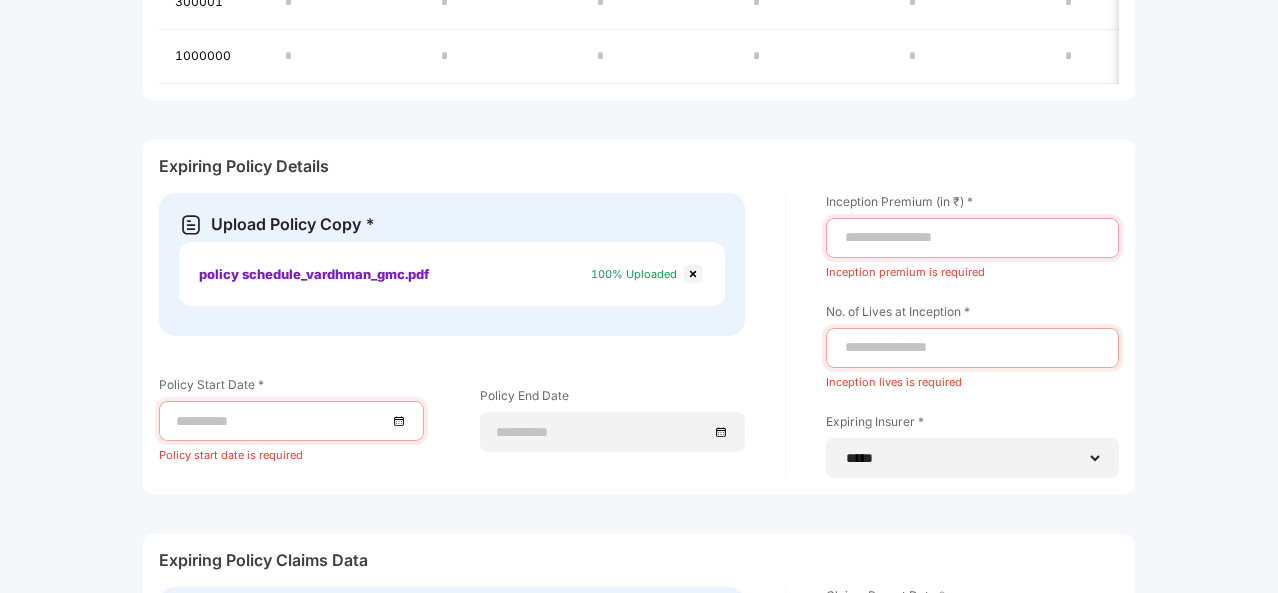 click at bounding box center (972, 237) 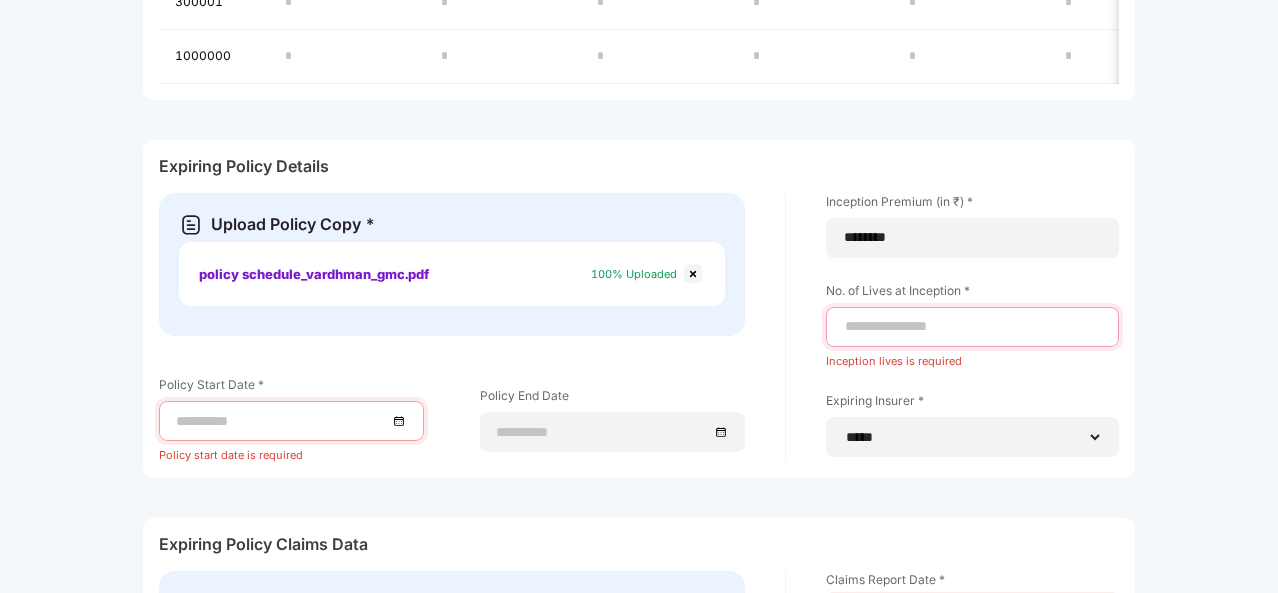 click at bounding box center [972, 326] 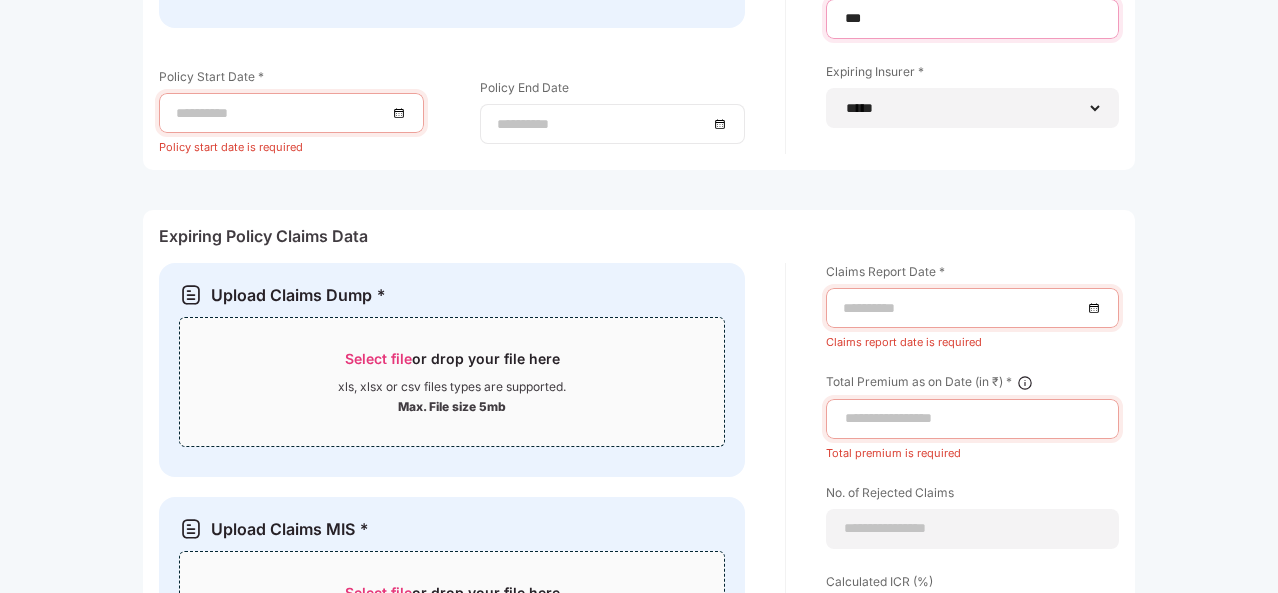 scroll, scrollTop: 1040, scrollLeft: 0, axis: vertical 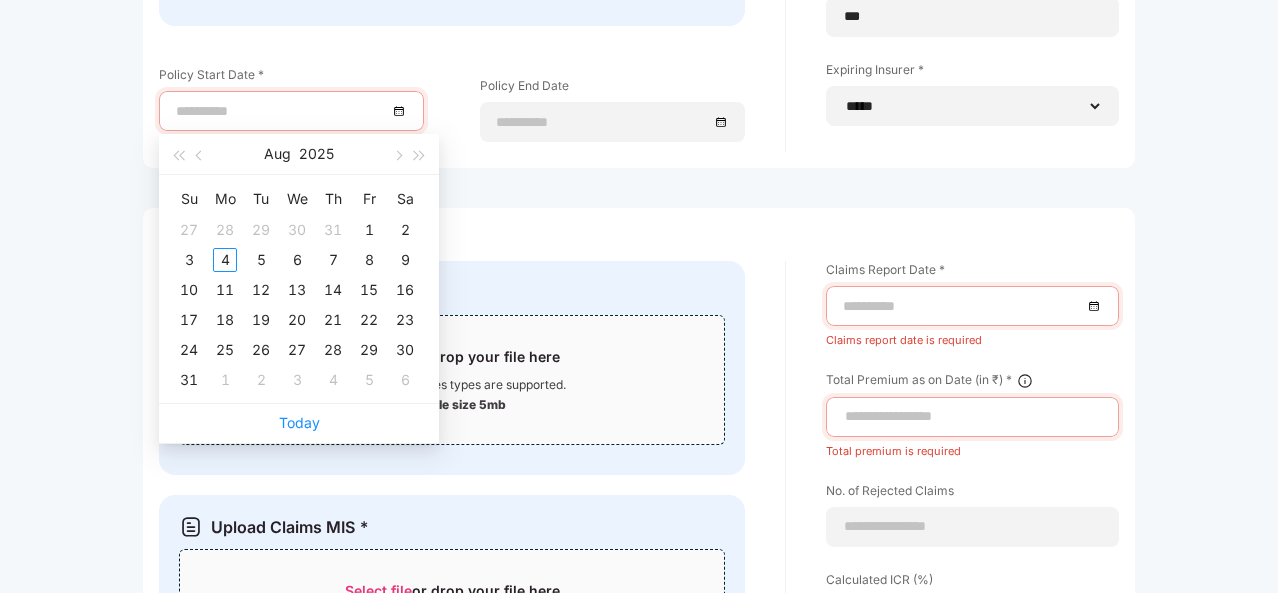 click at bounding box center [281, 111] 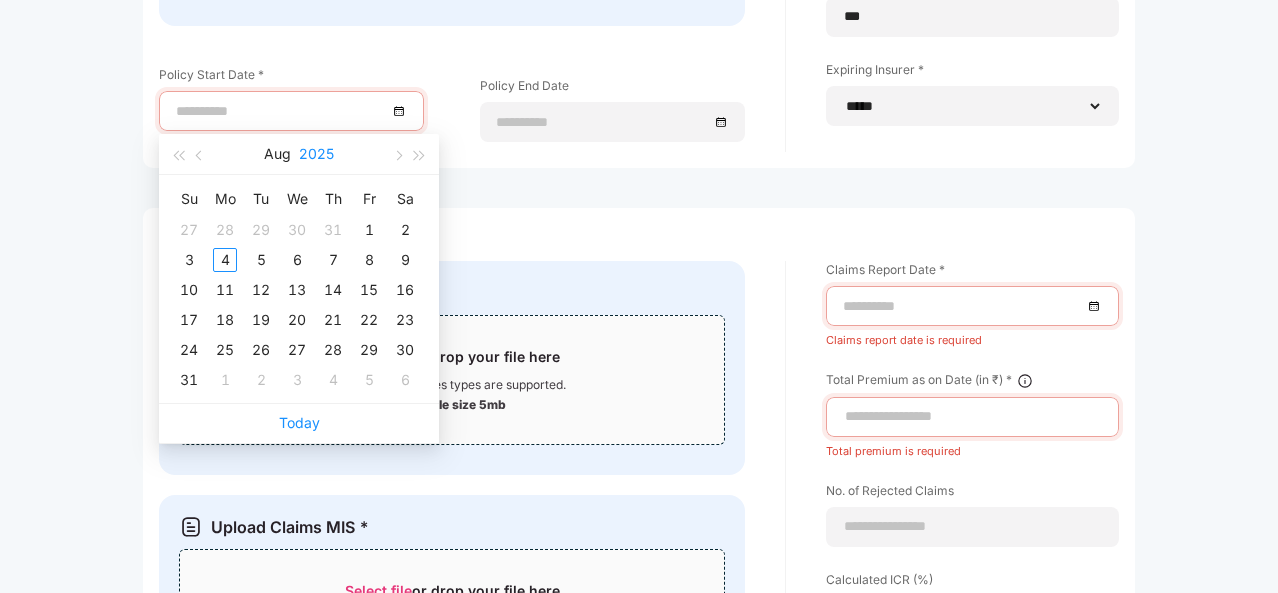 click on "2025" at bounding box center [316, 154] 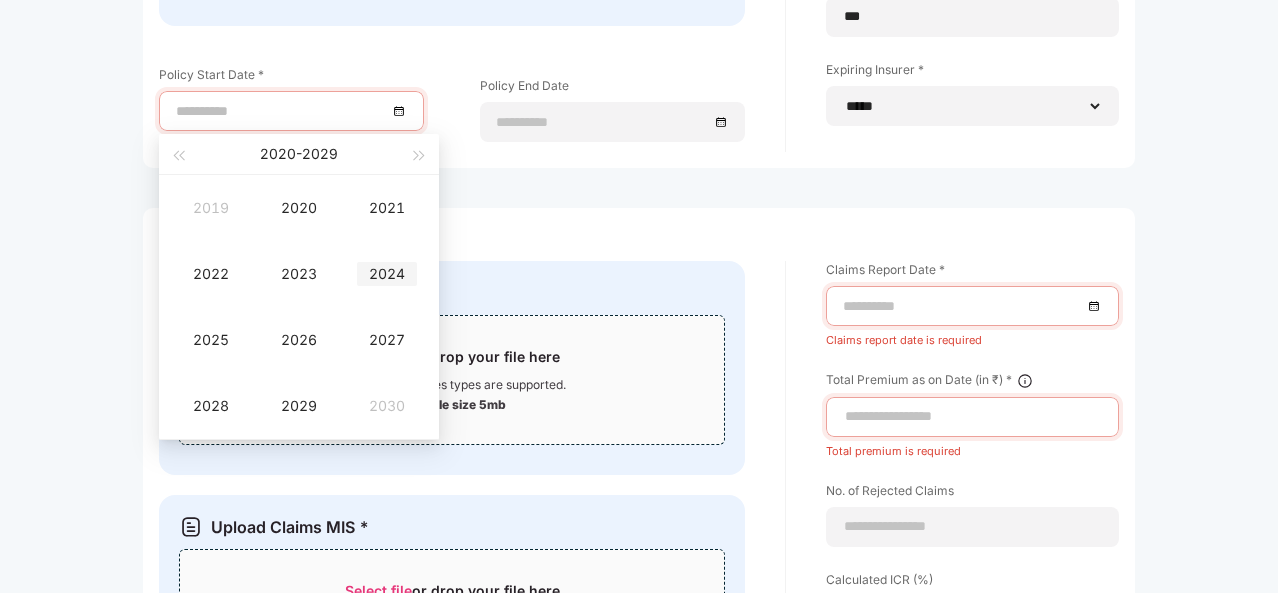 type on "**********" 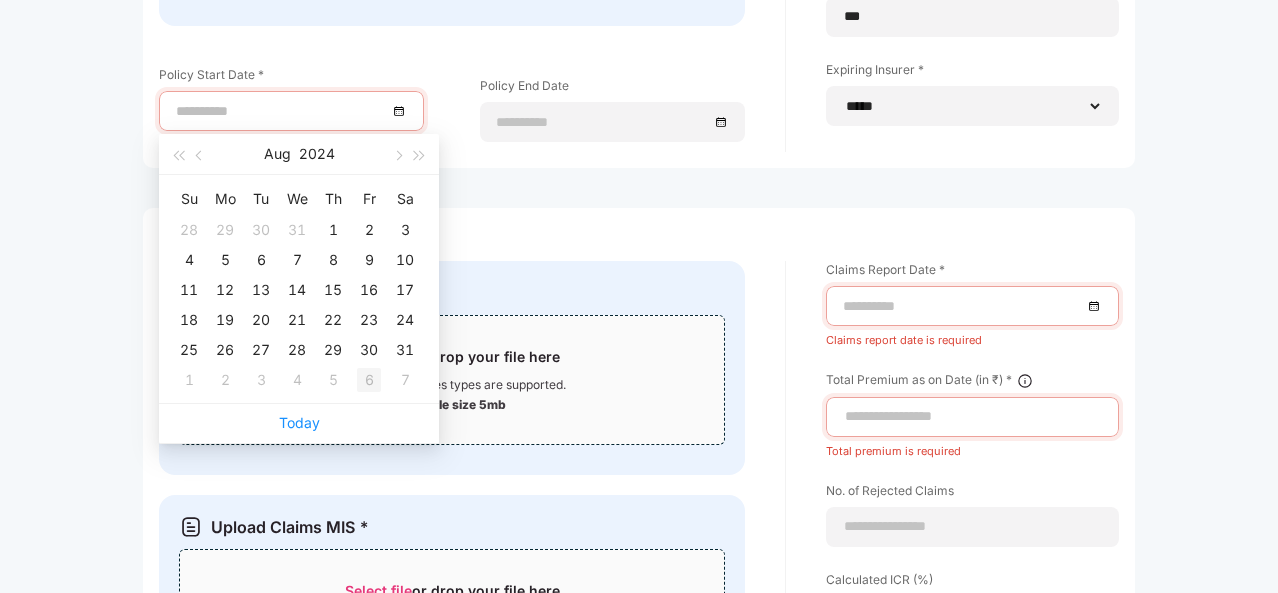 type on "**********" 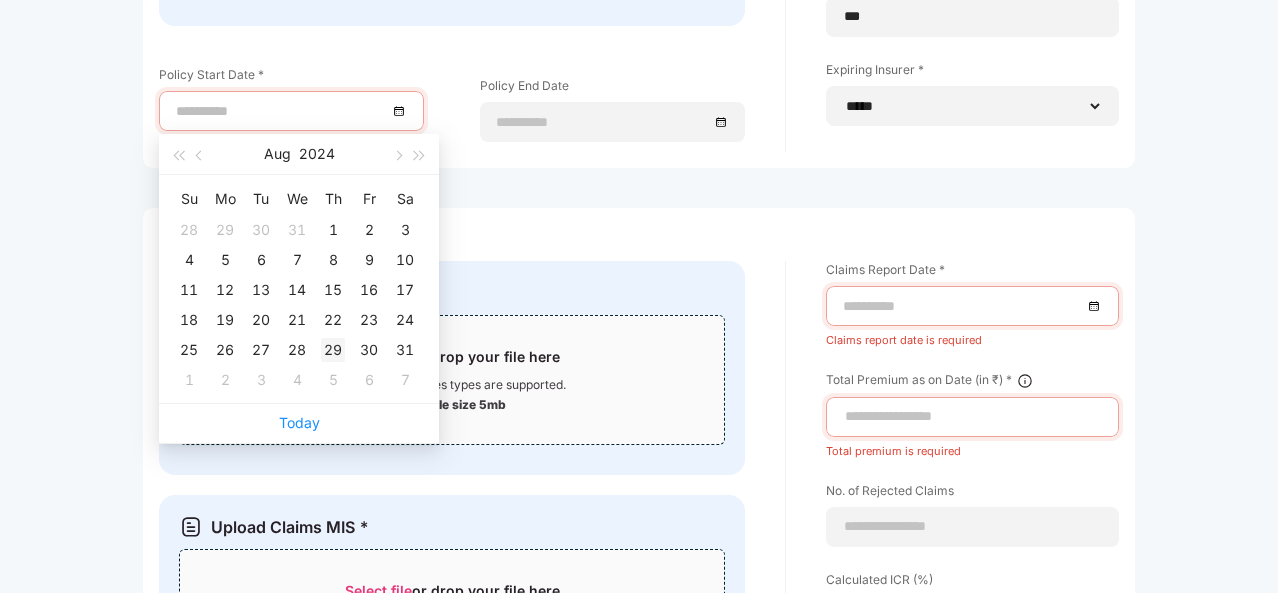 type on "**********" 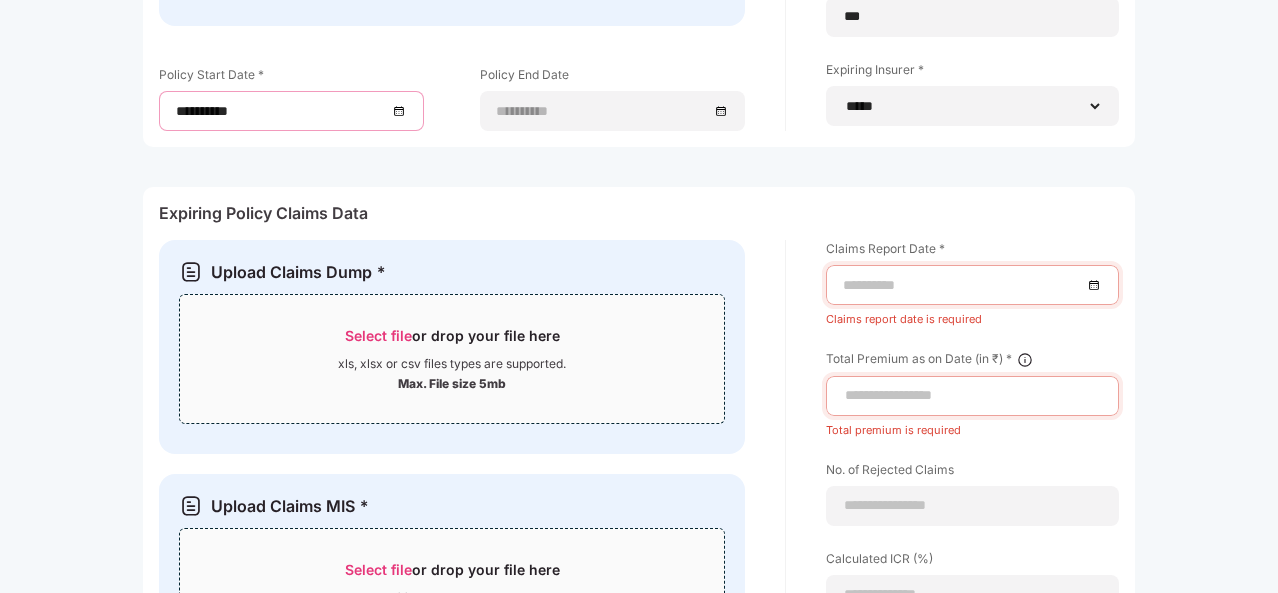 scroll, scrollTop: 1188, scrollLeft: 0, axis: vertical 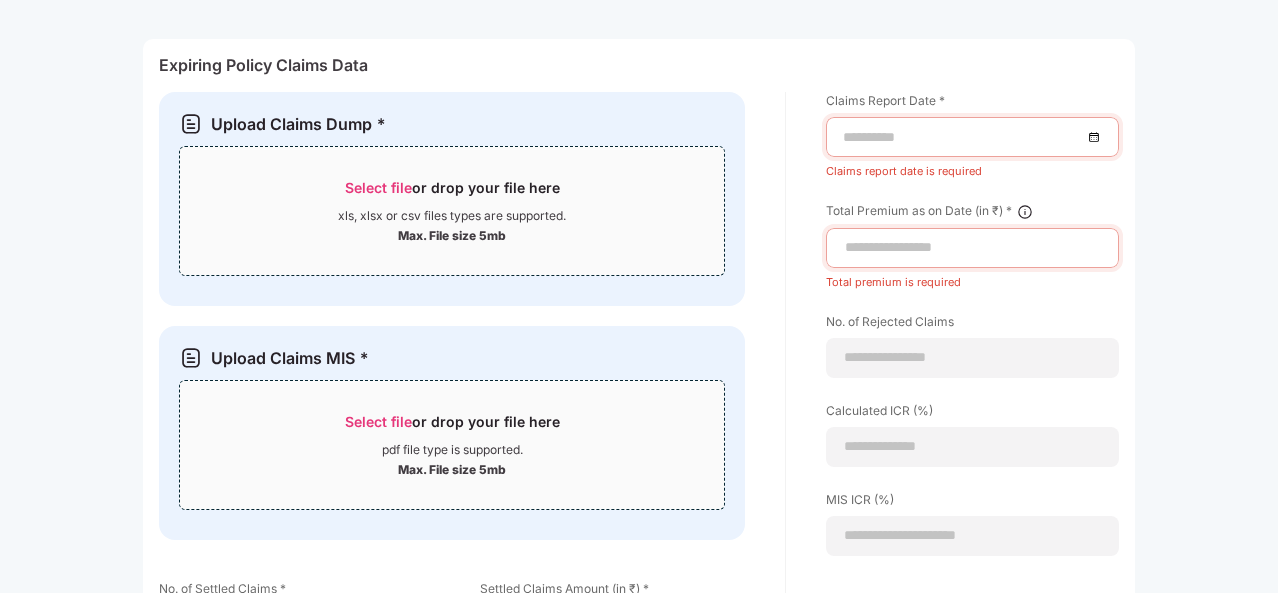 click on "Select file" at bounding box center (378, 421) 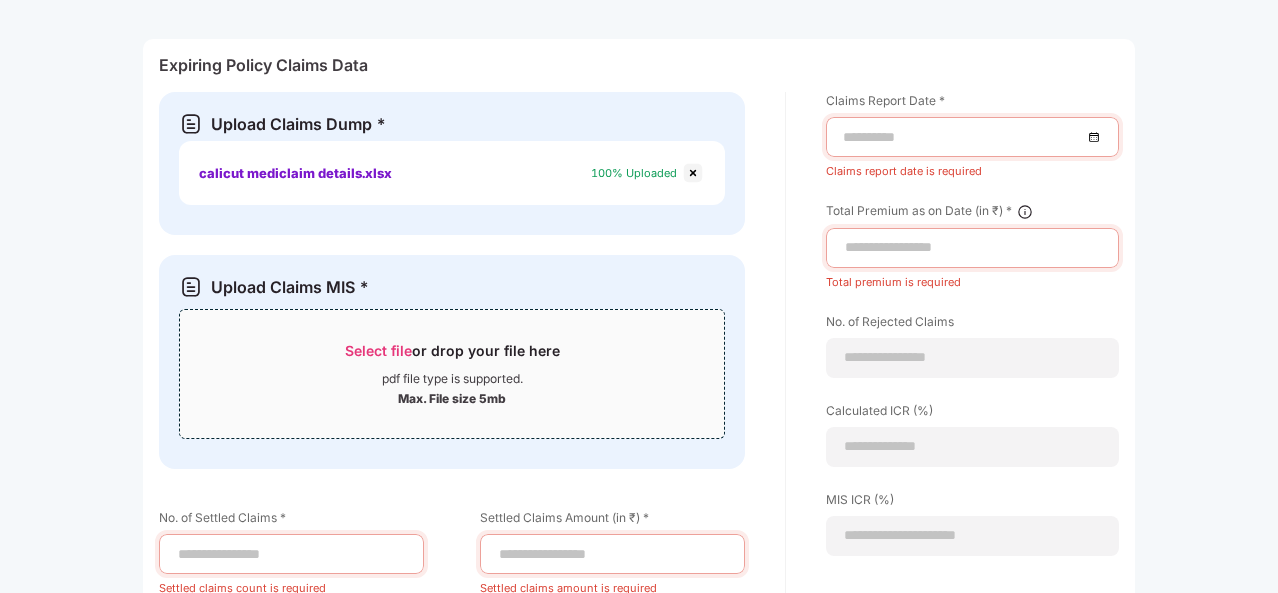 click on "Select file" at bounding box center (378, 350) 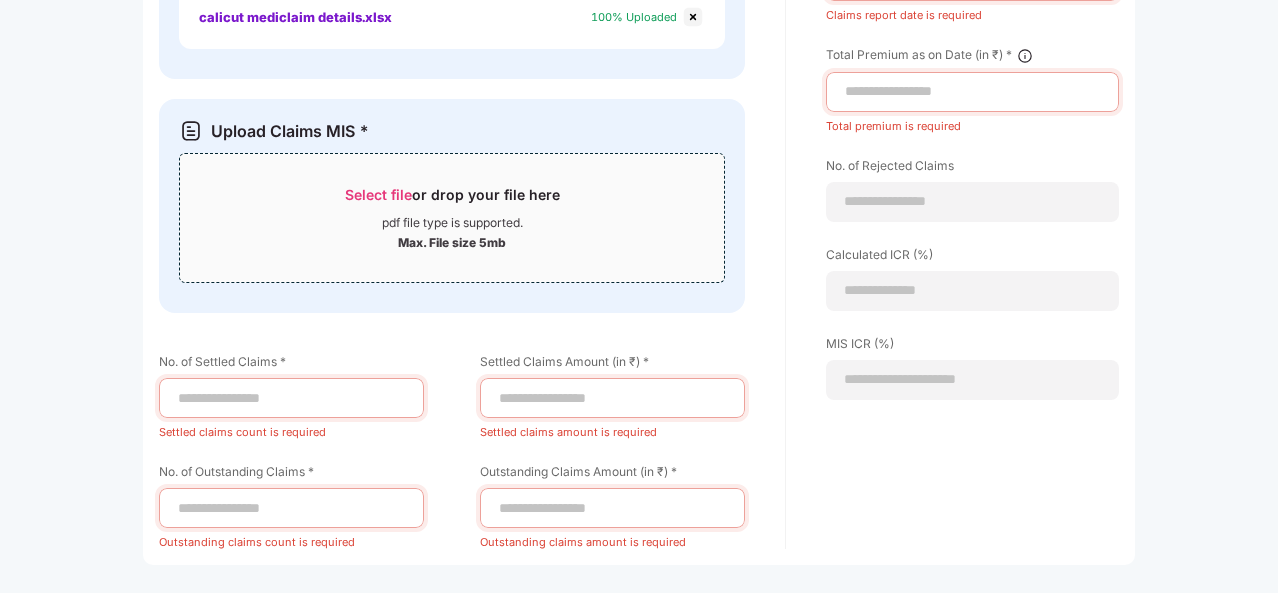 scroll, scrollTop: 1346, scrollLeft: 1, axis: both 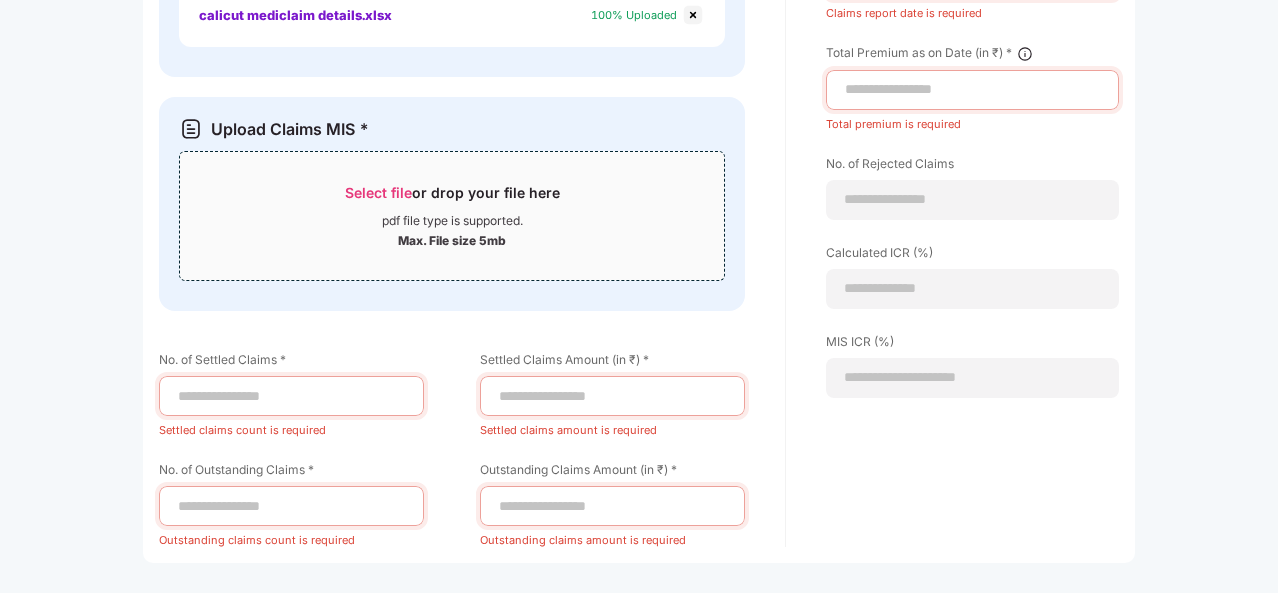 click on "Select file" at bounding box center [378, 192] 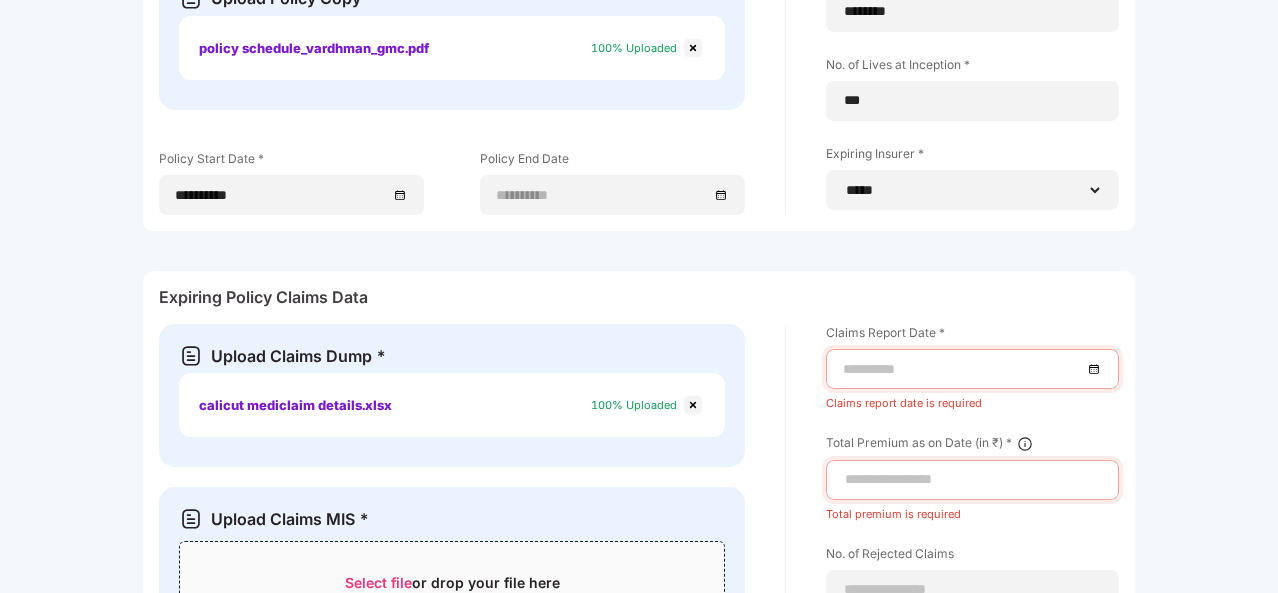 scroll, scrollTop: 952, scrollLeft: 1, axis: both 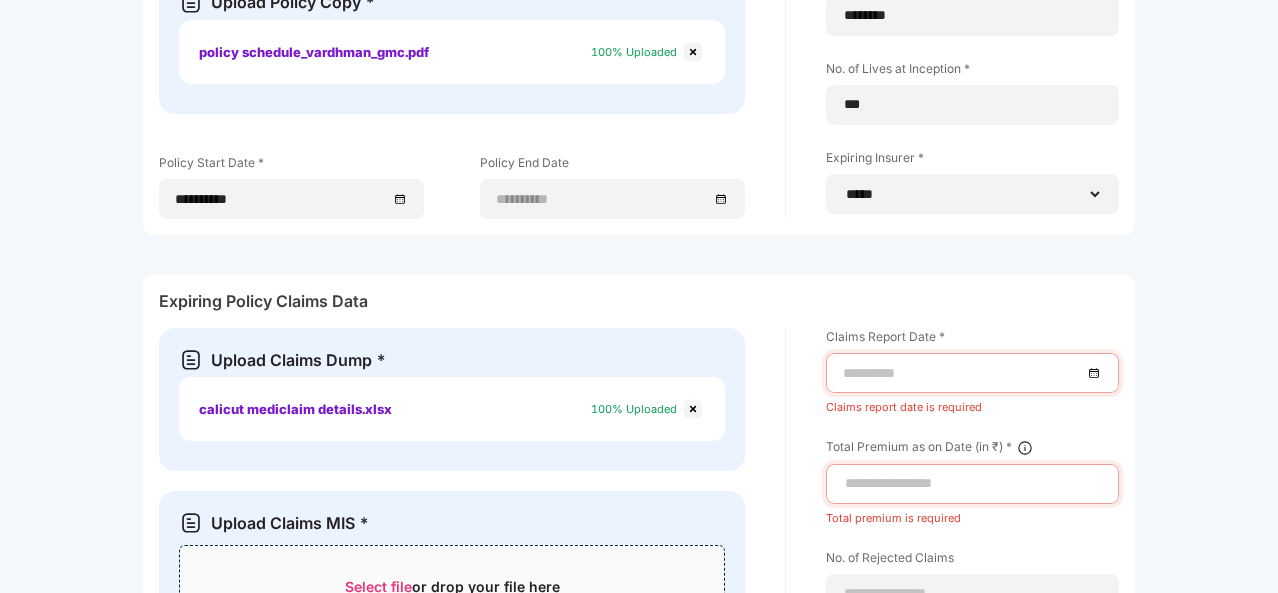click at bounding box center (693, 409) 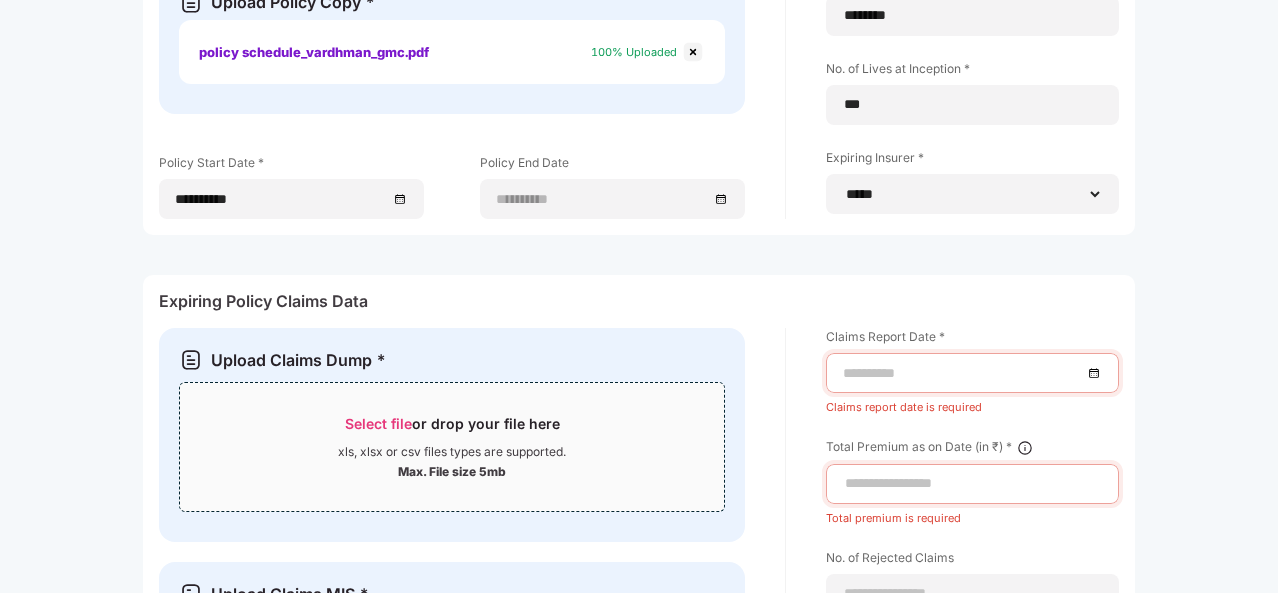 click on "Select file  or drop your file here" at bounding box center [452, 429] 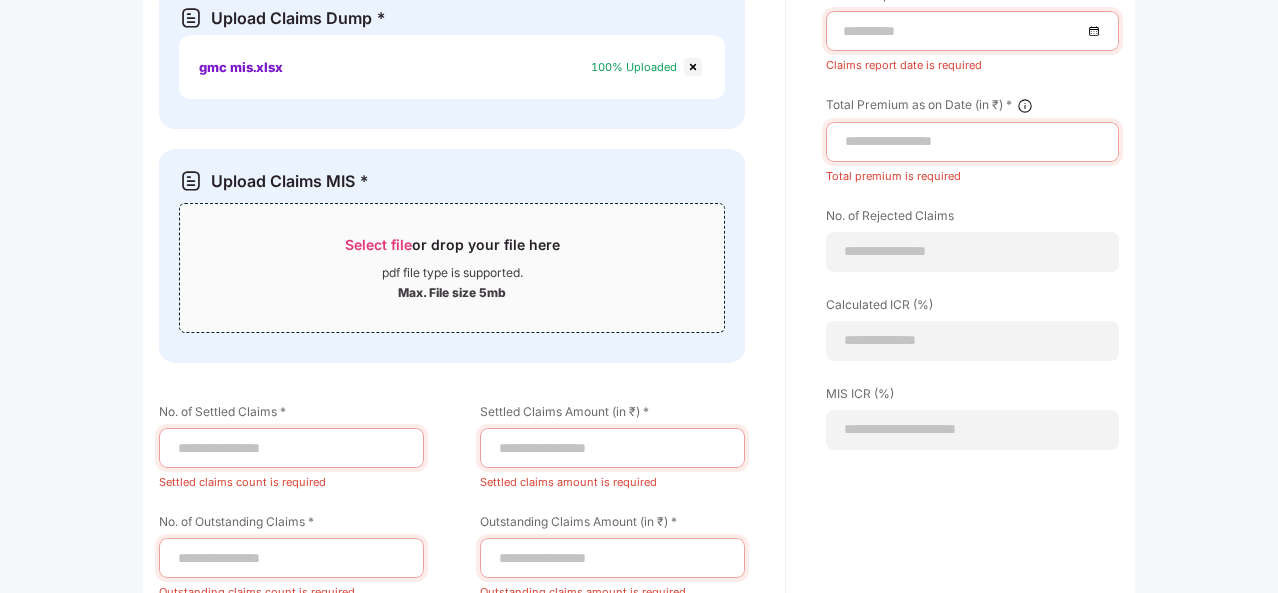 scroll, scrollTop: 1300, scrollLeft: 1, axis: both 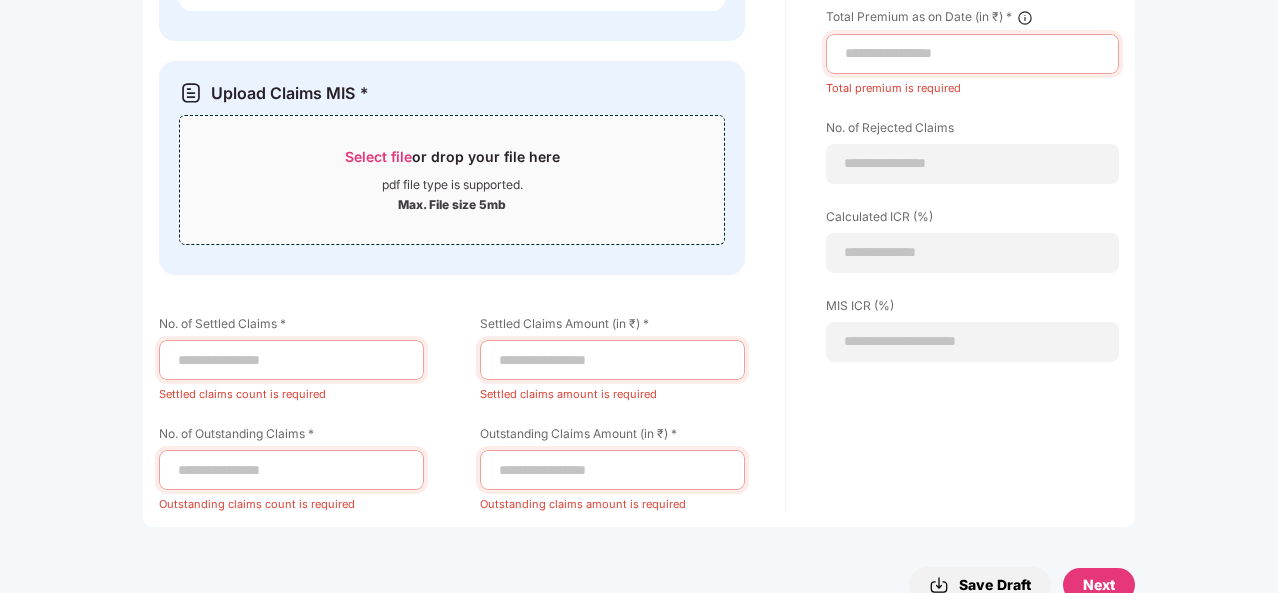 click on "Select file" at bounding box center [378, 156] 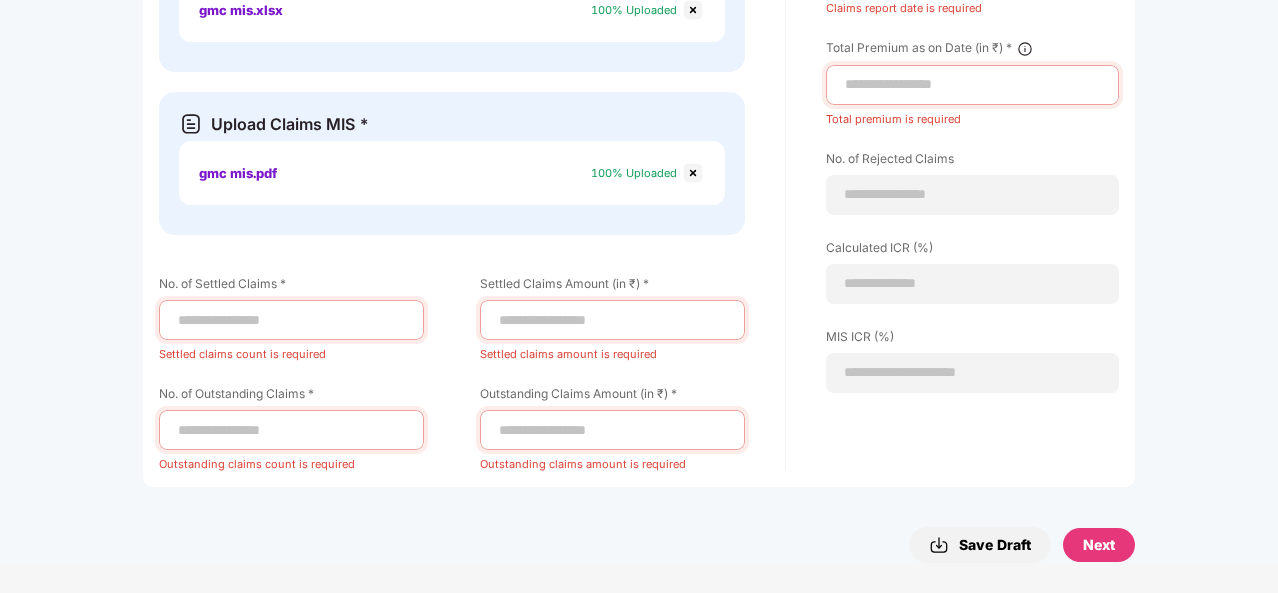 scroll, scrollTop: 1350, scrollLeft: 1, axis: both 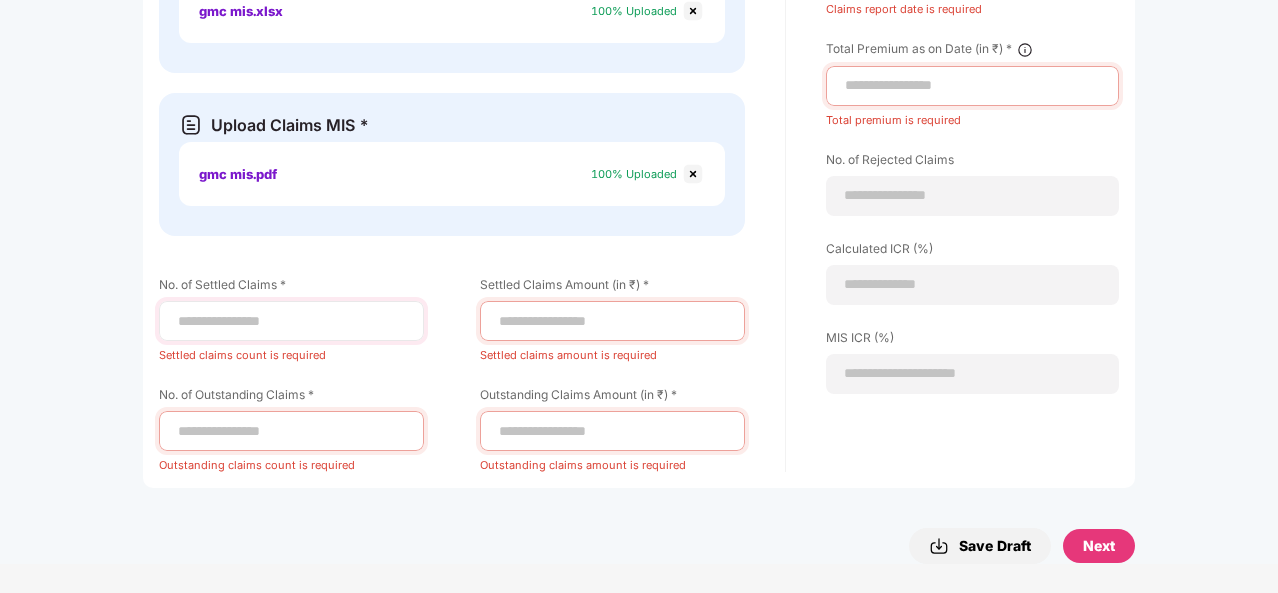 click at bounding box center [291, 321] 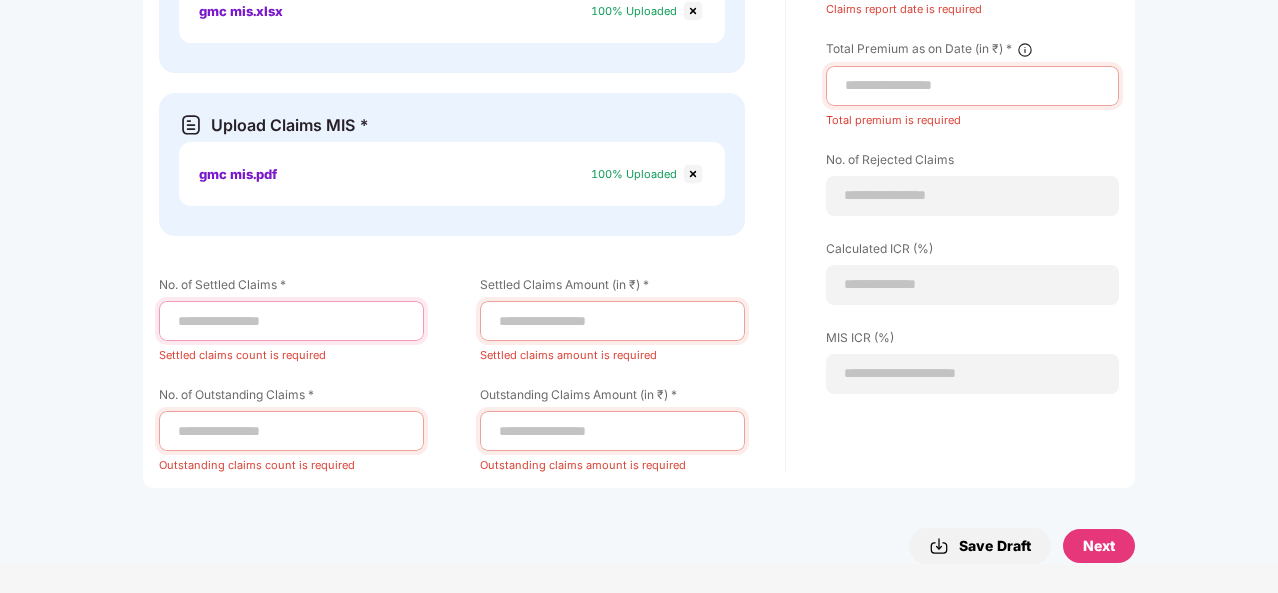 click at bounding box center [291, 321] 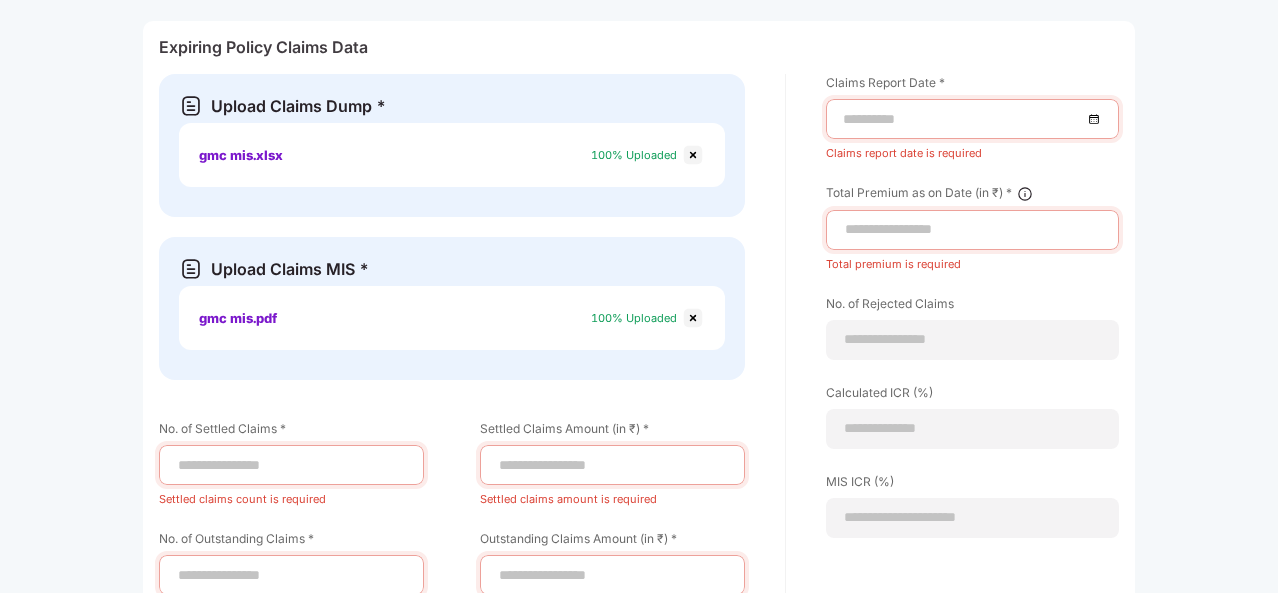 scroll, scrollTop: 1350, scrollLeft: 1, axis: both 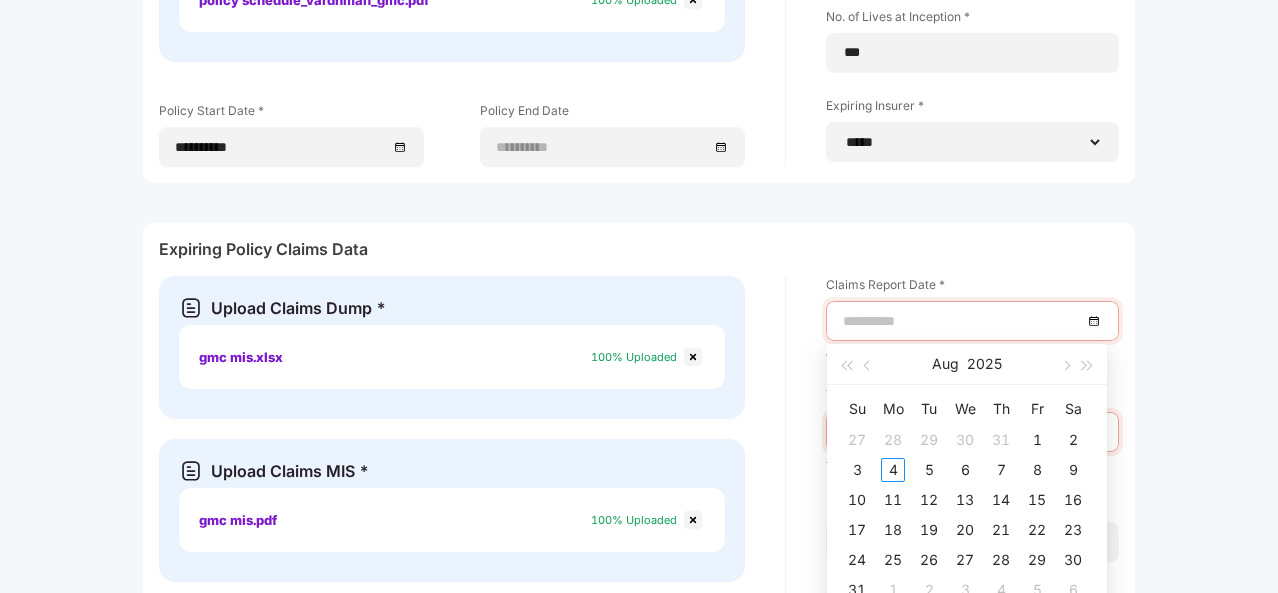 click at bounding box center [962, 321] 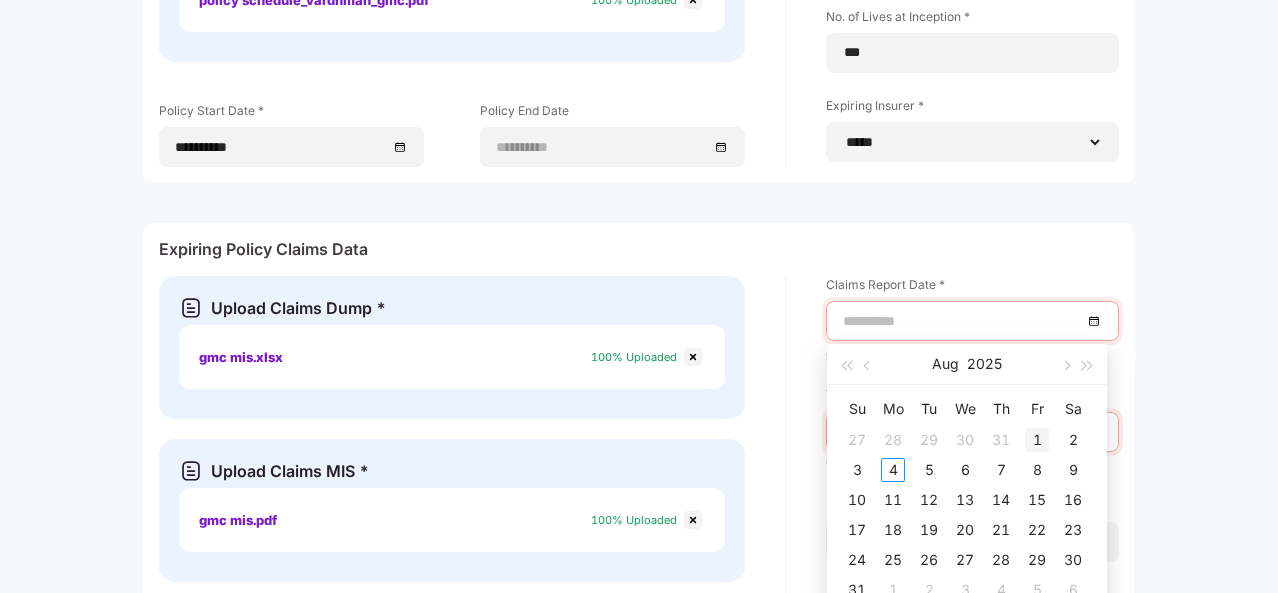 type on "**********" 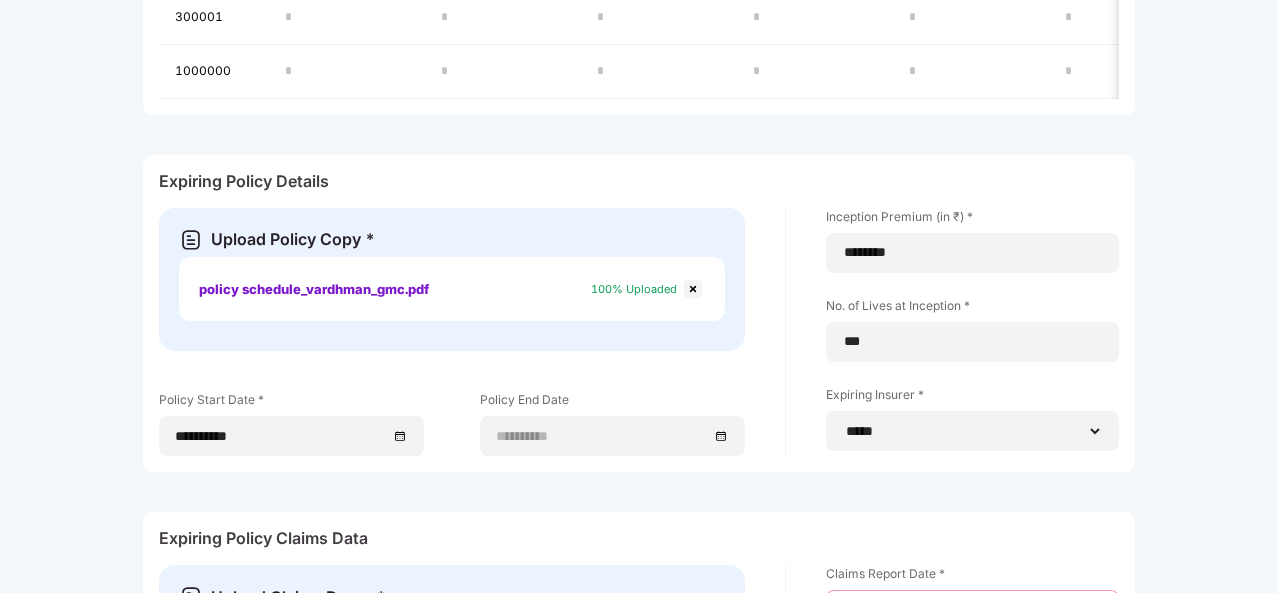scroll, scrollTop: 695, scrollLeft: 2, axis: both 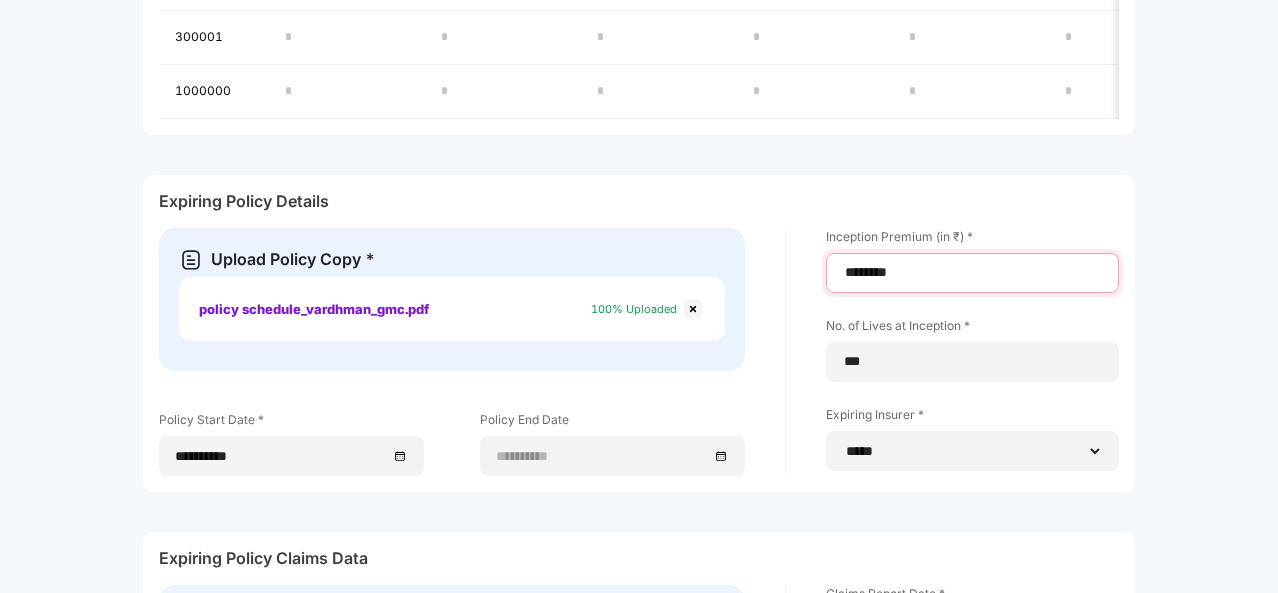 drag, startPoint x: 904, startPoint y: 270, endPoint x: 801, endPoint y: 265, distance: 103.121284 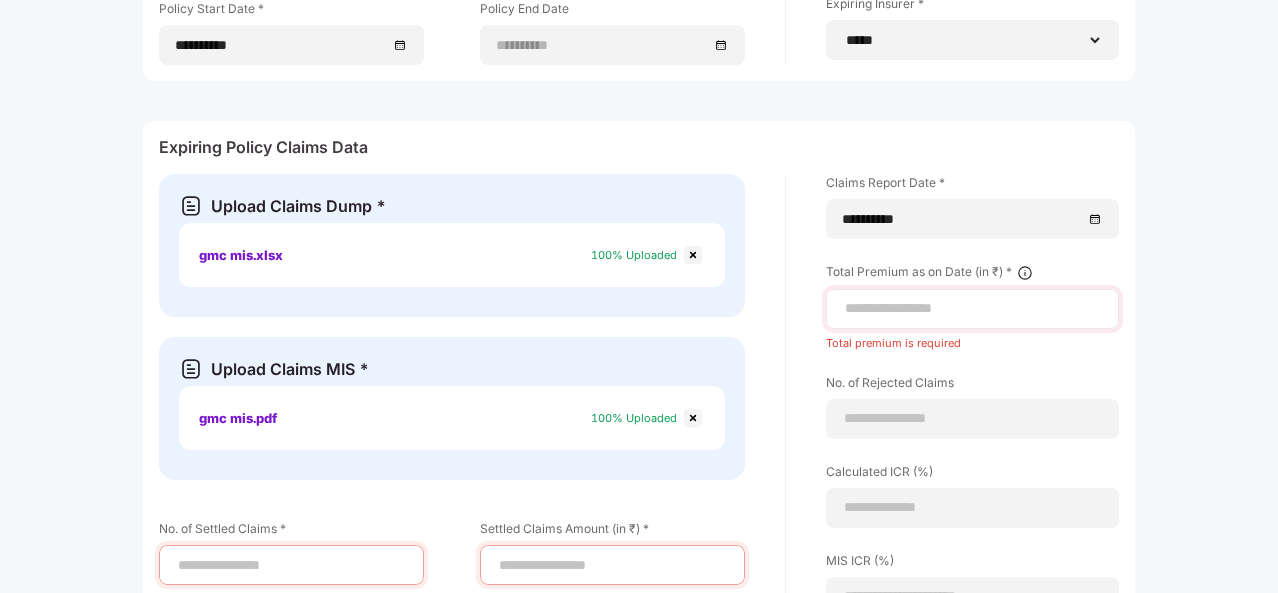 scroll, scrollTop: 1115, scrollLeft: 2, axis: both 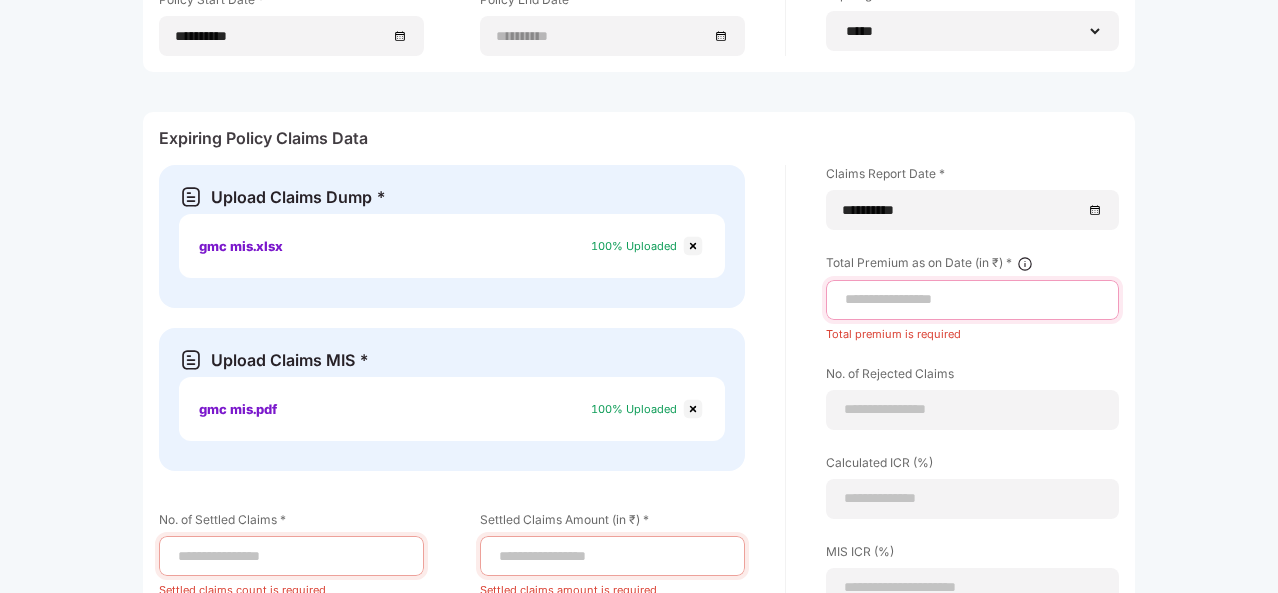 click at bounding box center [972, 299] 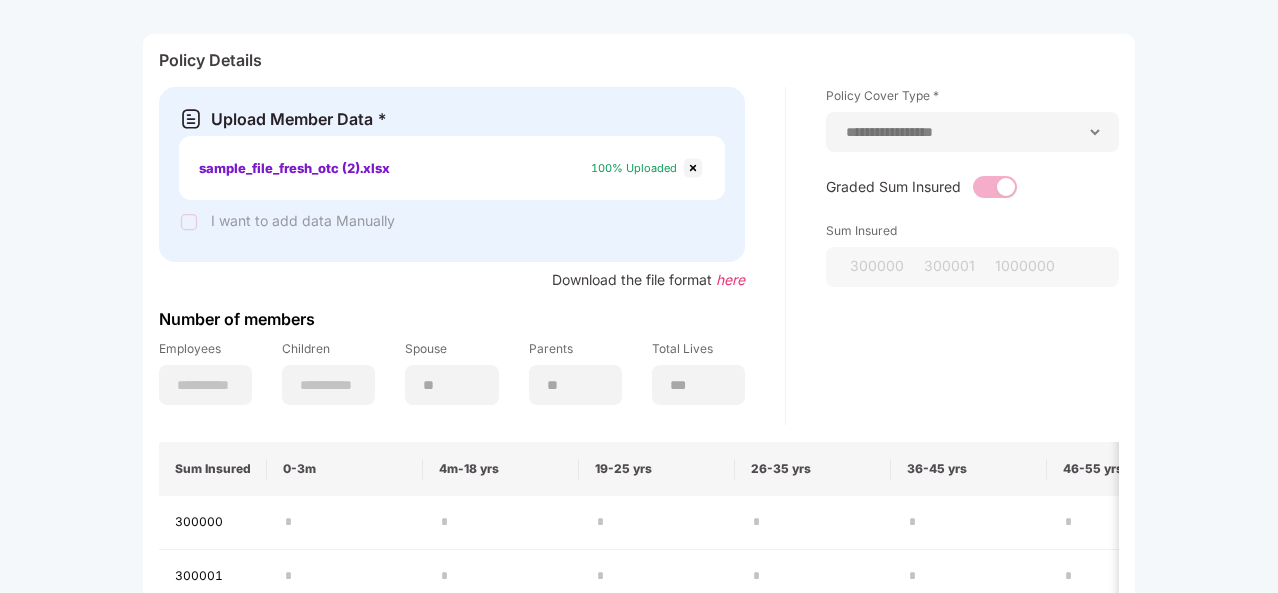 scroll, scrollTop: 158, scrollLeft: 2, axis: both 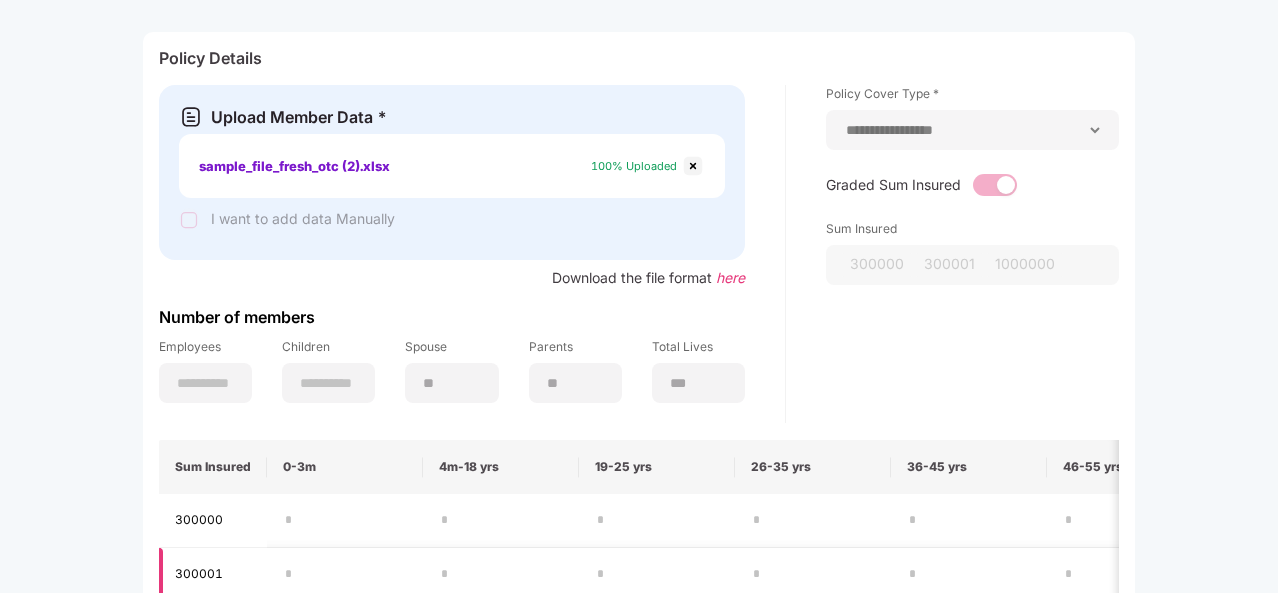 type on "********" 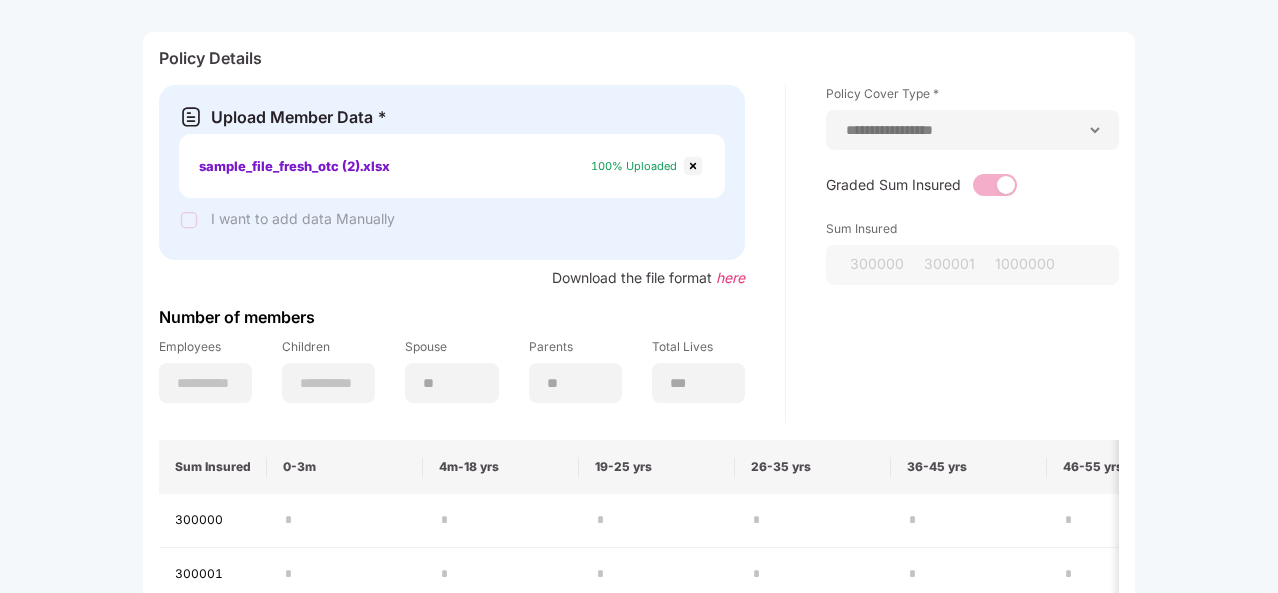 click at bounding box center [693, 166] 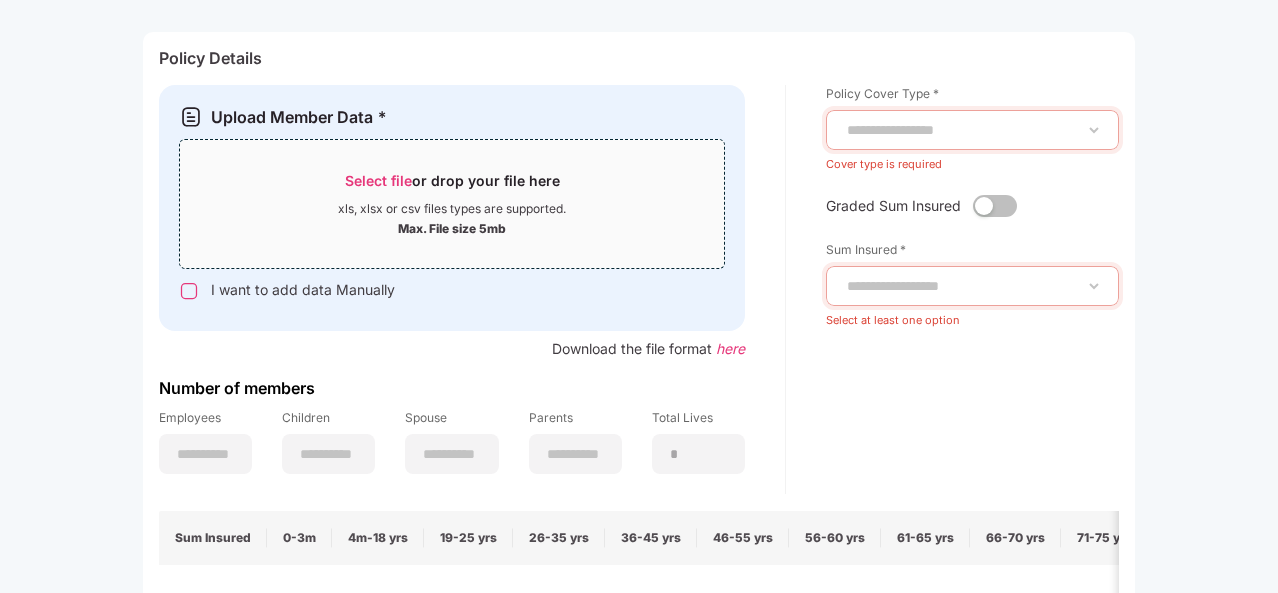 click on "Select file" at bounding box center [378, 180] 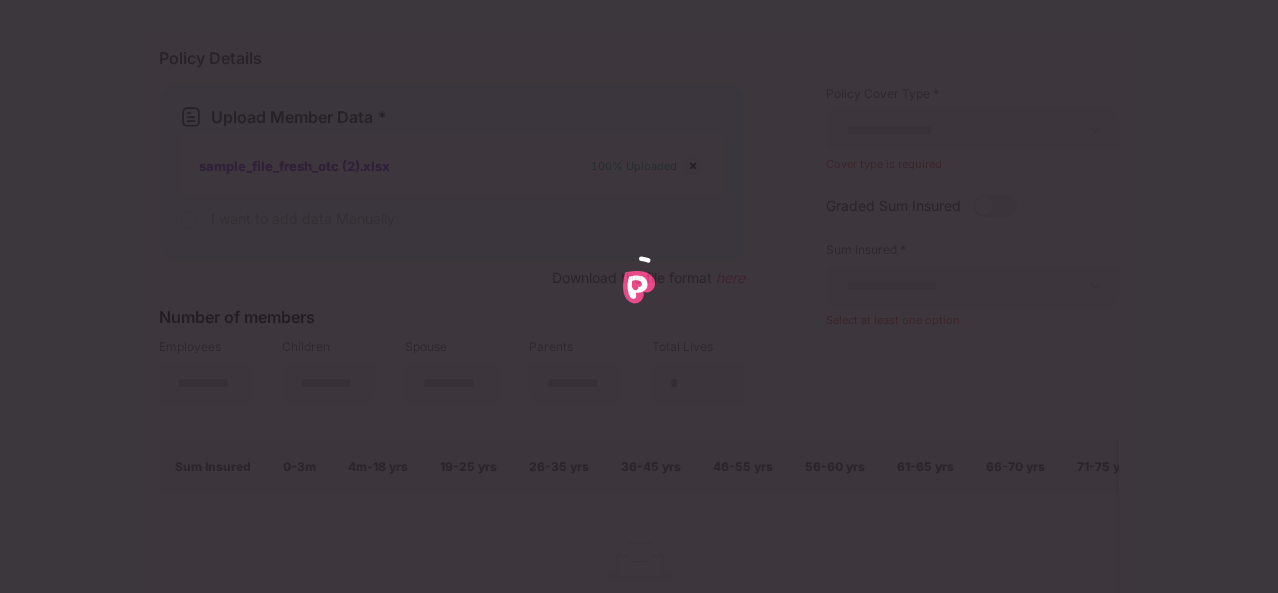 type on "***" 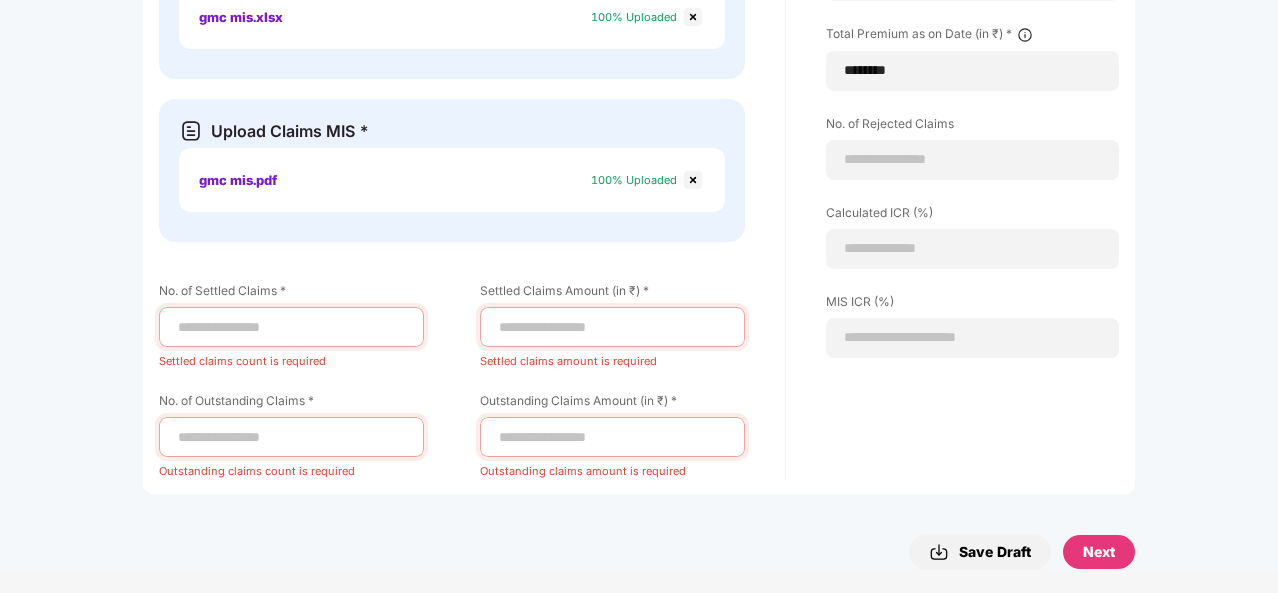 scroll, scrollTop: 1350, scrollLeft: 0, axis: vertical 